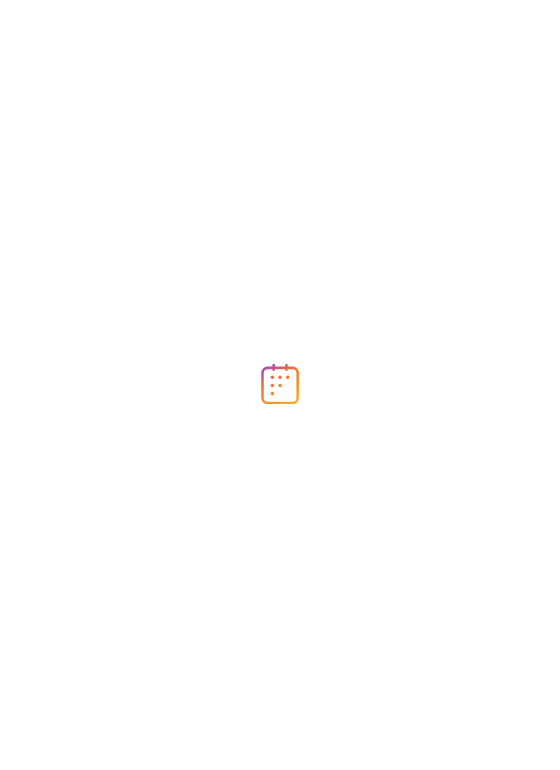 scroll, scrollTop: 0, scrollLeft: 0, axis: both 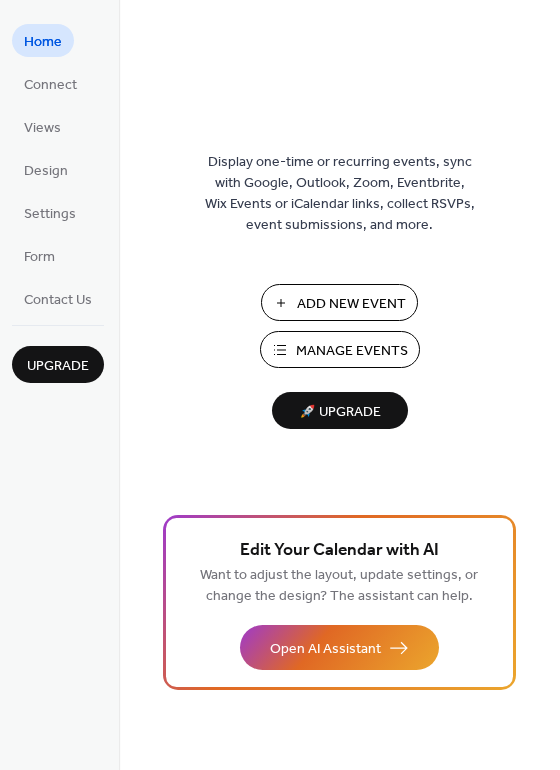 click on "Add New Event" at bounding box center [351, 304] 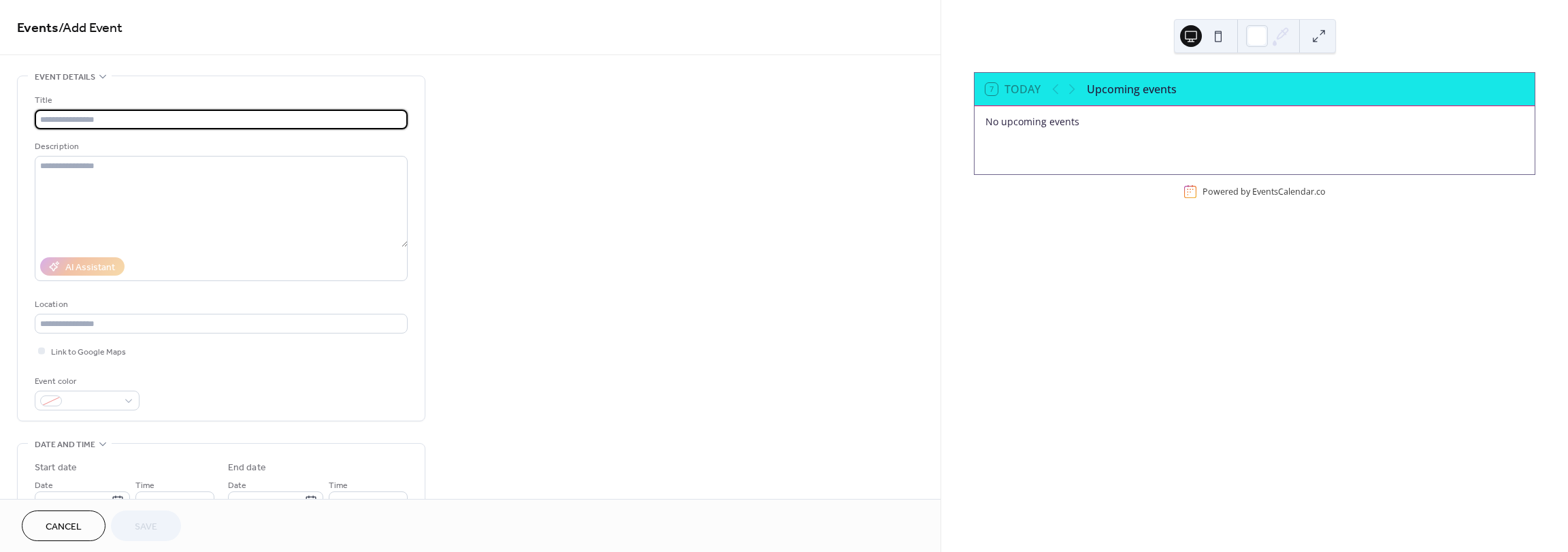 scroll, scrollTop: 0, scrollLeft: 0, axis: both 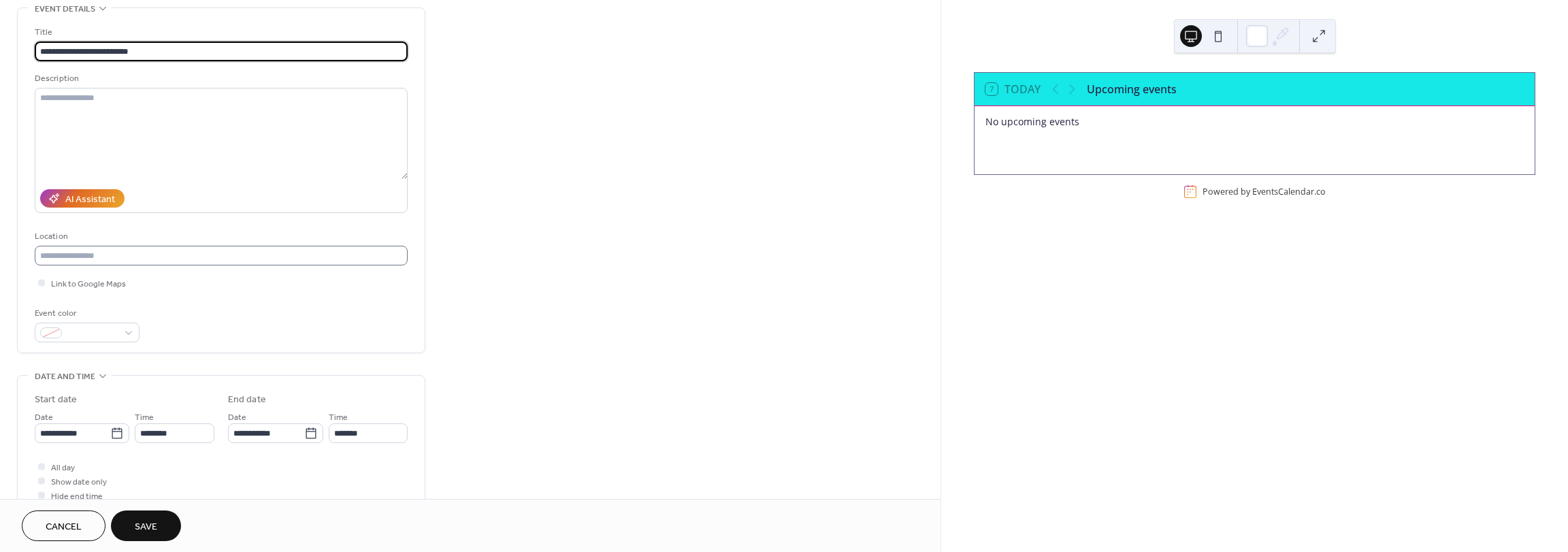 type on "**********" 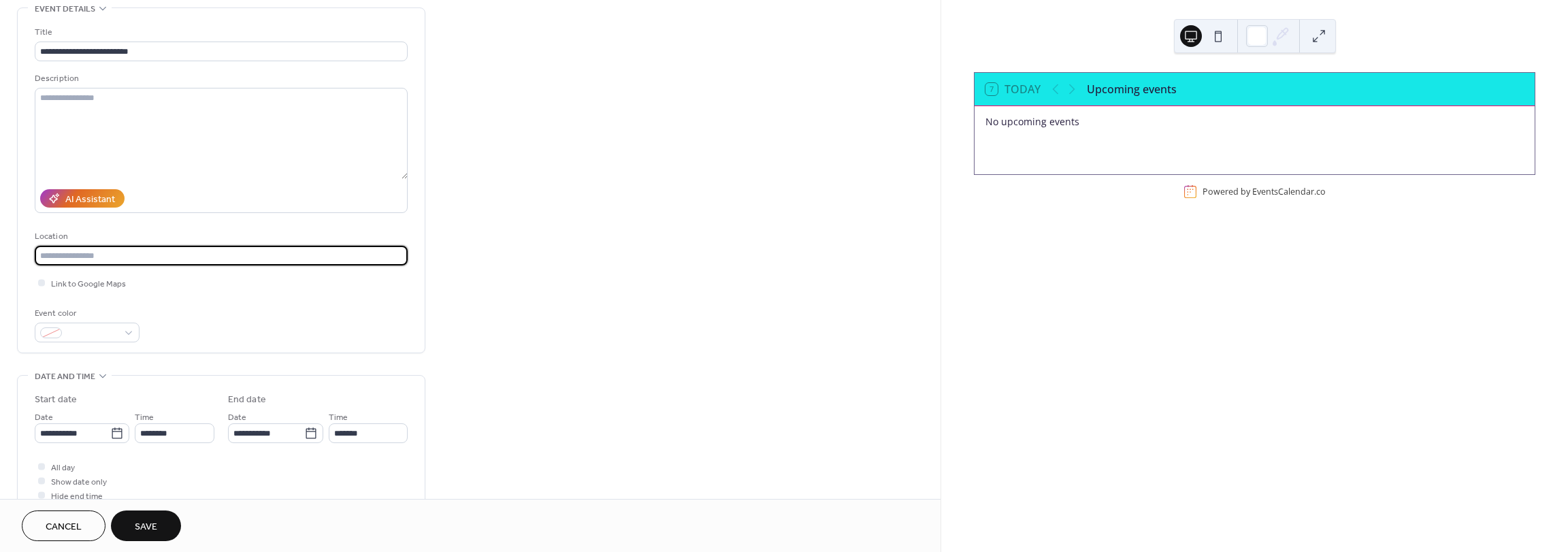 click at bounding box center (221, 255) 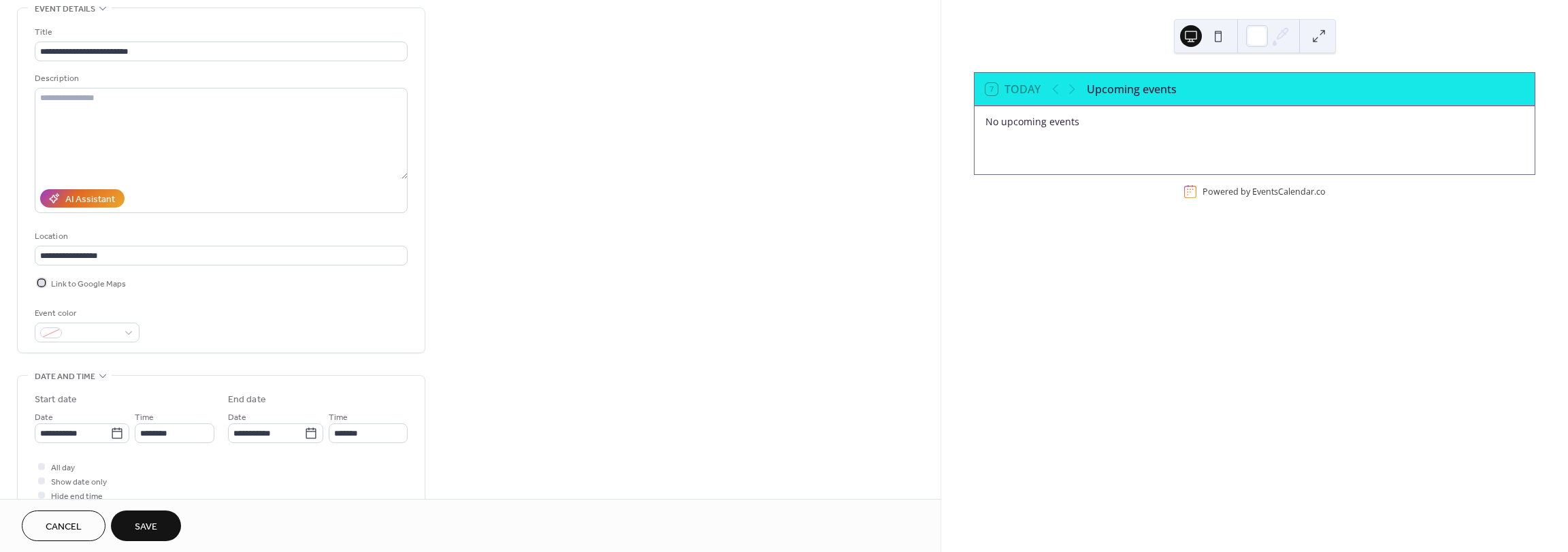 click at bounding box center (42, 282) 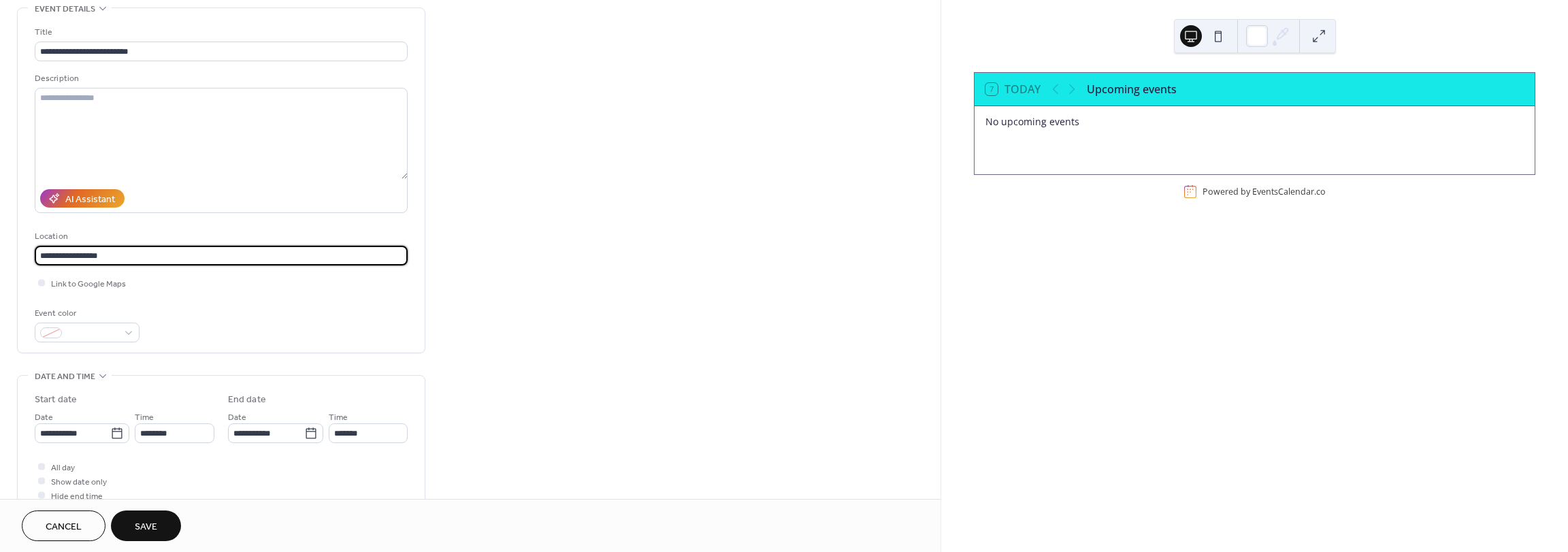 click on "**********" at bounding box center [221, 255] 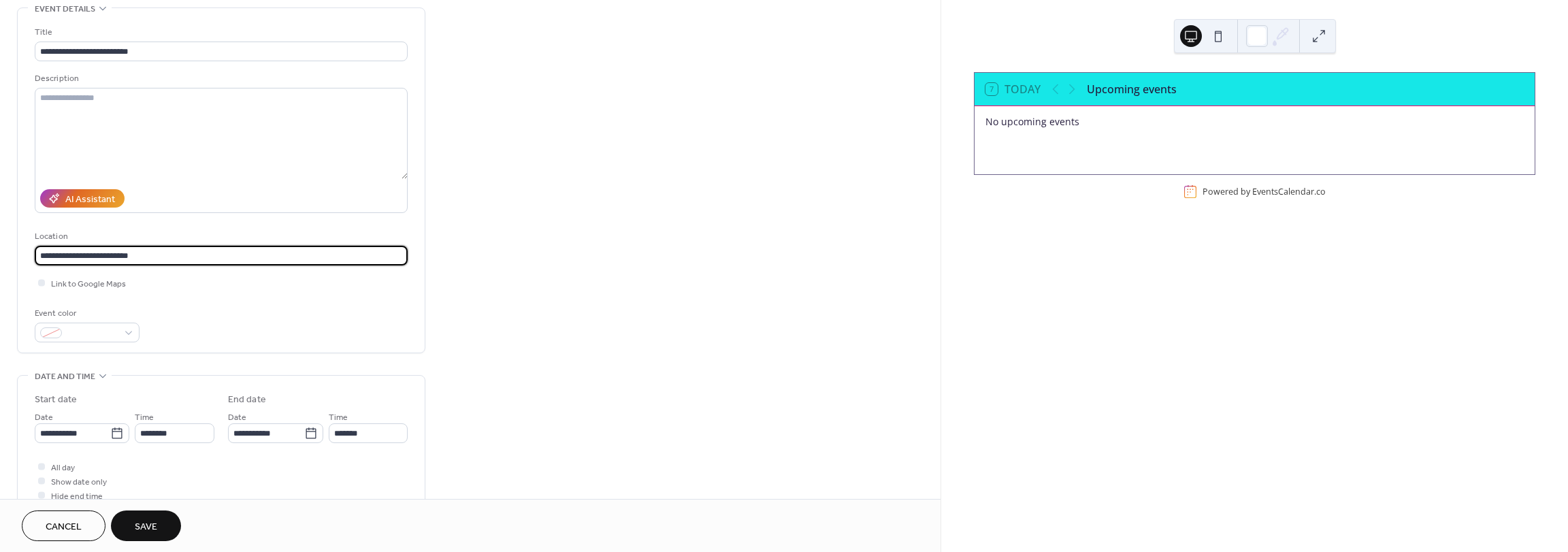 drag, startPoint x: 116, startPoint y: 255, endPoint x: 95, endPoint y: 254, distance: 21.0238 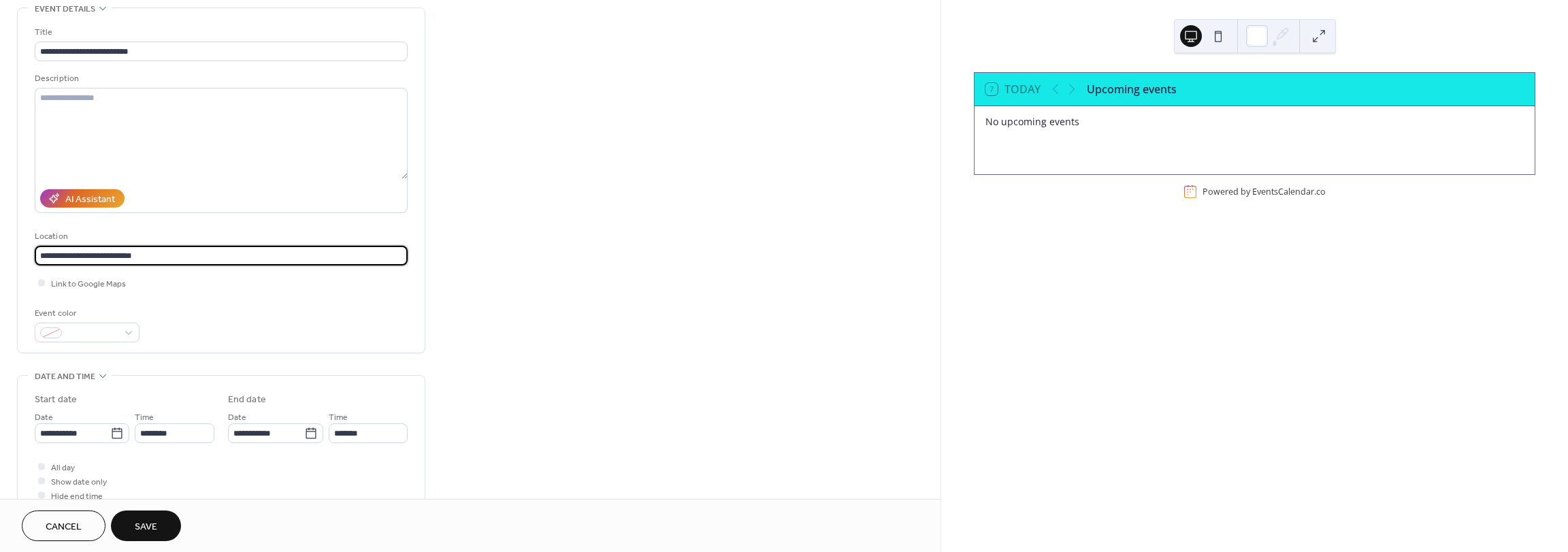 click on "**********" at bounding box center (221, 255) 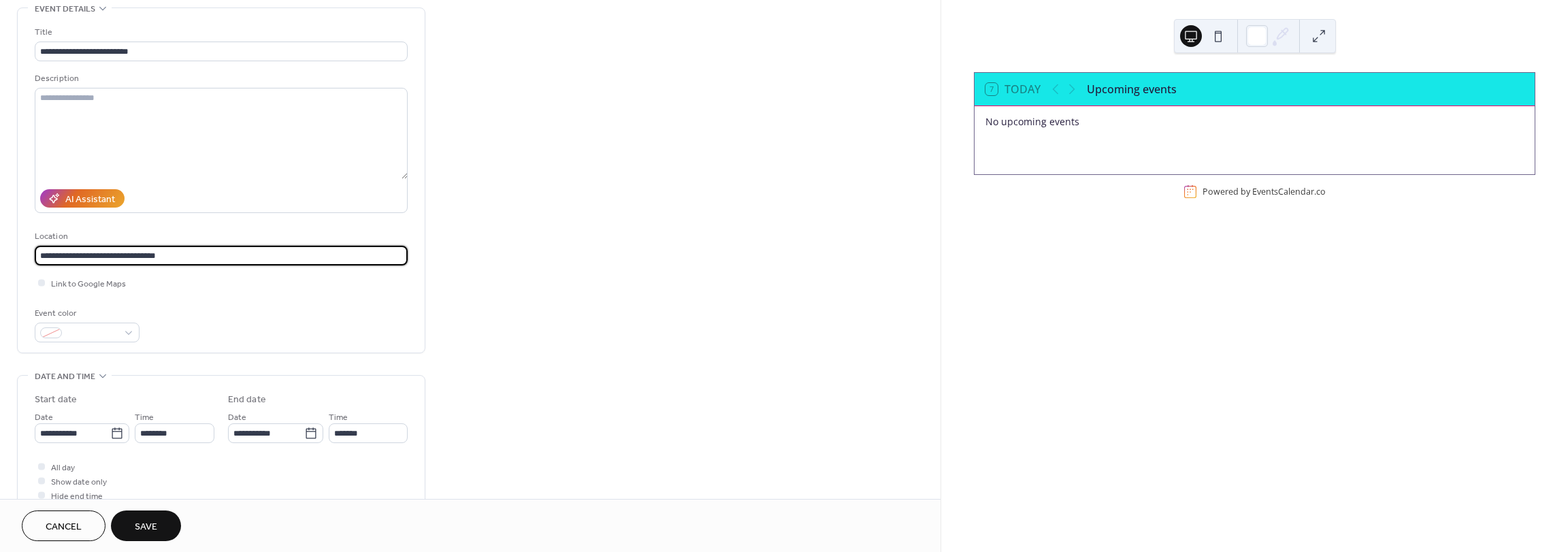 type on "**********" 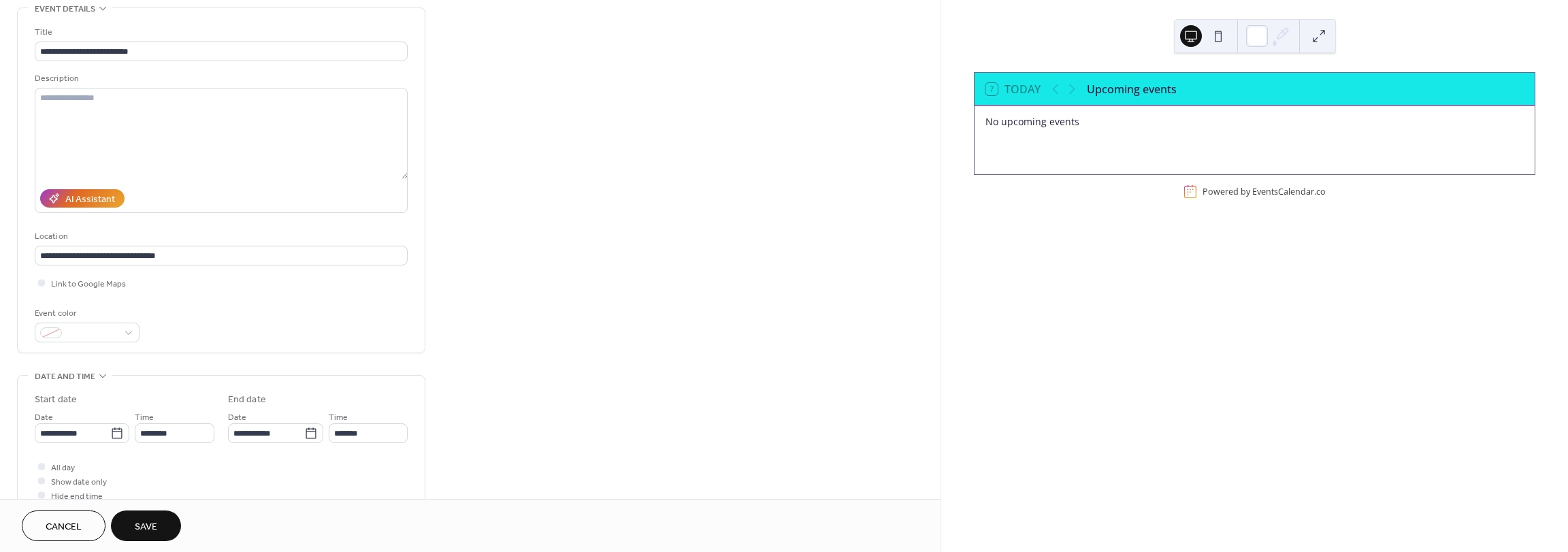 click on "**********" at bounding box center (221, 184) 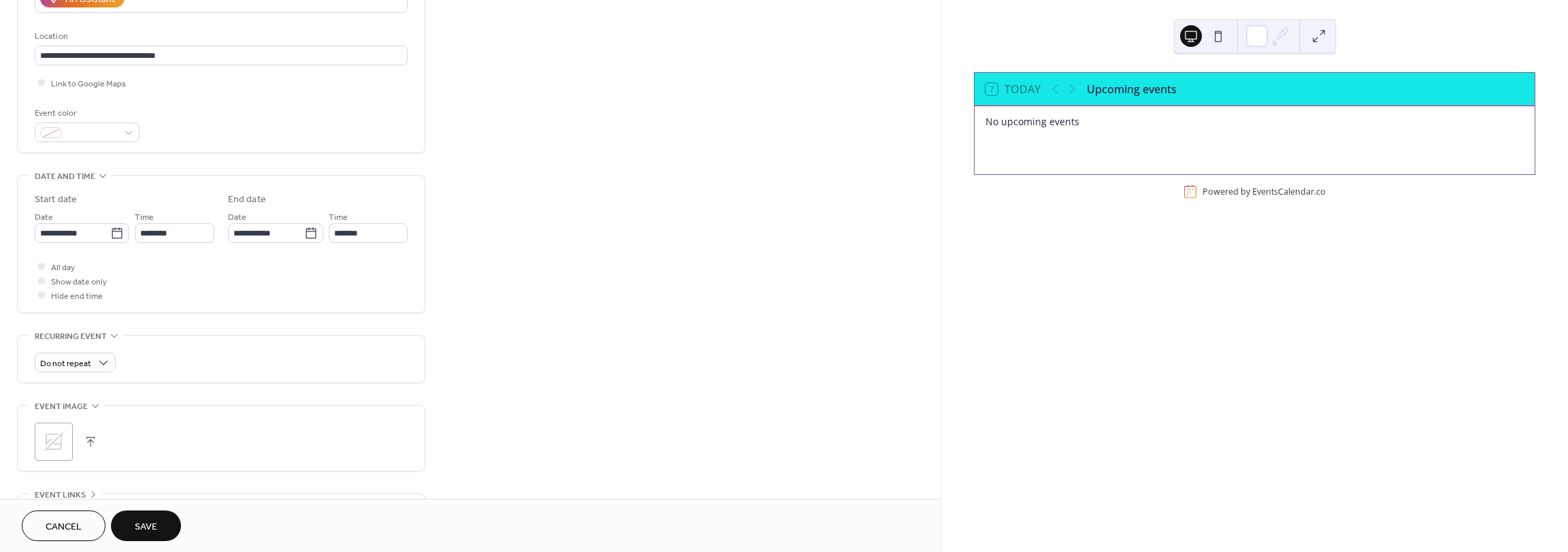 scroll, scrollTop: 272, scrollLeft: 0, axis: vertical 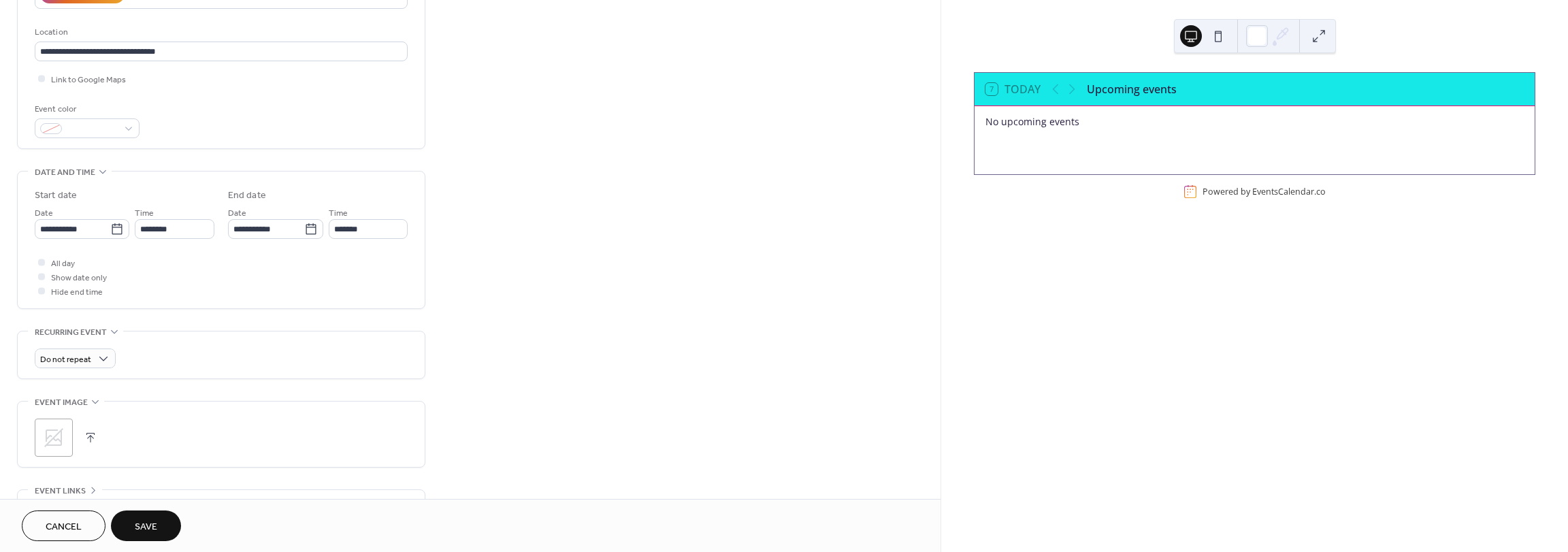 click on "**********" at bounding box center [221, 243] 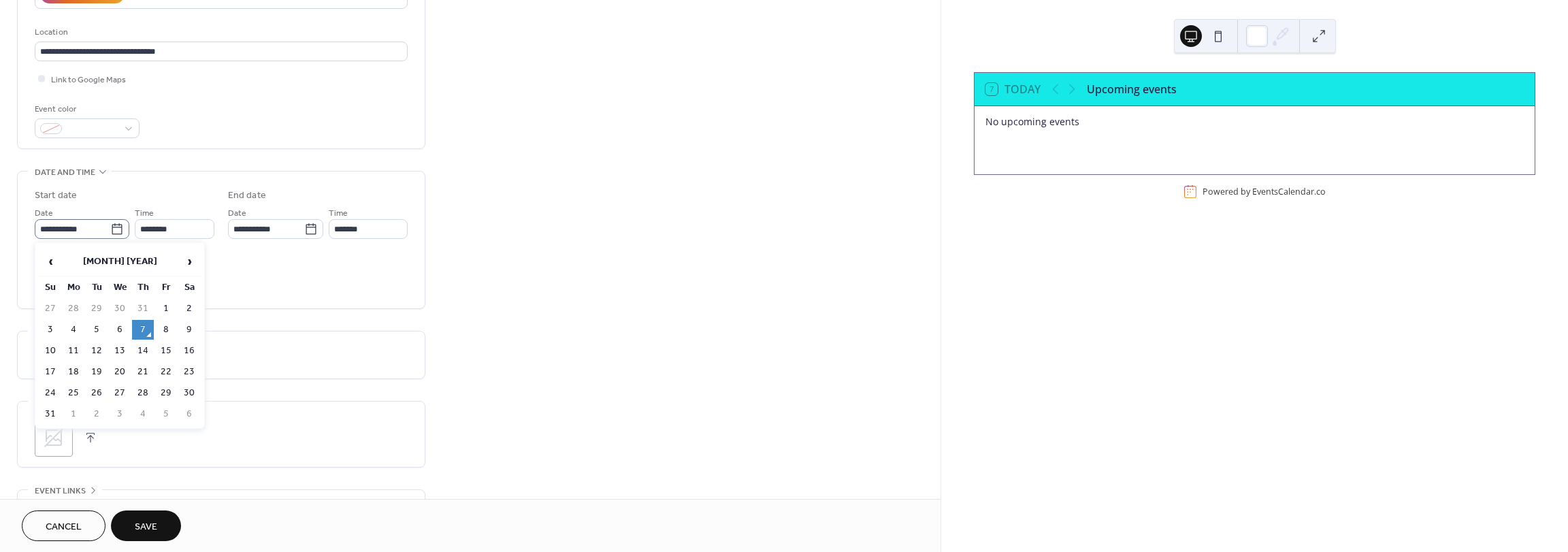 click 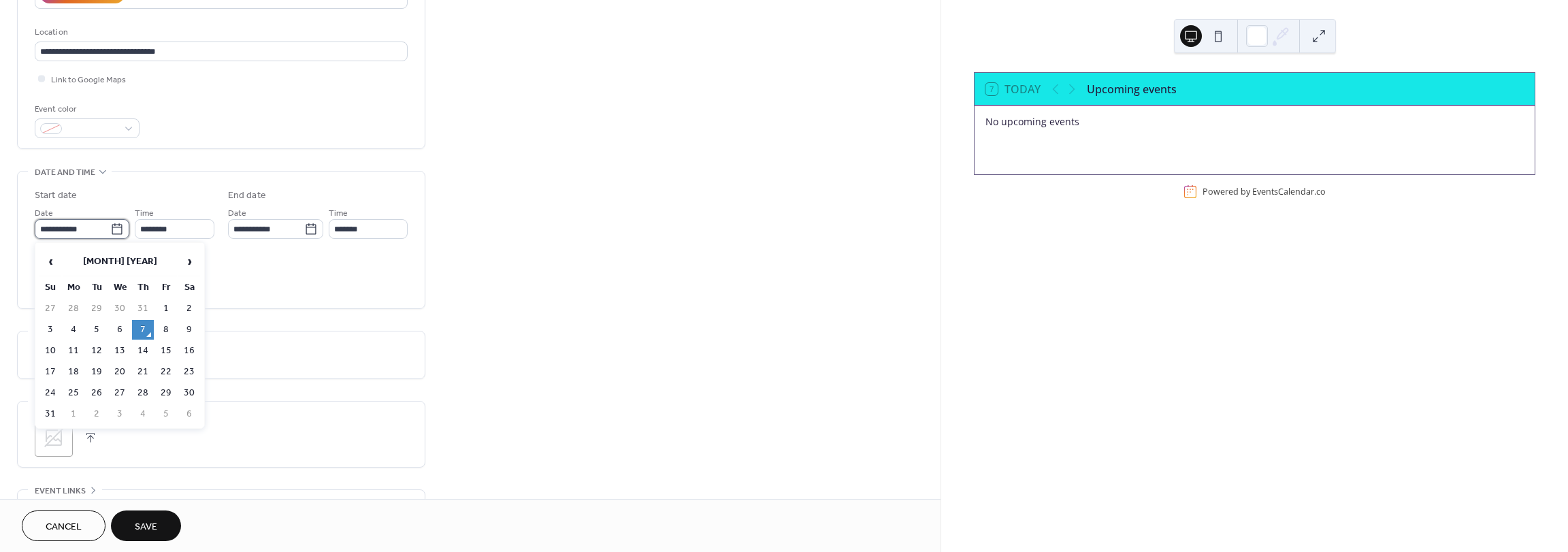 click on "**********" at bounding box center [72, 229] 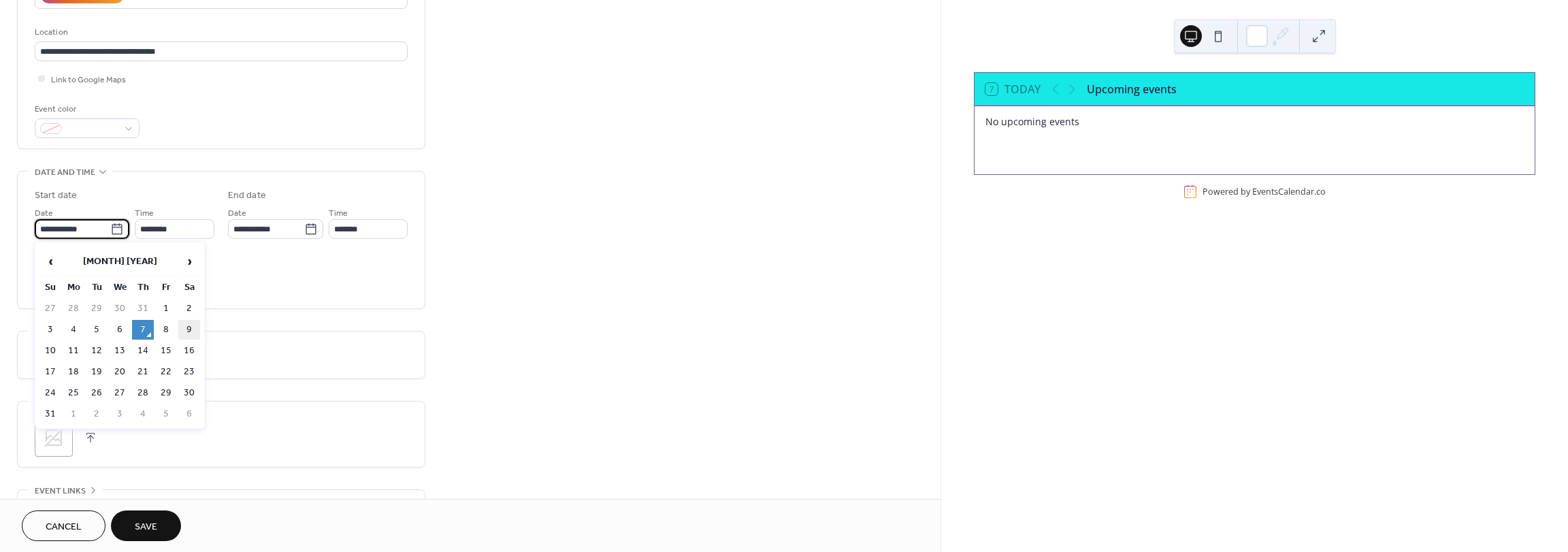 click on "9" at bounding box center [189, 329] 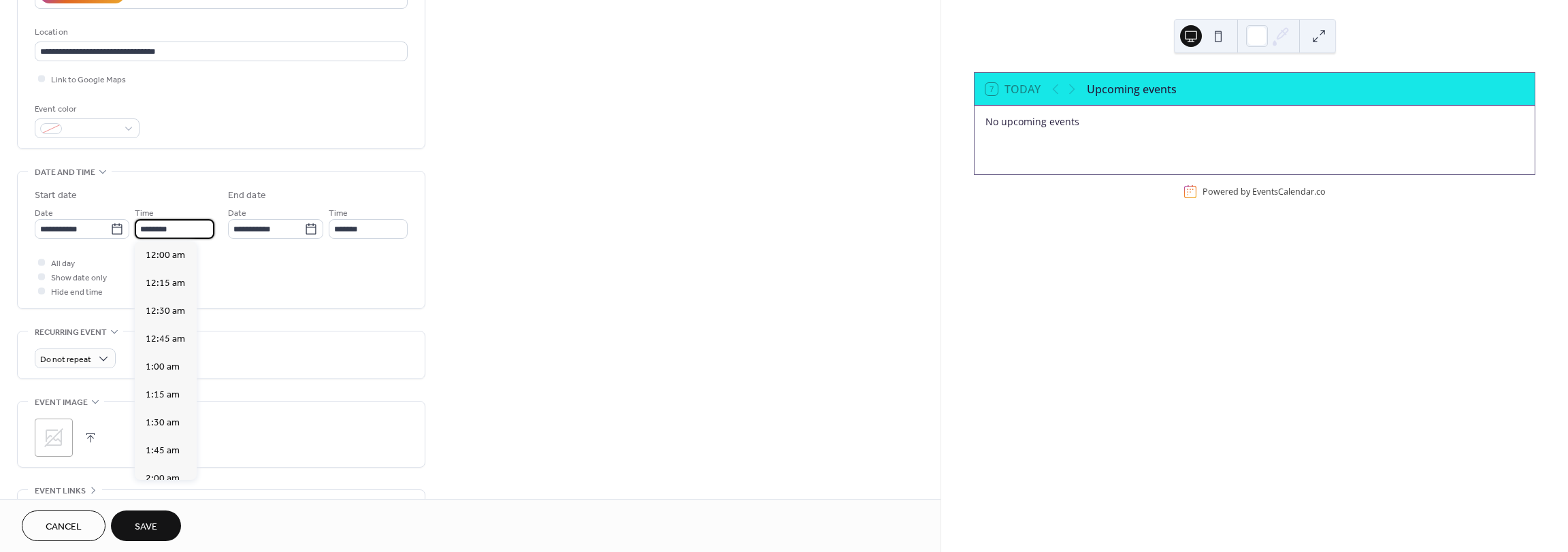 click on "********" at bounding box center (174, 229) 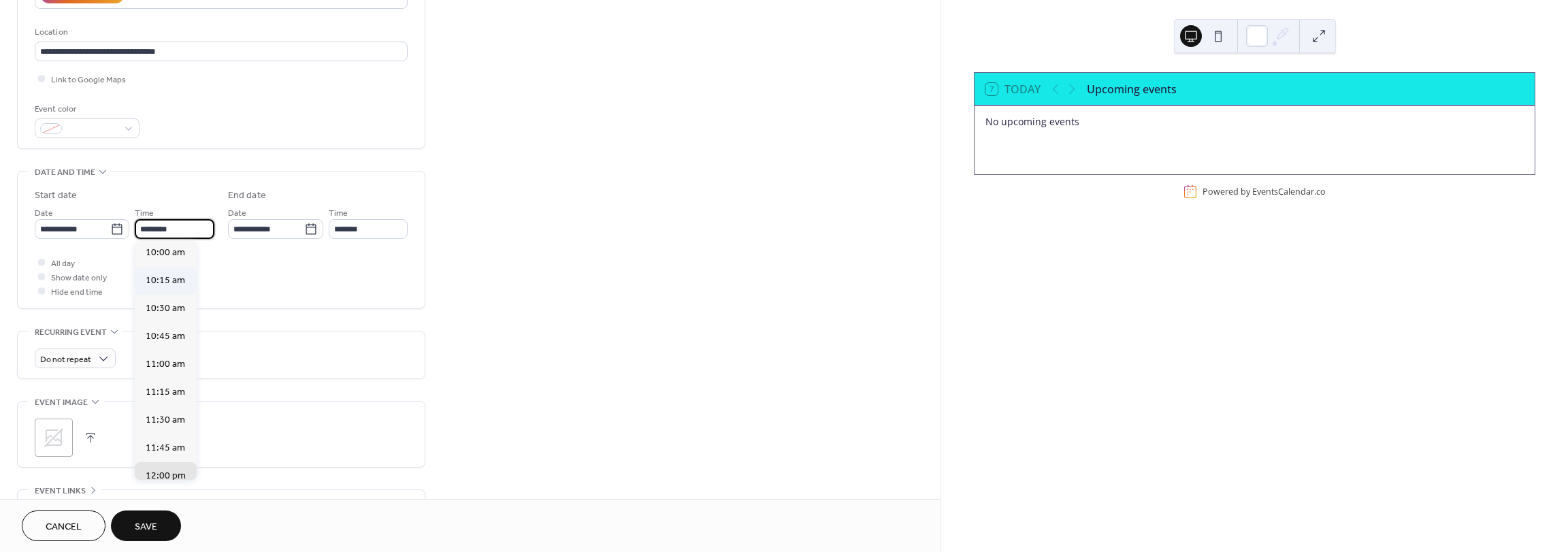 scroll, scrollTop: 1067, scrollLeft: 0, axis: vertical 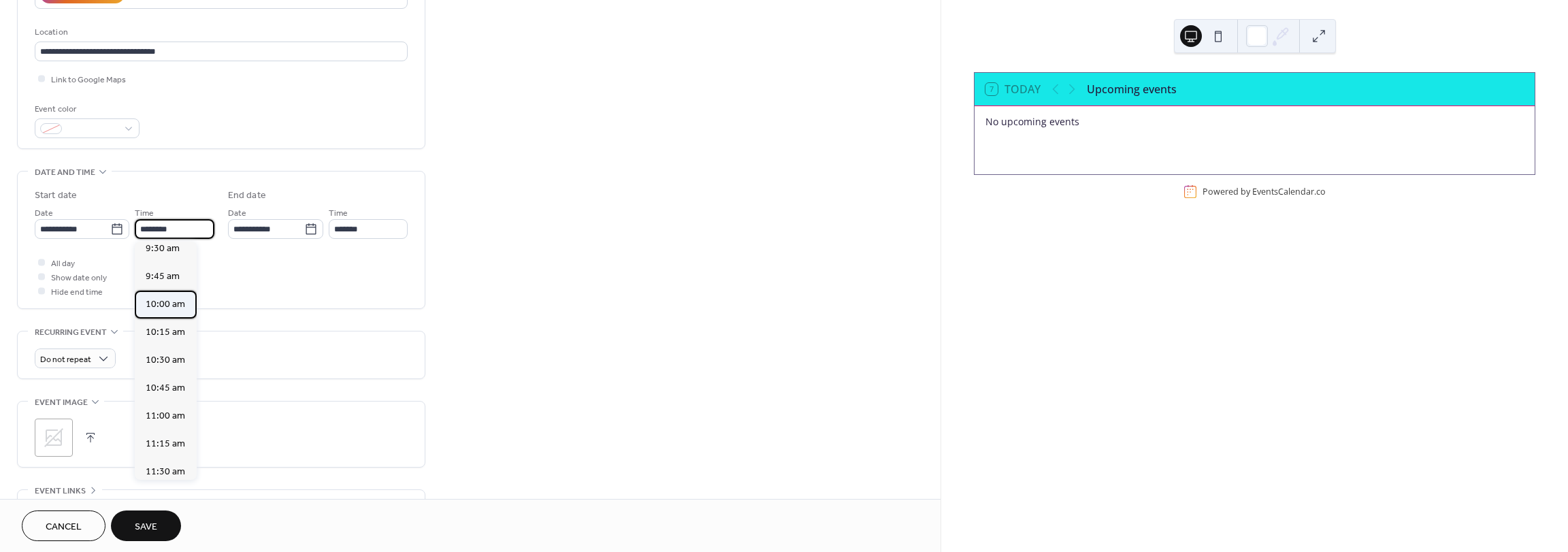click on "10:00 am" at bounding box center [165, 304] 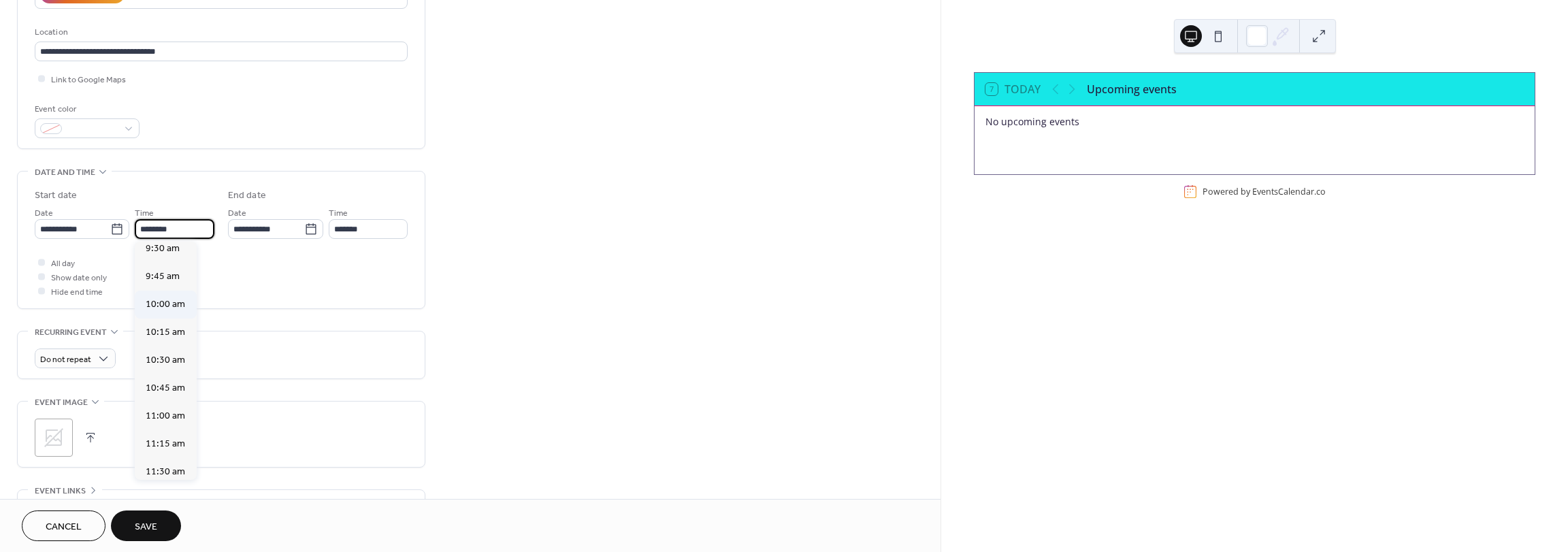 type on "********" 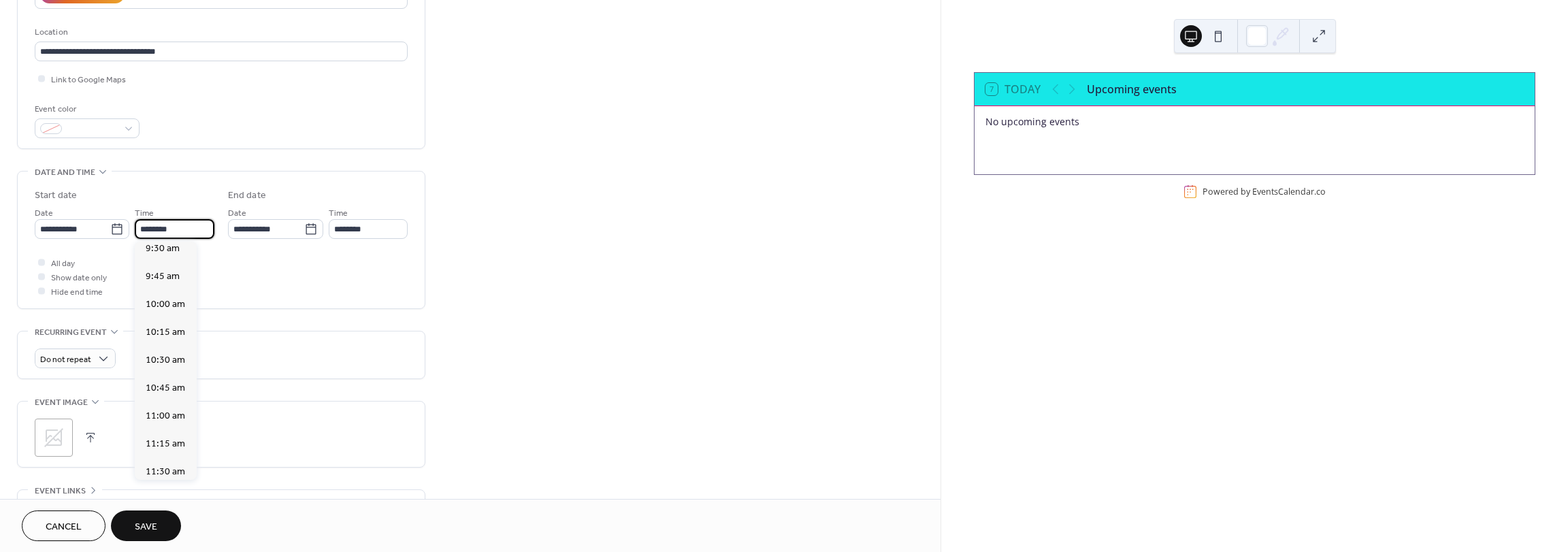 scroll, scrollTop: 0, scrollLeft: 0, axis: both 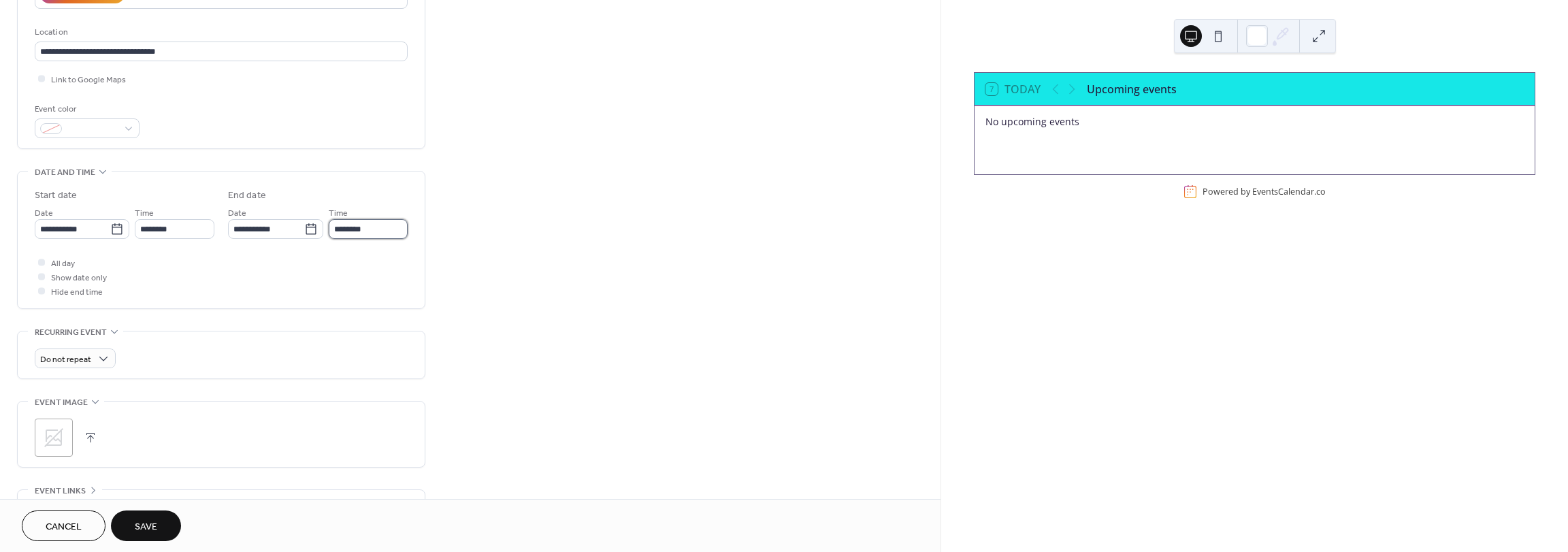 click on "********" at bounding box center [368, 229] 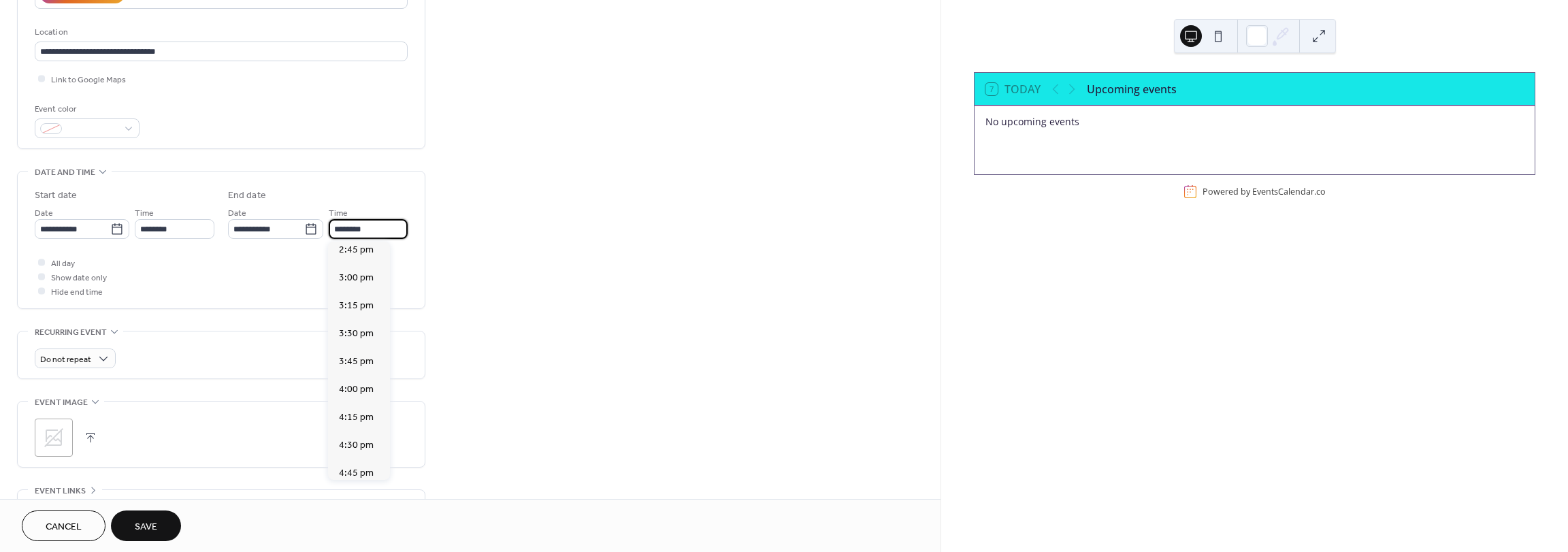 scroll, scrollTop: 545, scrollLeft: 0, axis: vertical 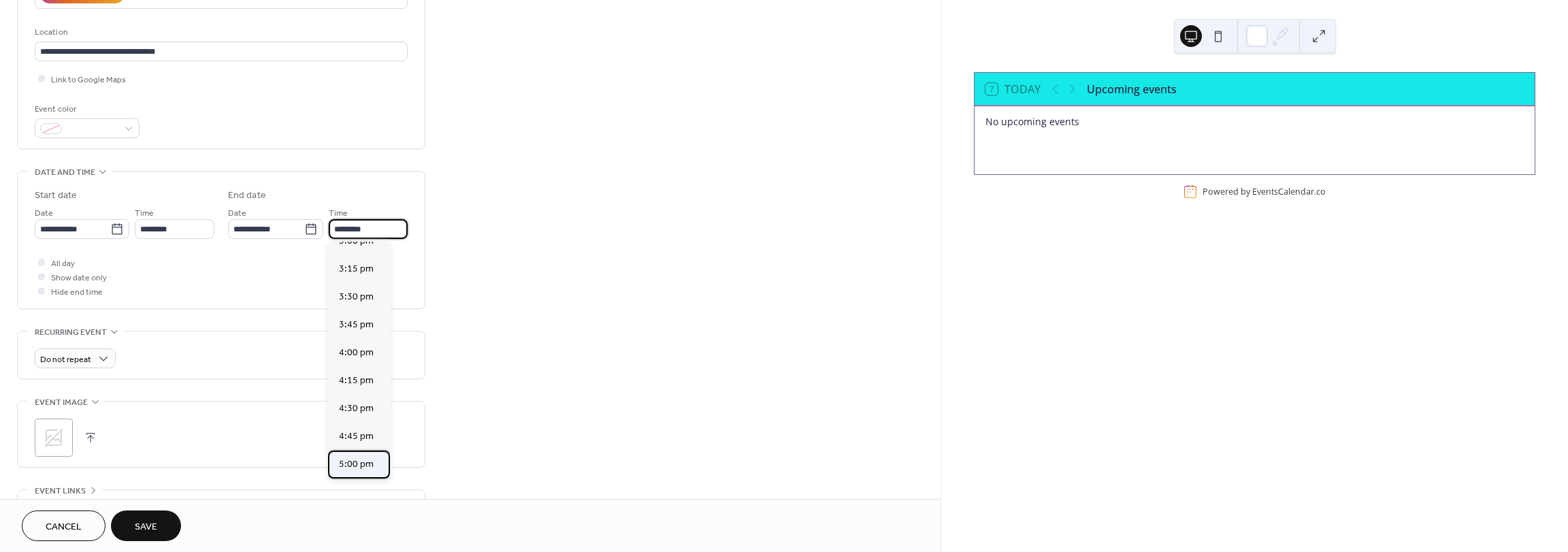 click on "5:00 pm" at bounding box center [356, 464] 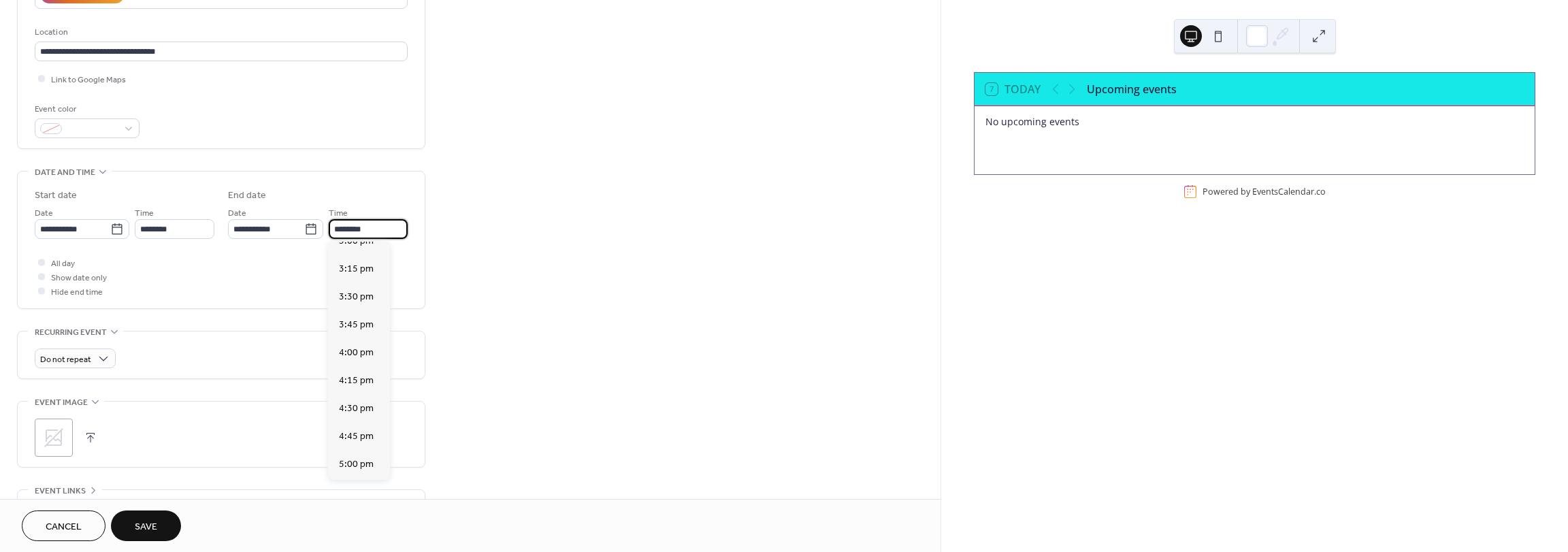 type on "*******" 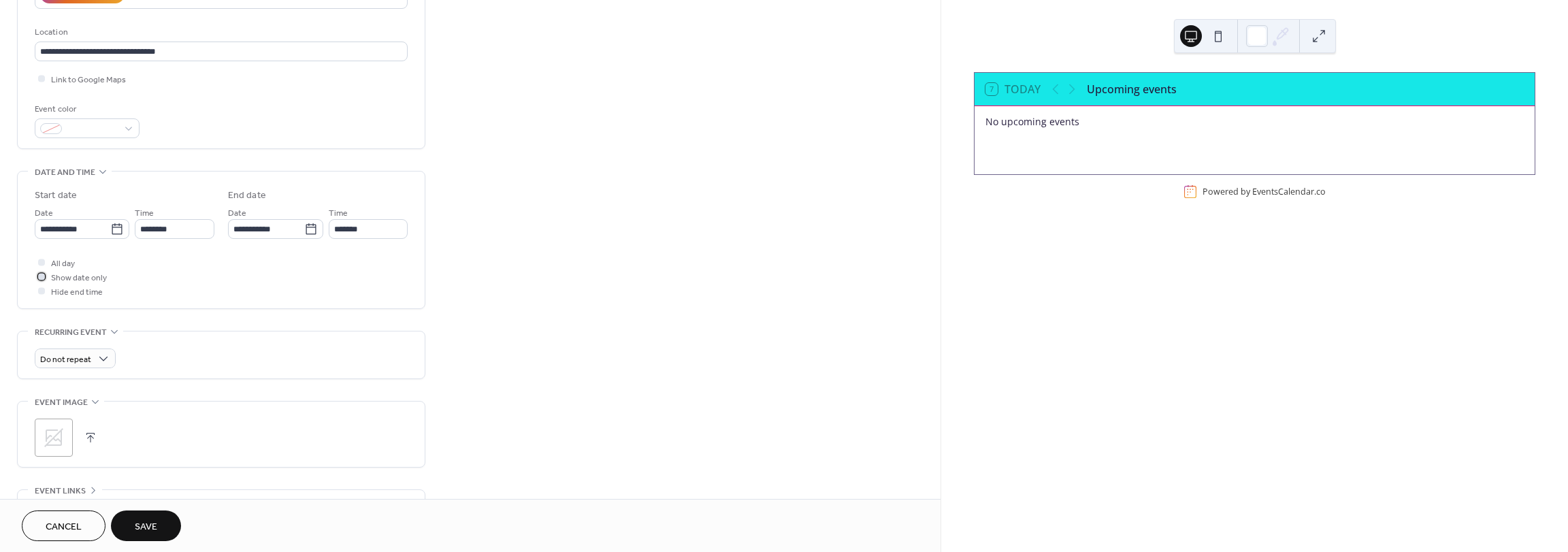 click at bounding box center [42, 276] 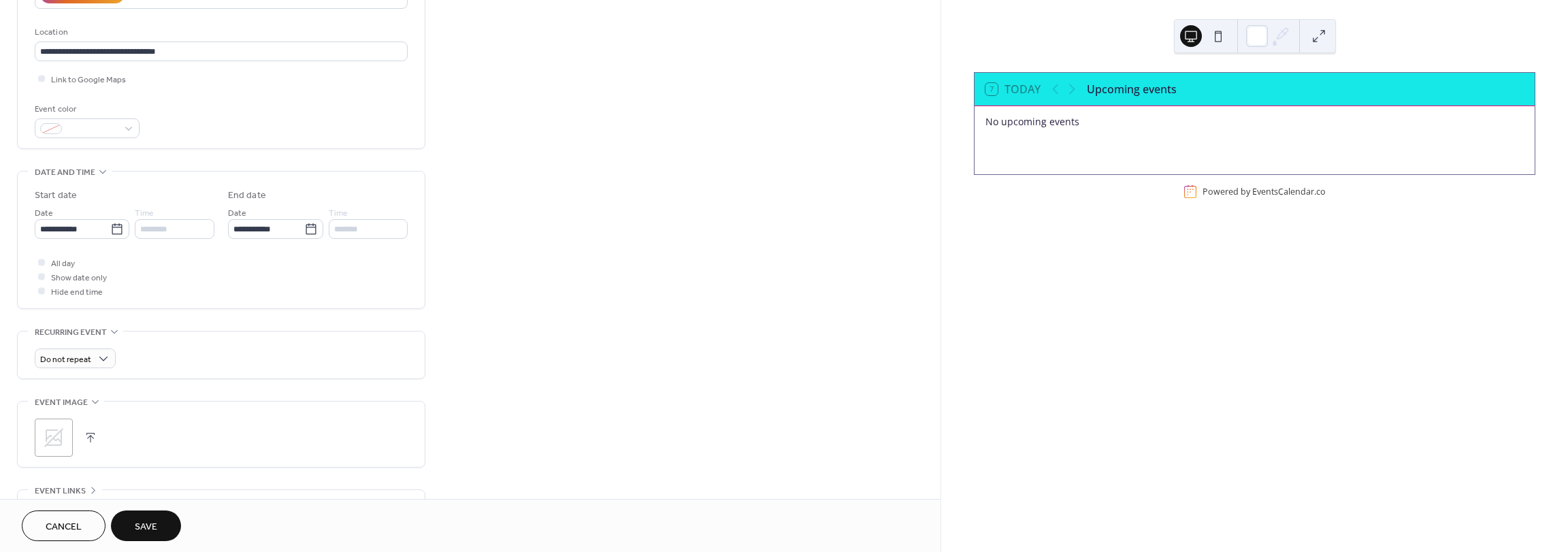 click at bounding box center (42, 291) 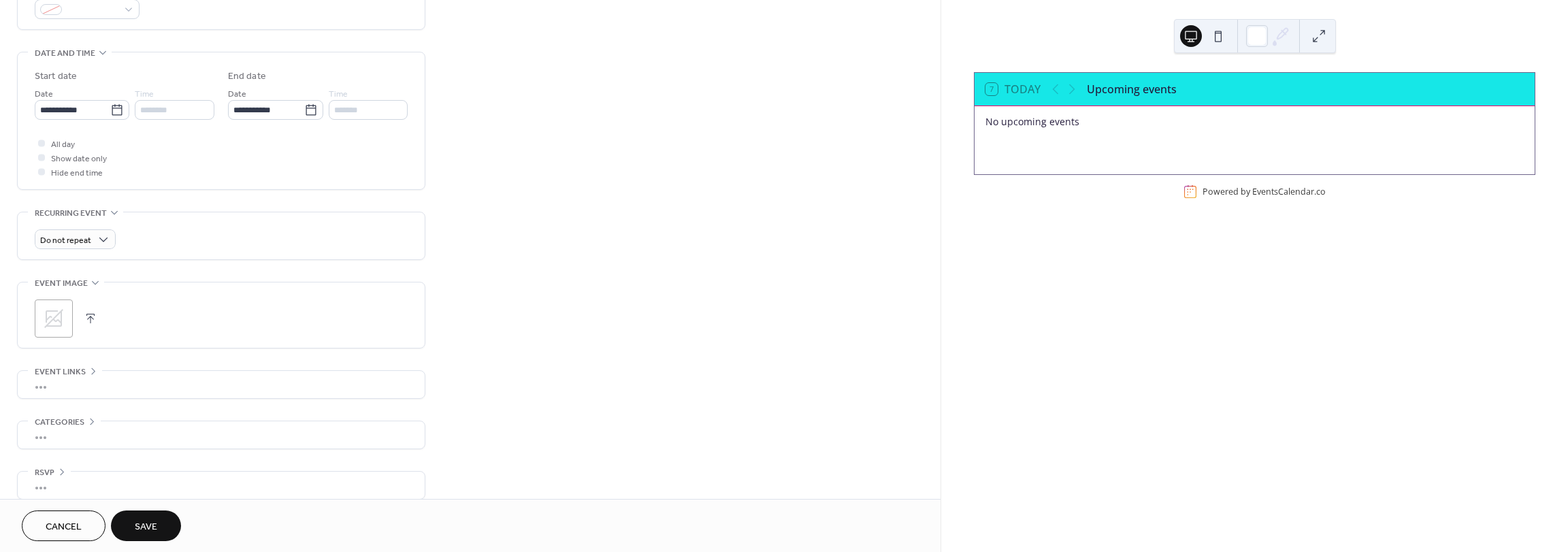 scroll, scrollTop: 406, scrollLeft: 0, axis: vertical 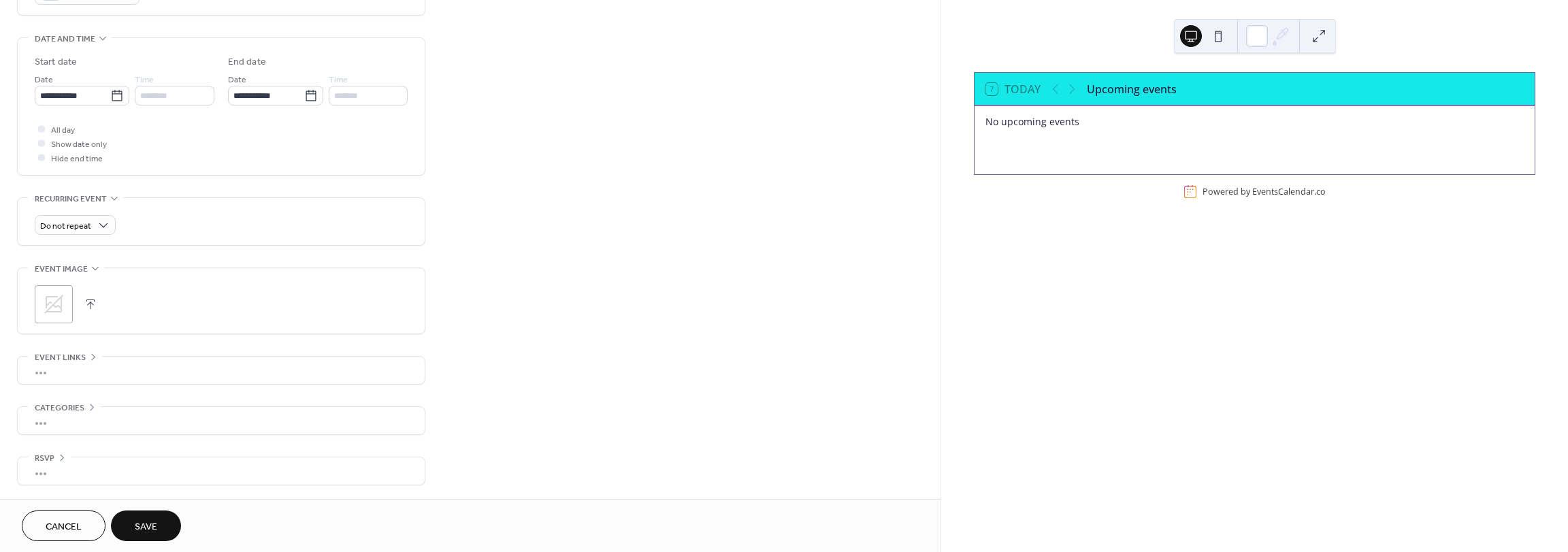 click on "•••" at bounding box center (221, 421) 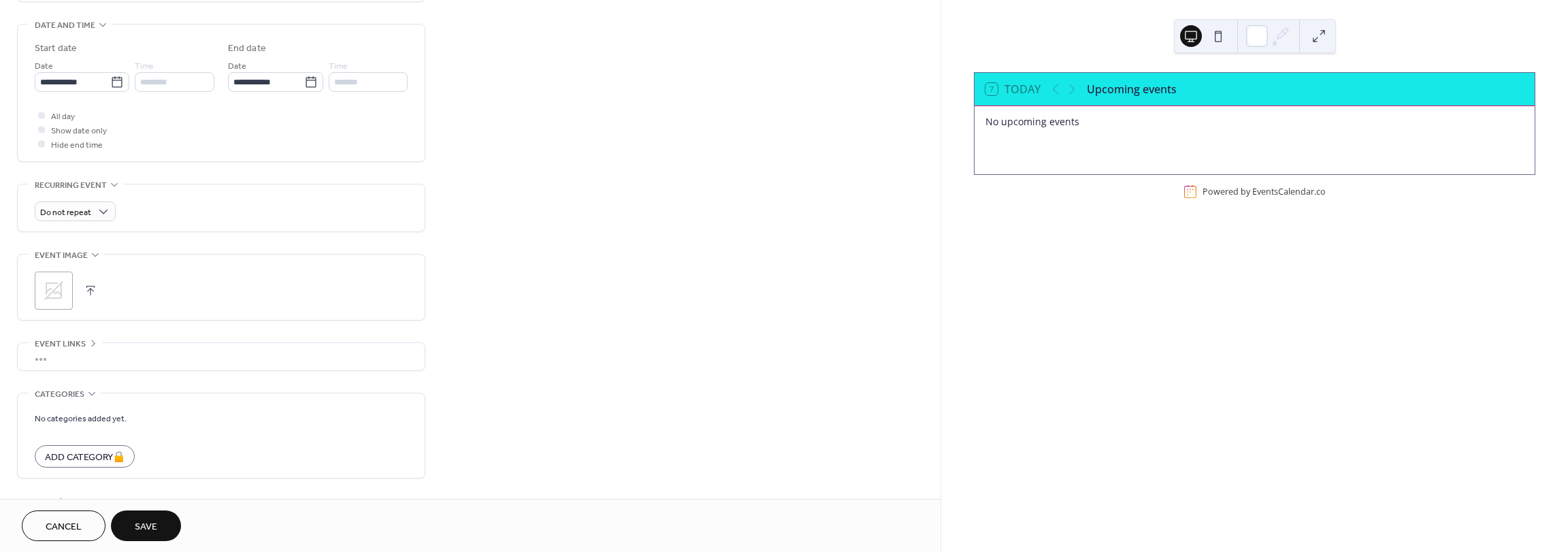 scroll, scrollTop: 463, scrollLeft: 0, axis: vertical 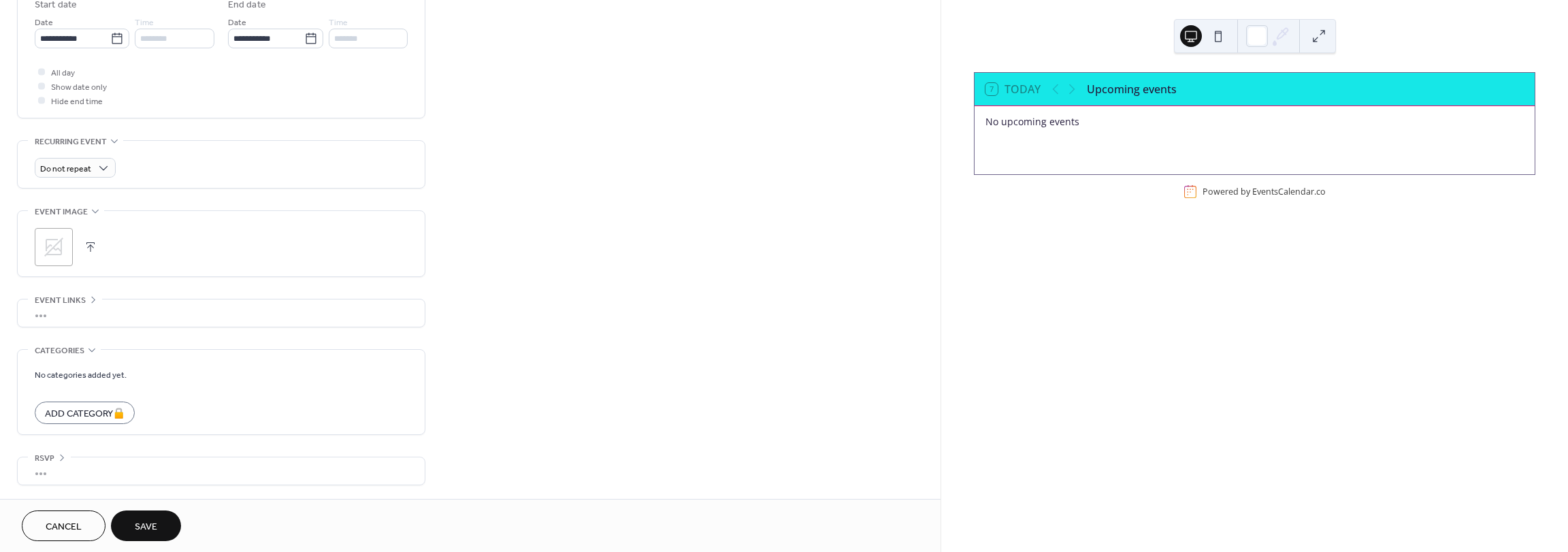 click 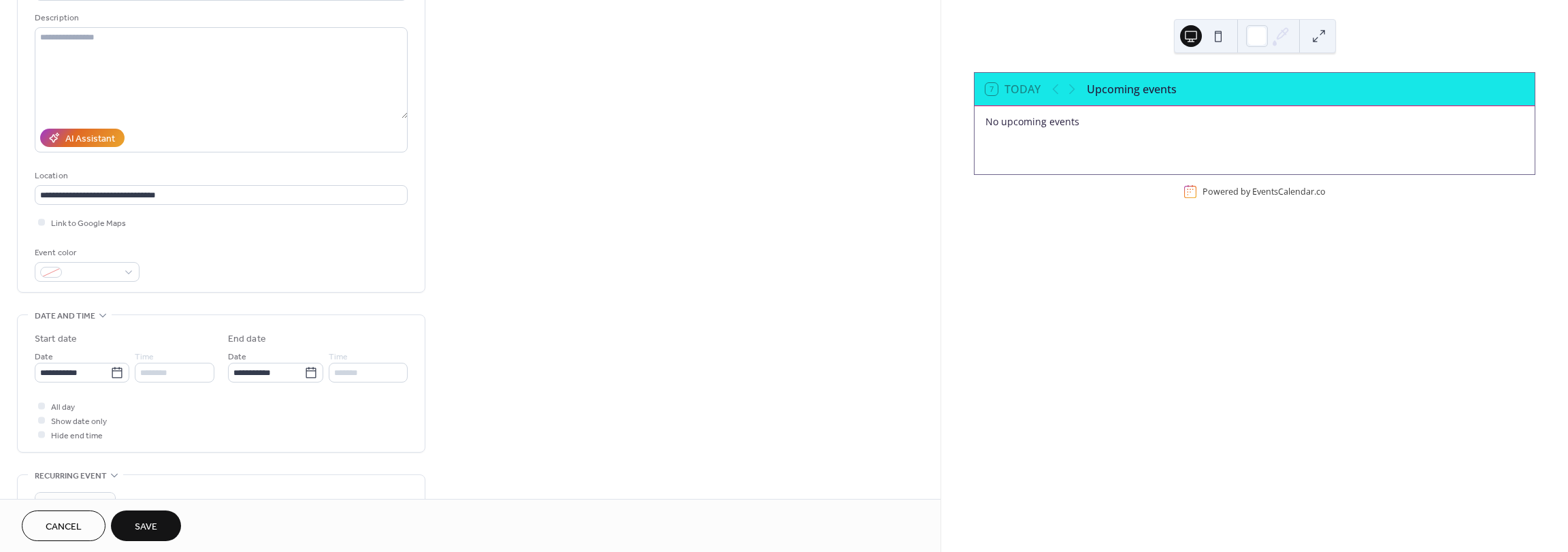 scroll, scrollTop: 136, scrollLeft: 0, axis: vertical 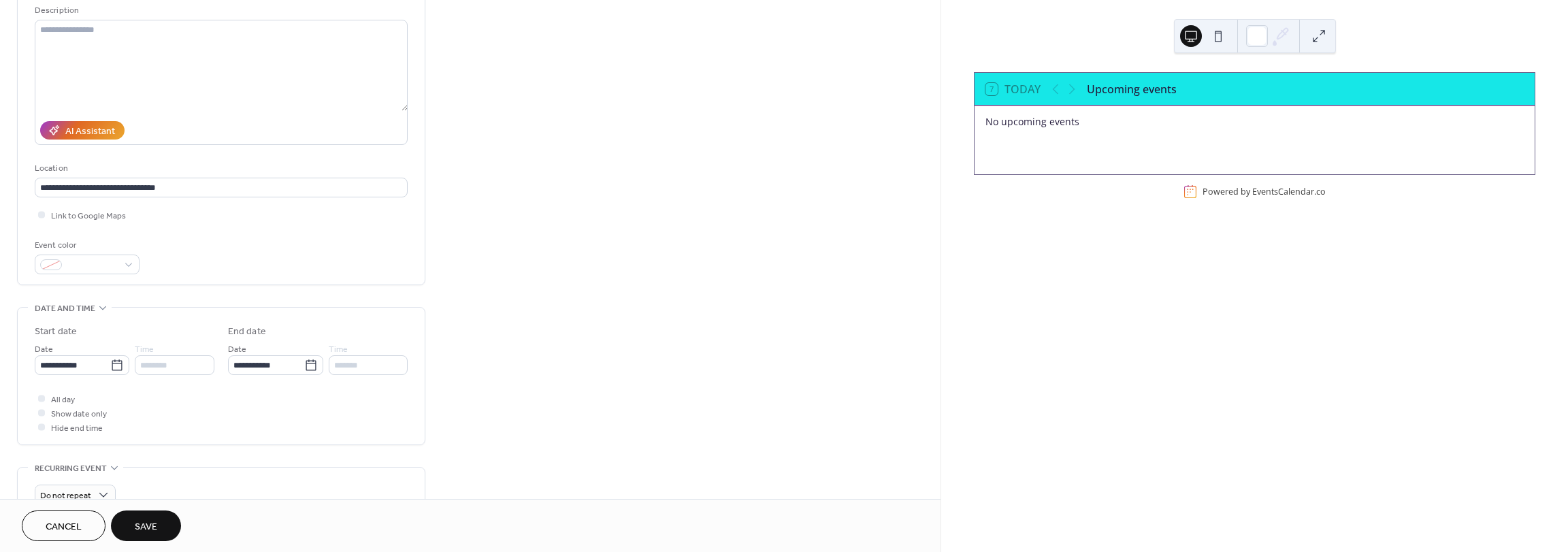 click on "Save" at bounding box center [146, 527] 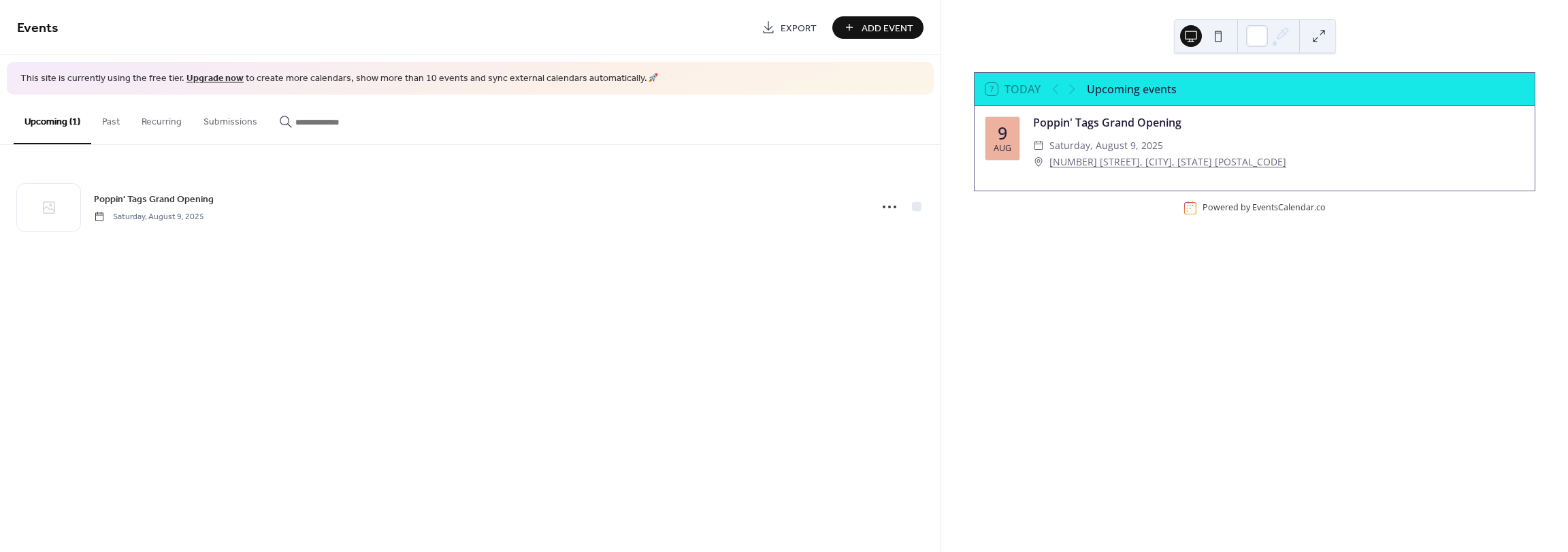 click on "Export" at bounding box center (789, 27) 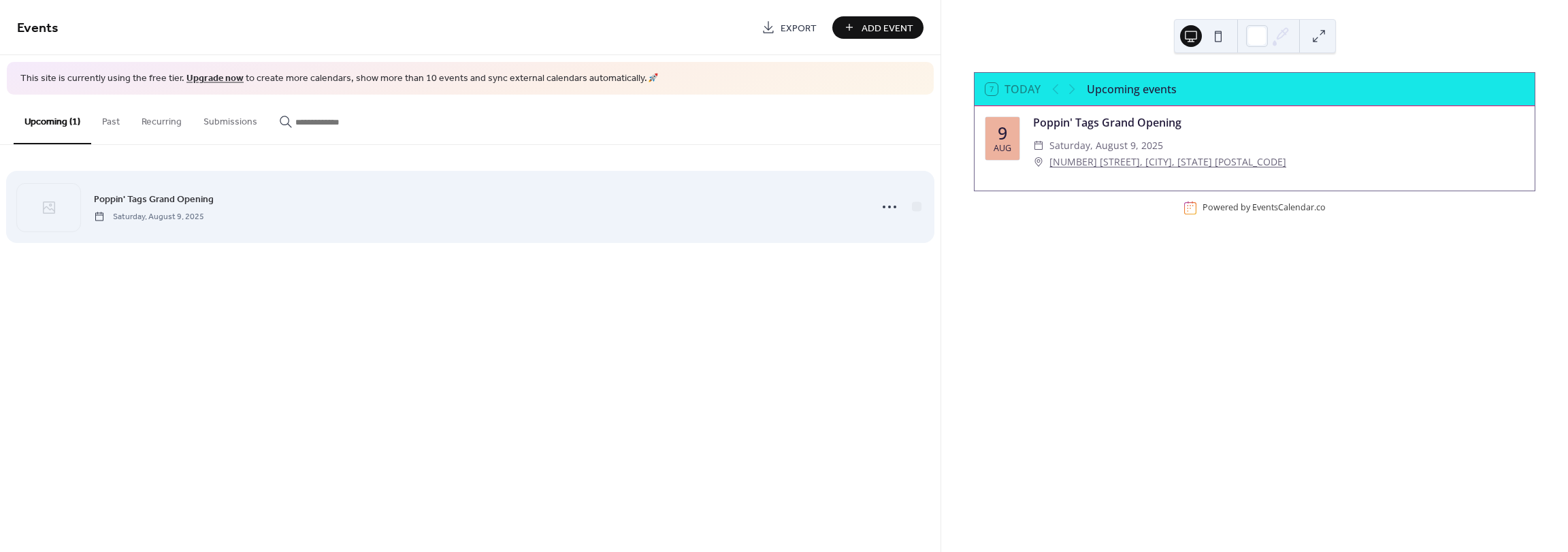 click on "Poppin' Tags Grand Opening Saturday, [MONTH] [DAY], [YEAR]" at bounding box center [470, 207] 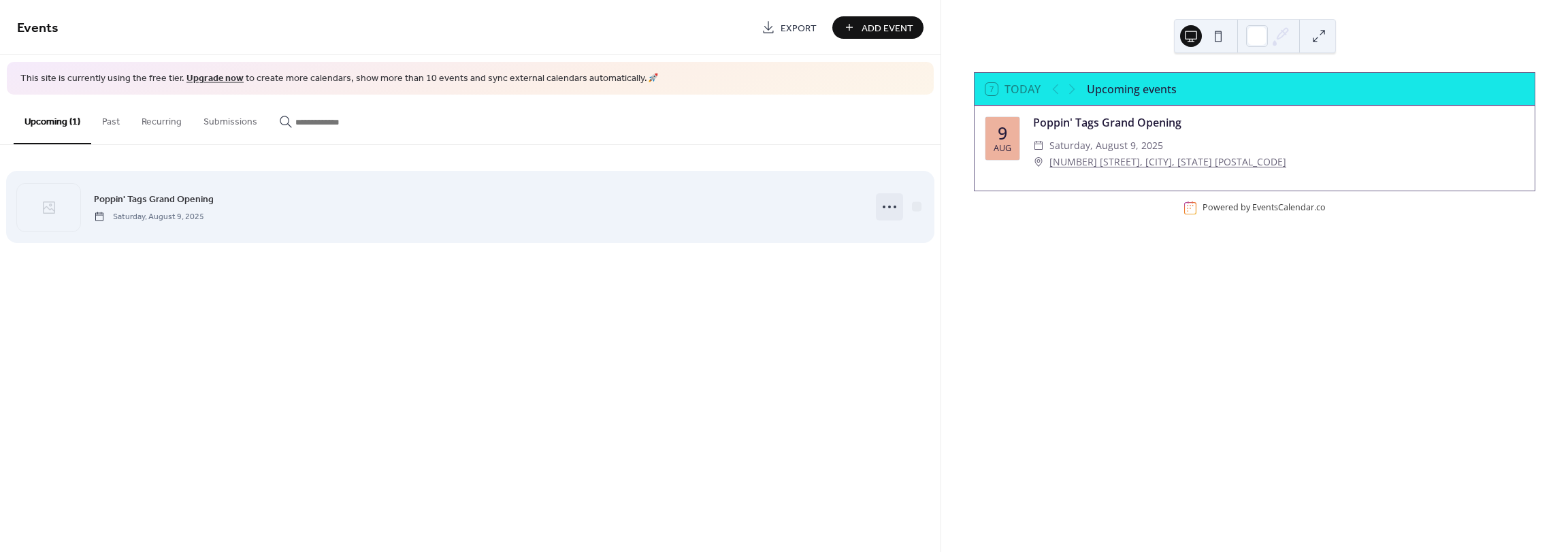 click 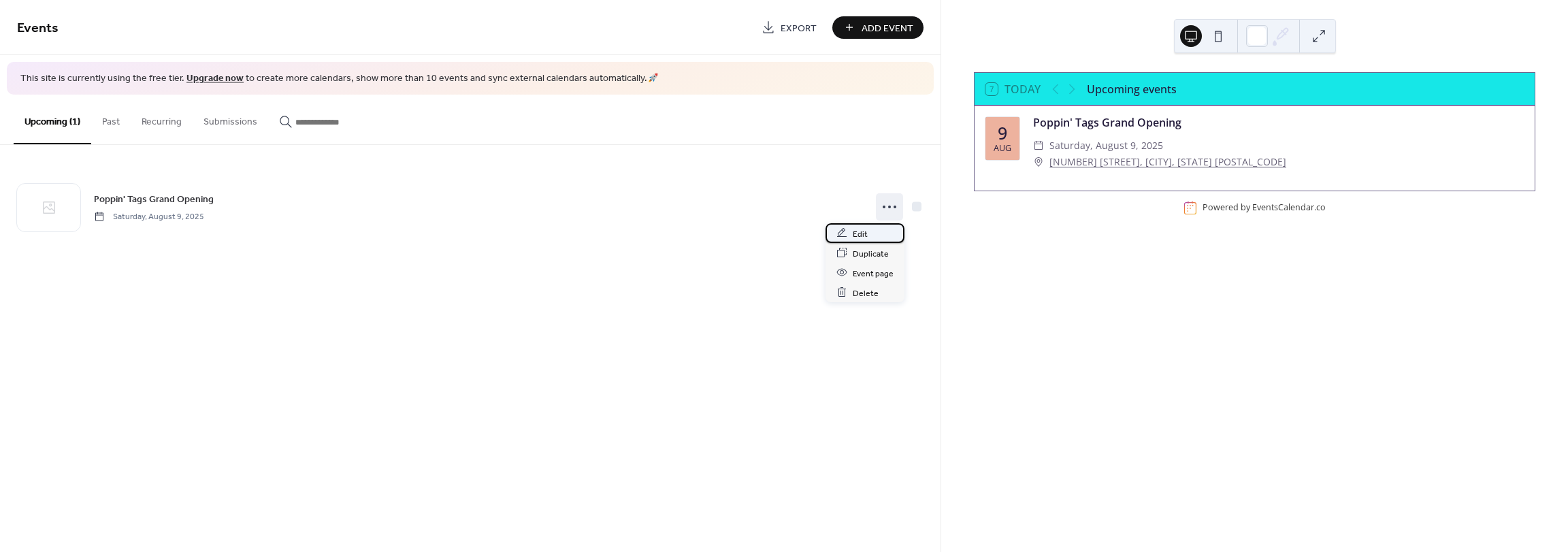click on "Edit" at bounding box center [865, 233] 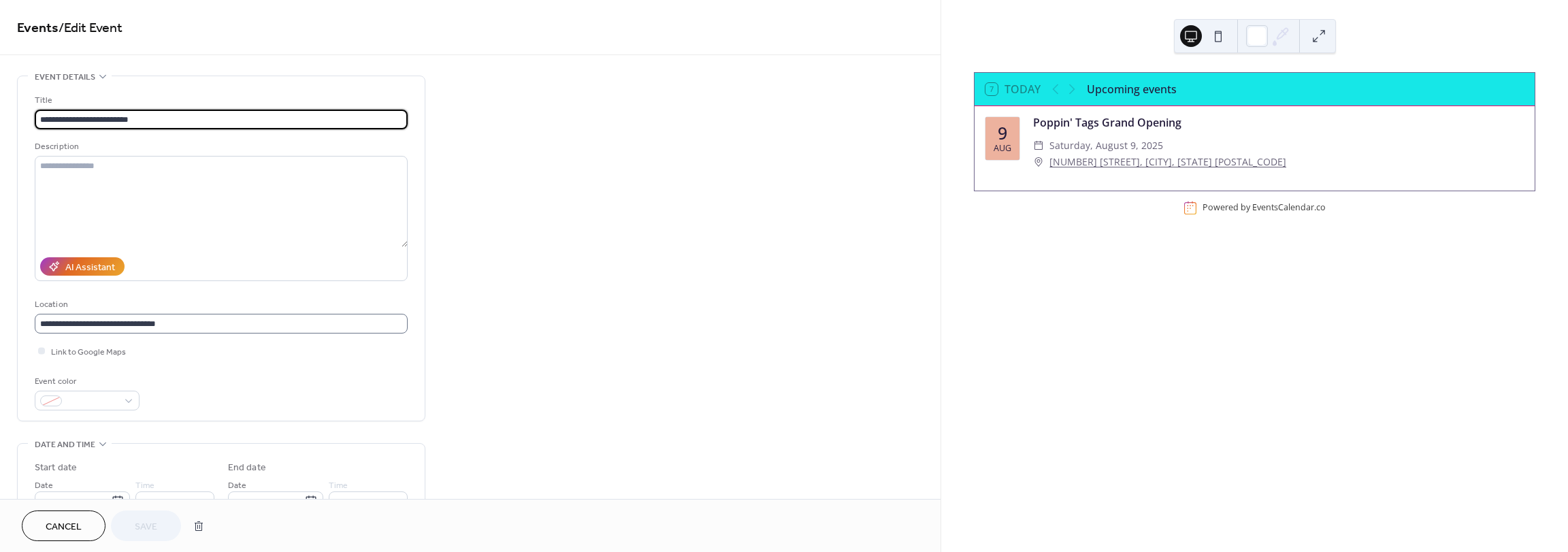 scroll, scrollTop: 1, scrollLeft: 0, axis: vertical 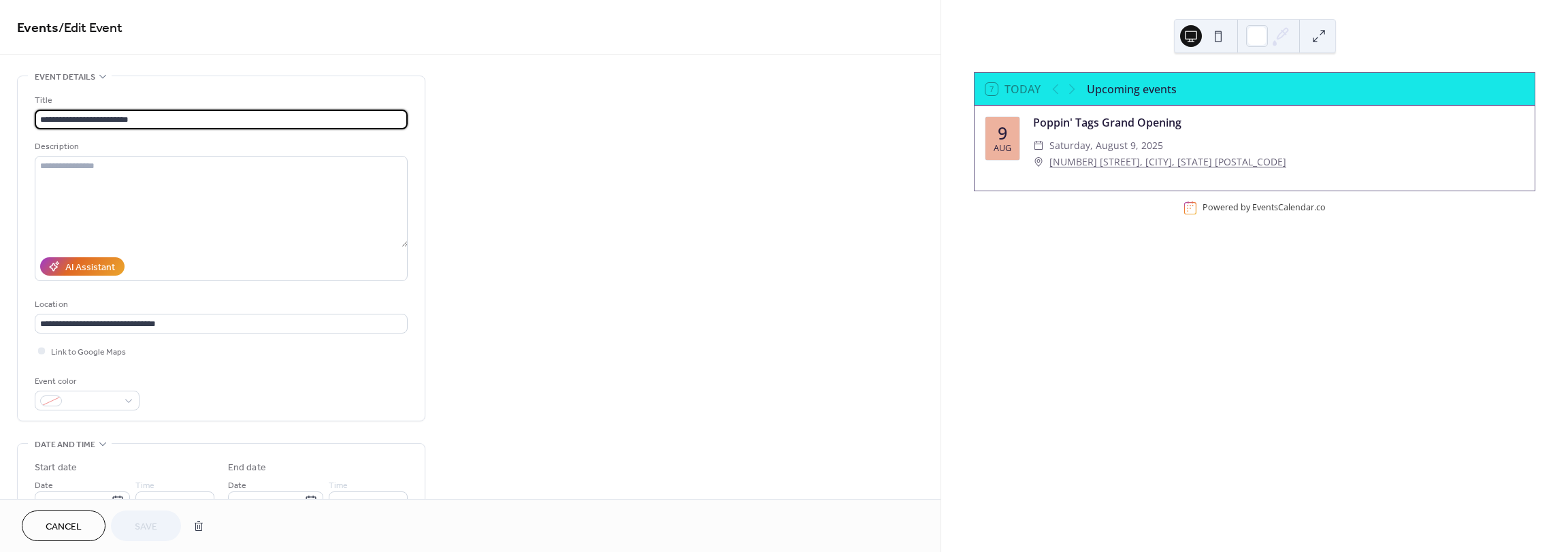 click on "Cancel" at bounding box center (63, 527) 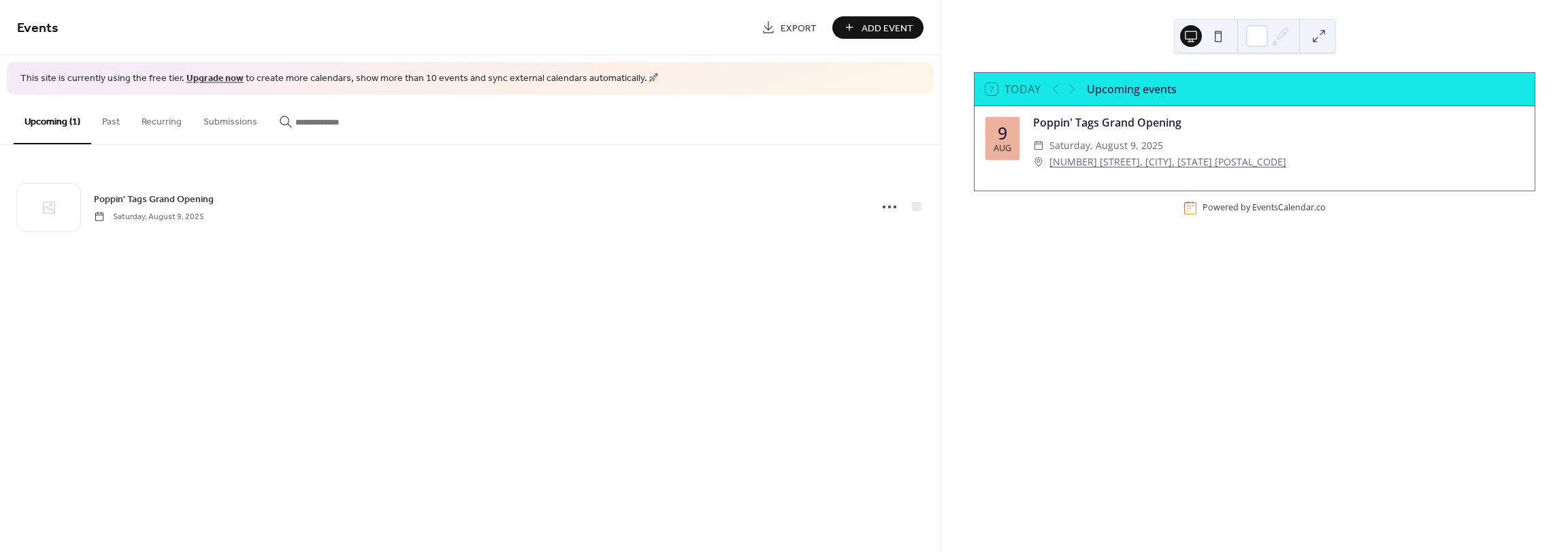 click on "Events Export Add Event This site is currently using the free tier.   Upgrade now   to create more calendars, show more than 10 events and sync external calendars automatically. 🚀 Upcoming (1) Past Recurring Submissions Poppin' Tags Grand Opening Saturday, [MONTH] [DAY], [YEAR] Cancel" at bounding box center (470, 276) 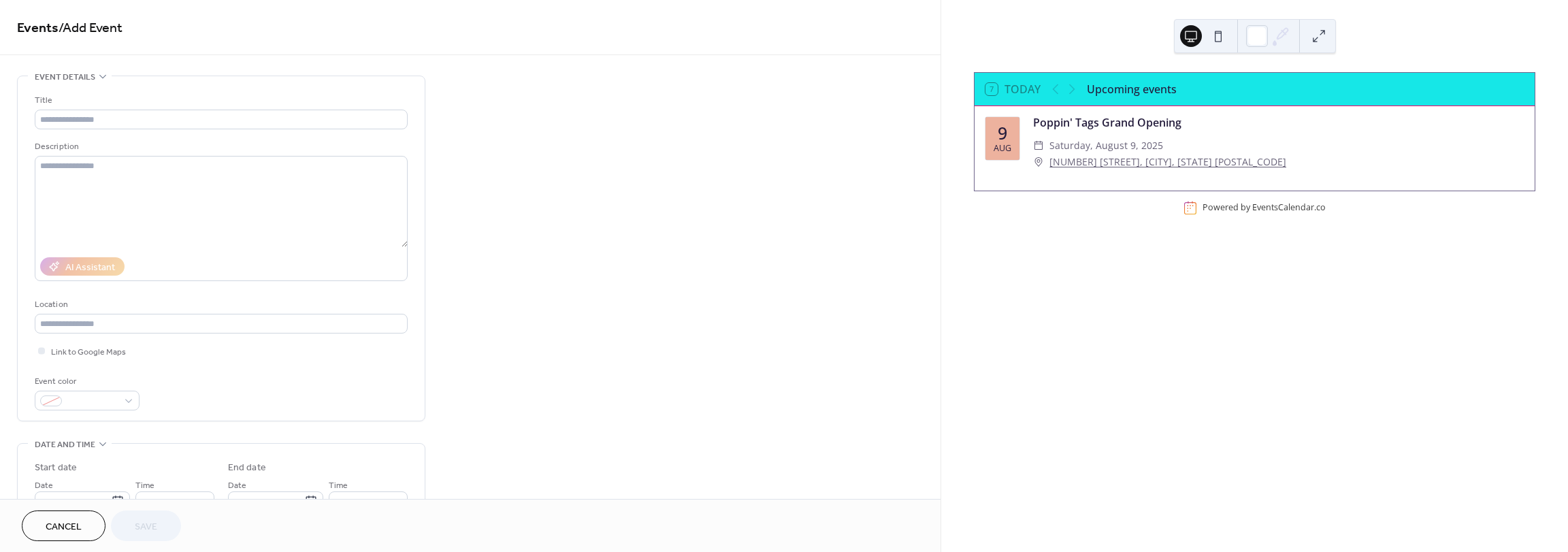 click on "Title" at bounding box center (220, 100) 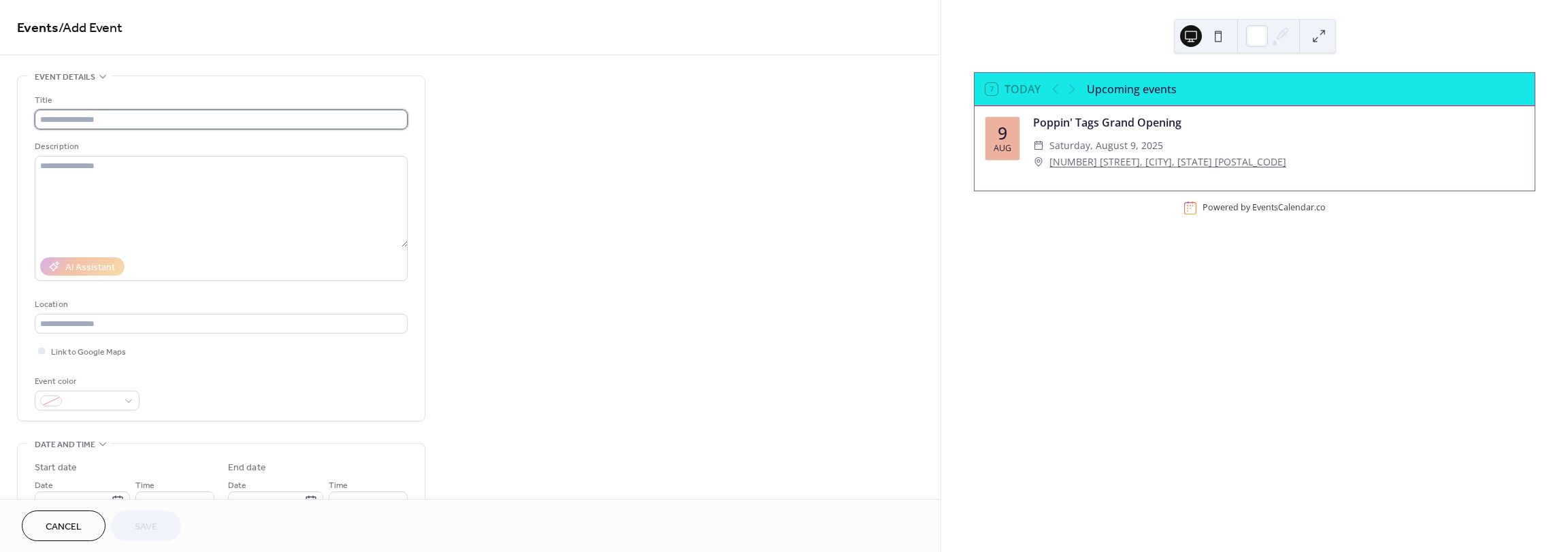 click at bounding box center [221, 119] 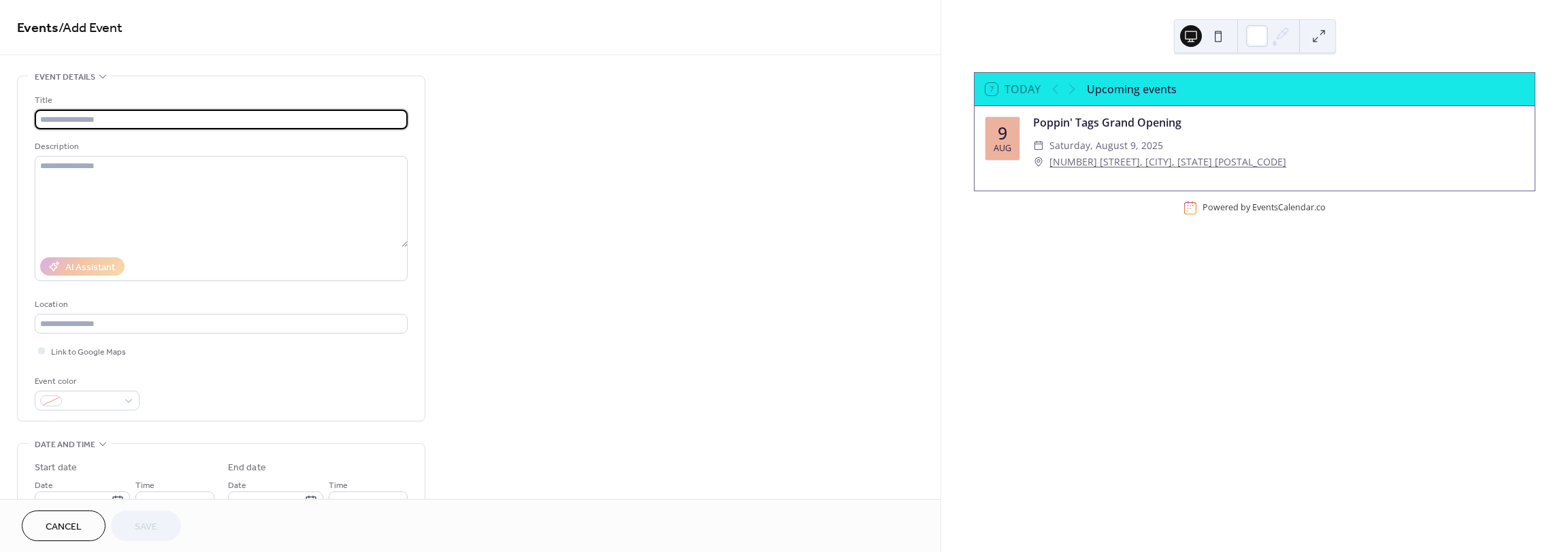 paste on "**********" 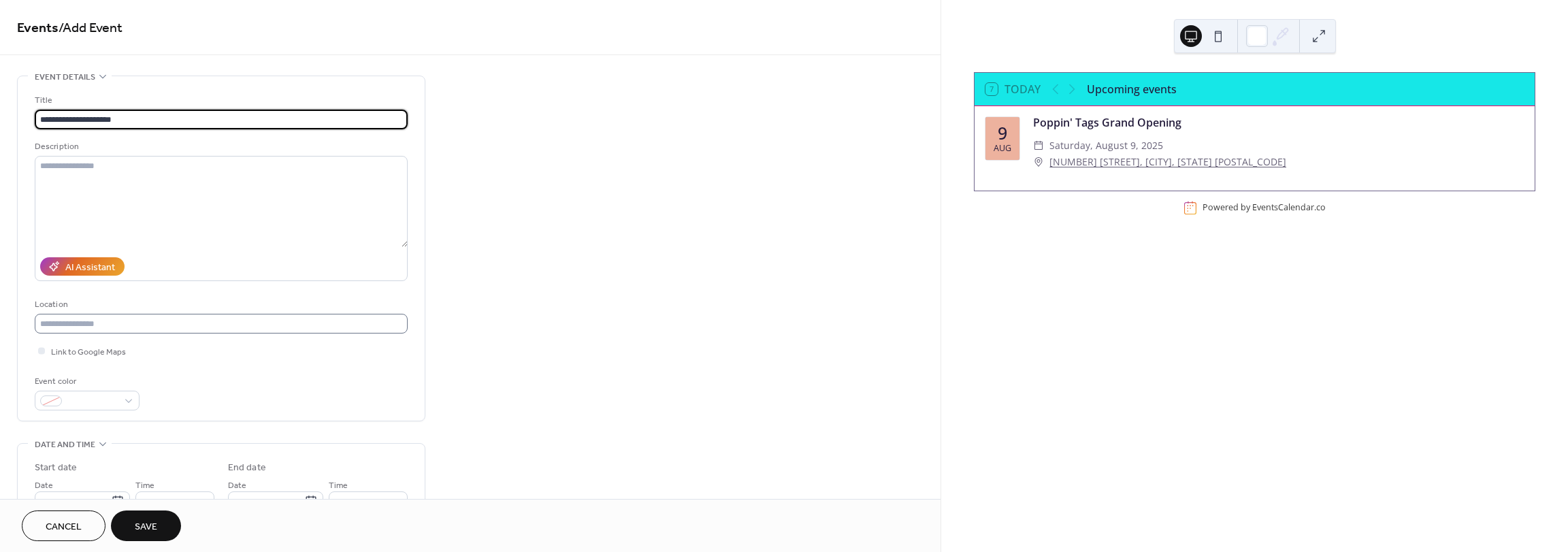type on "**********" 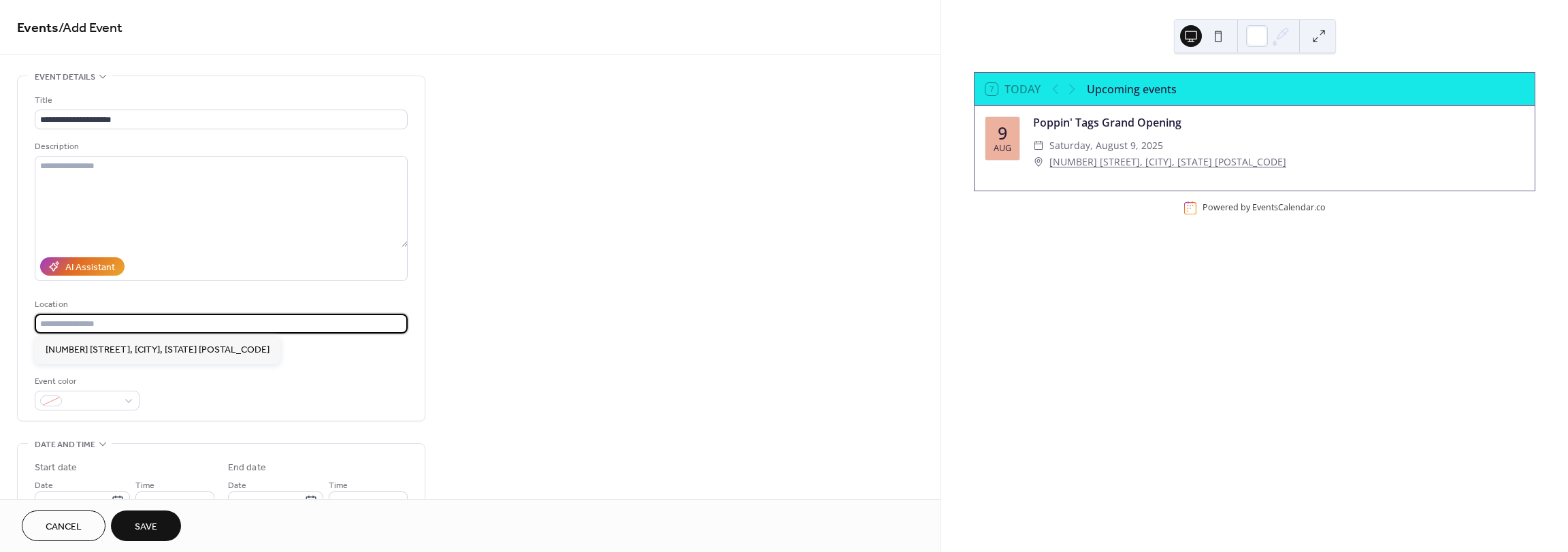 click at bounding box center (221, 323) 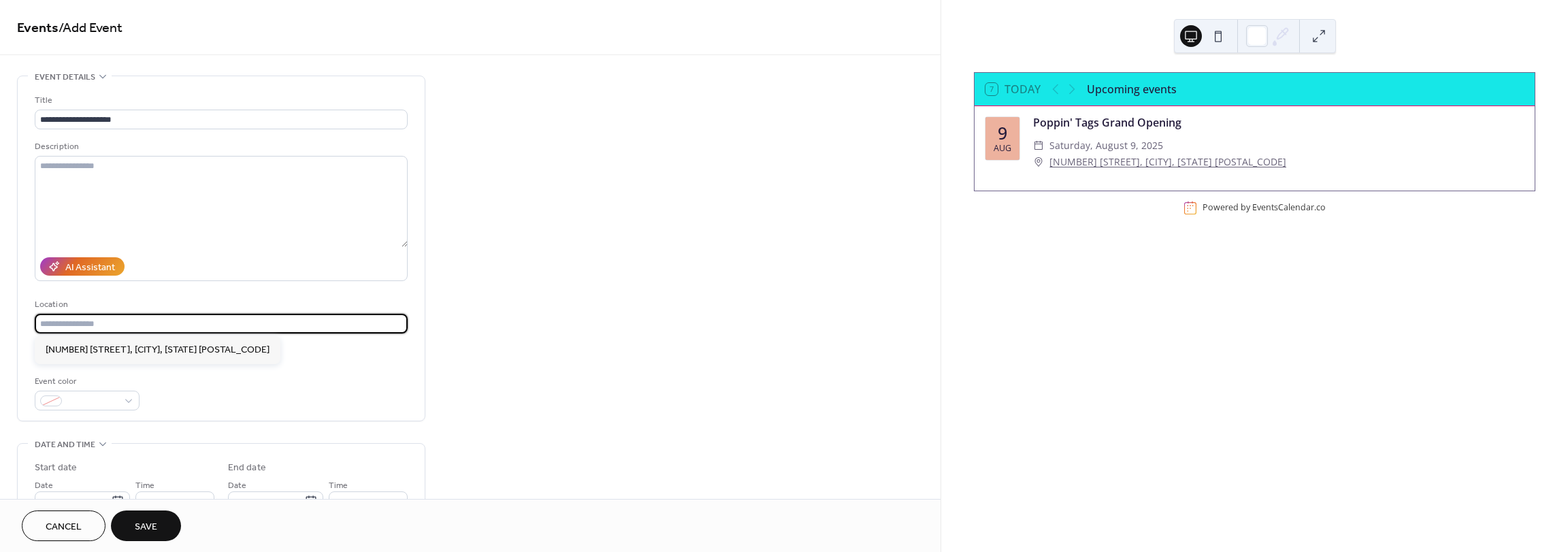 paste on "**********" 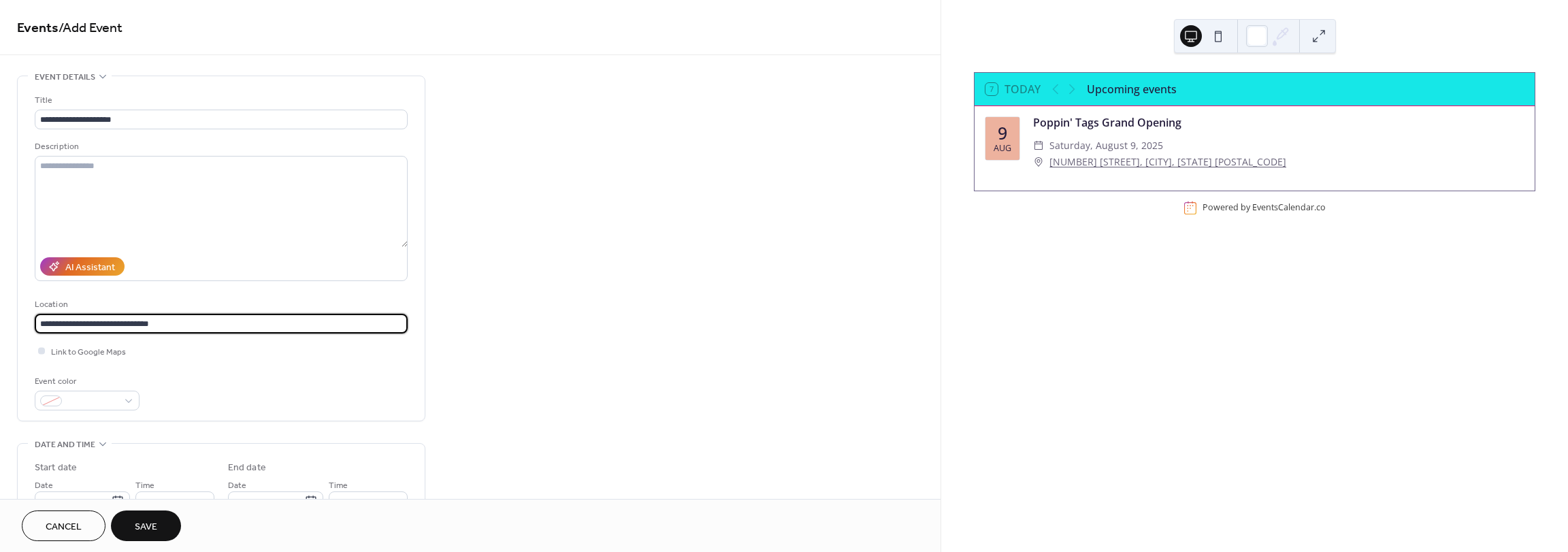 type on "**********" 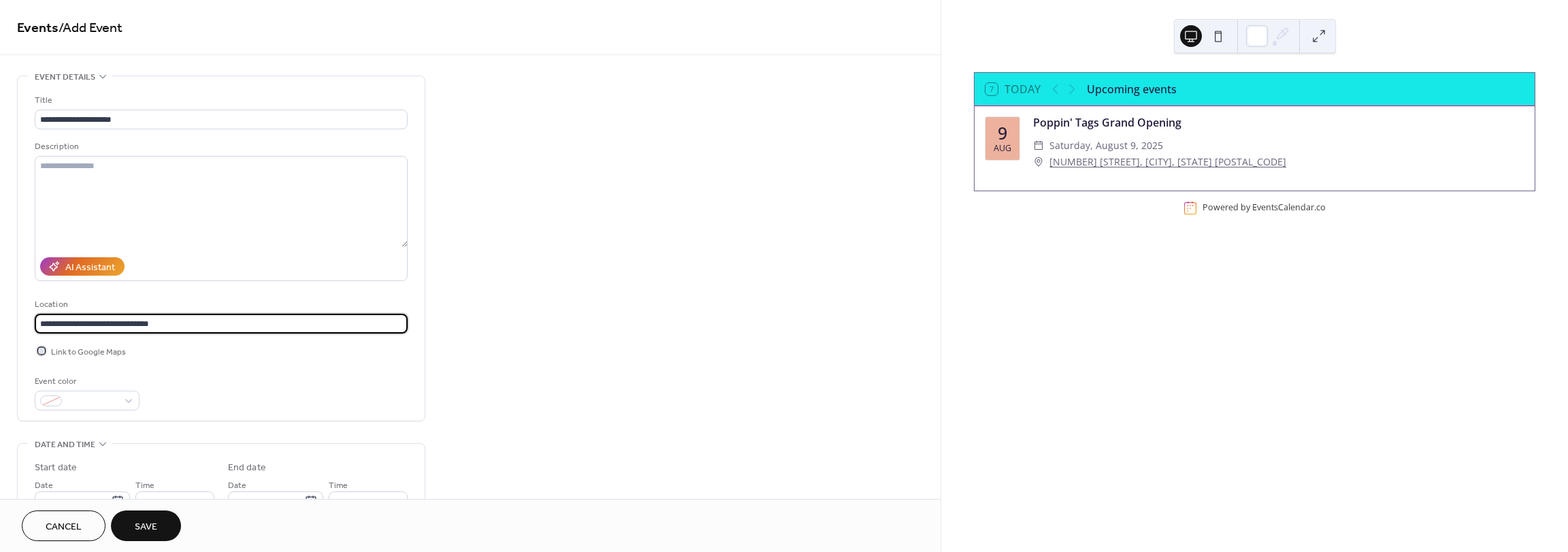 click at bounding box center [42, 351] 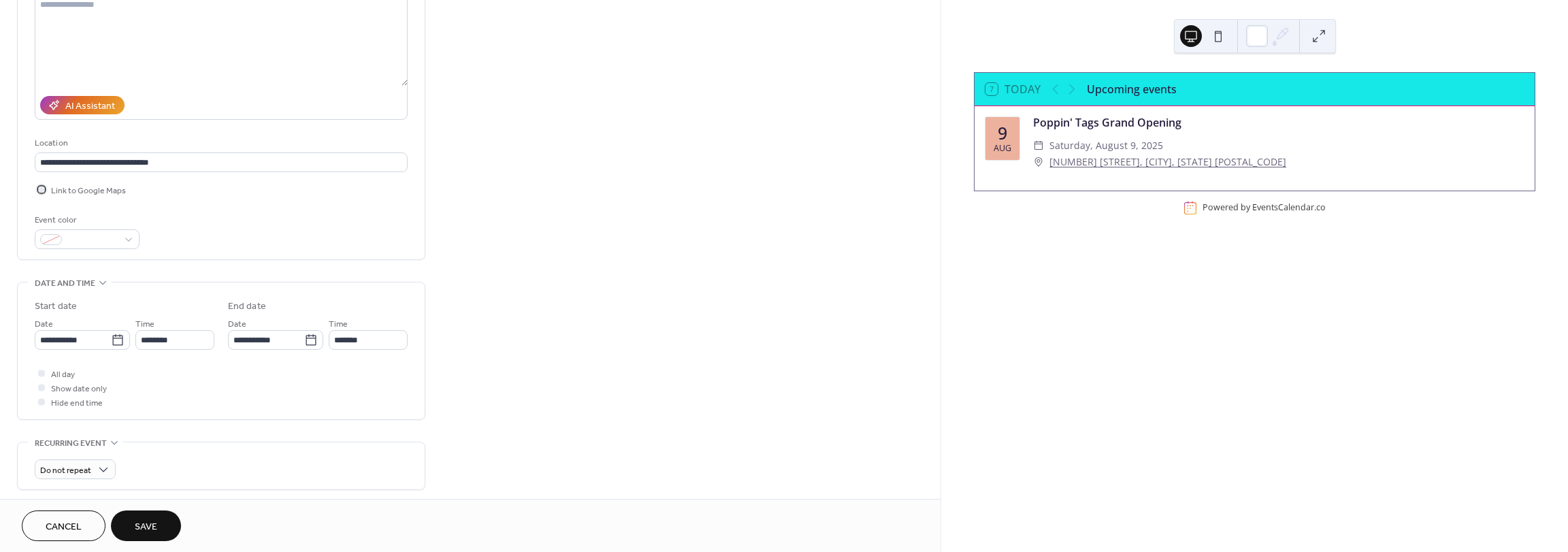 scroll, scrollTop: 204, scrollLeft: 0, axis: vertical 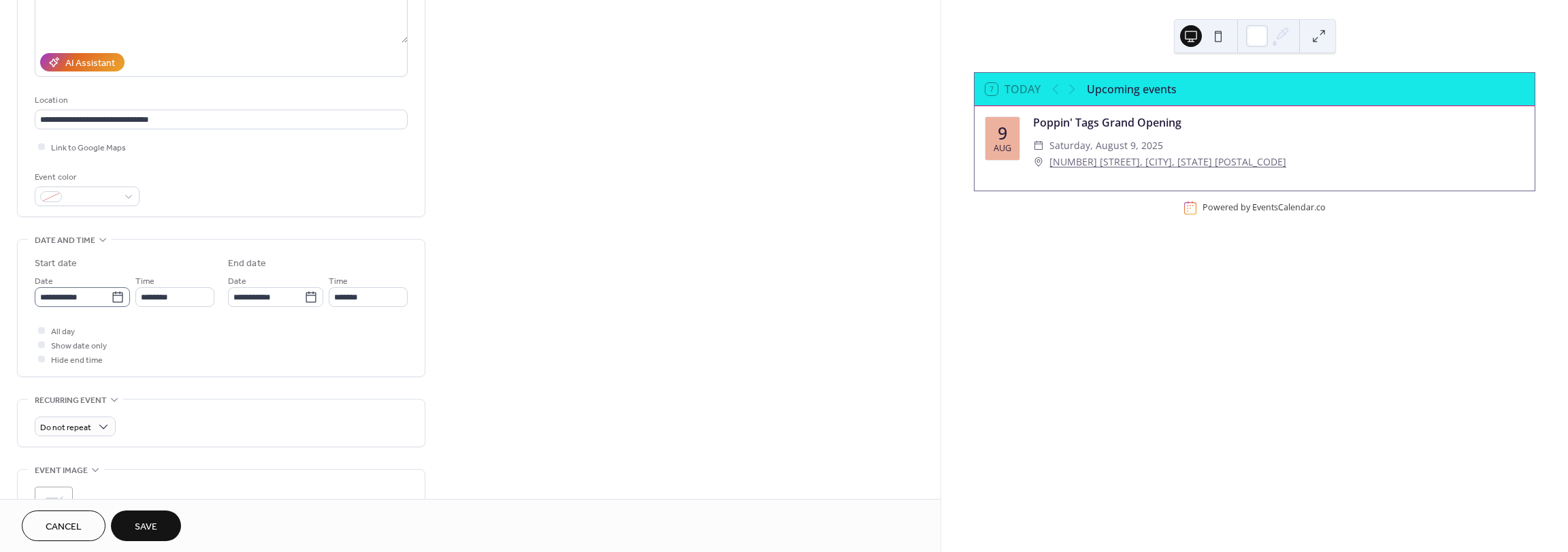 click 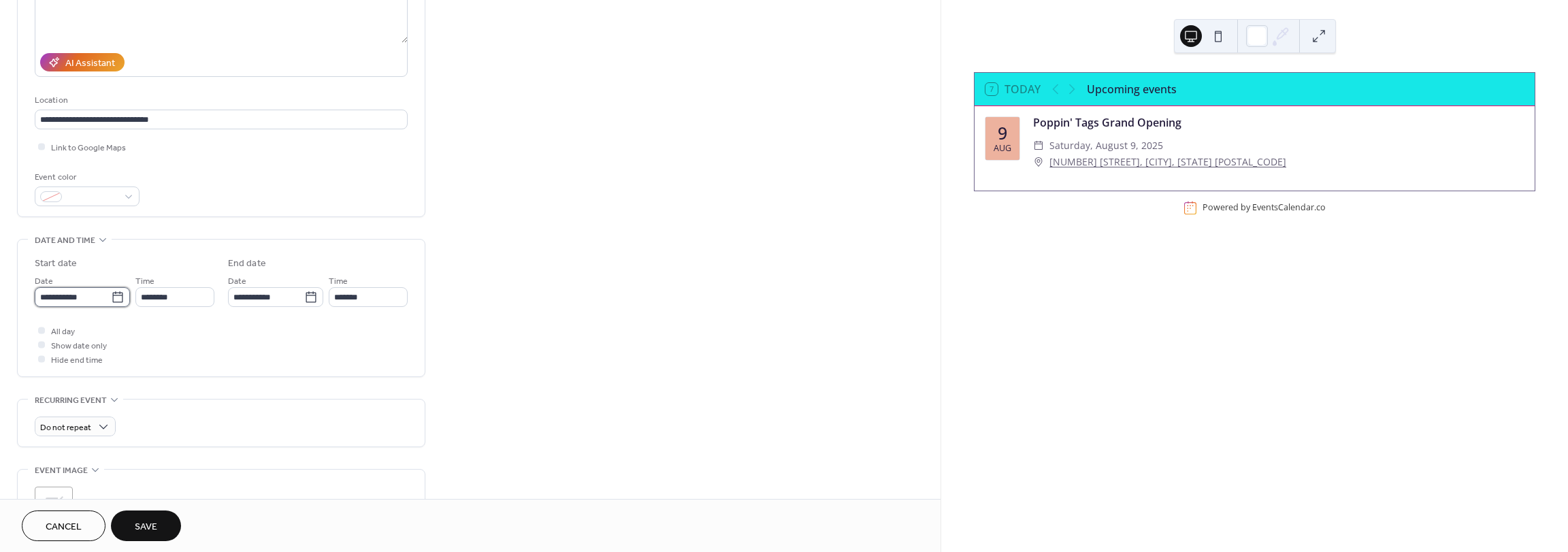 click on "**********" at bounding box center (73, 297) 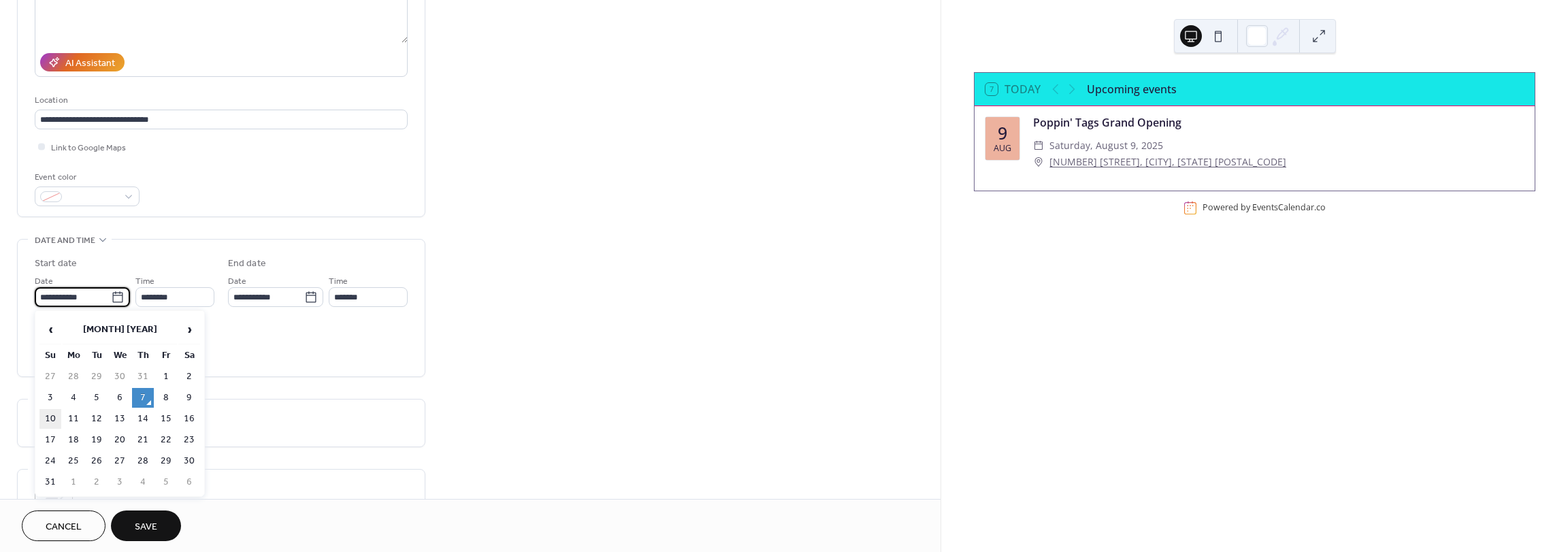 click on "10" at bounding box center [50, 419] 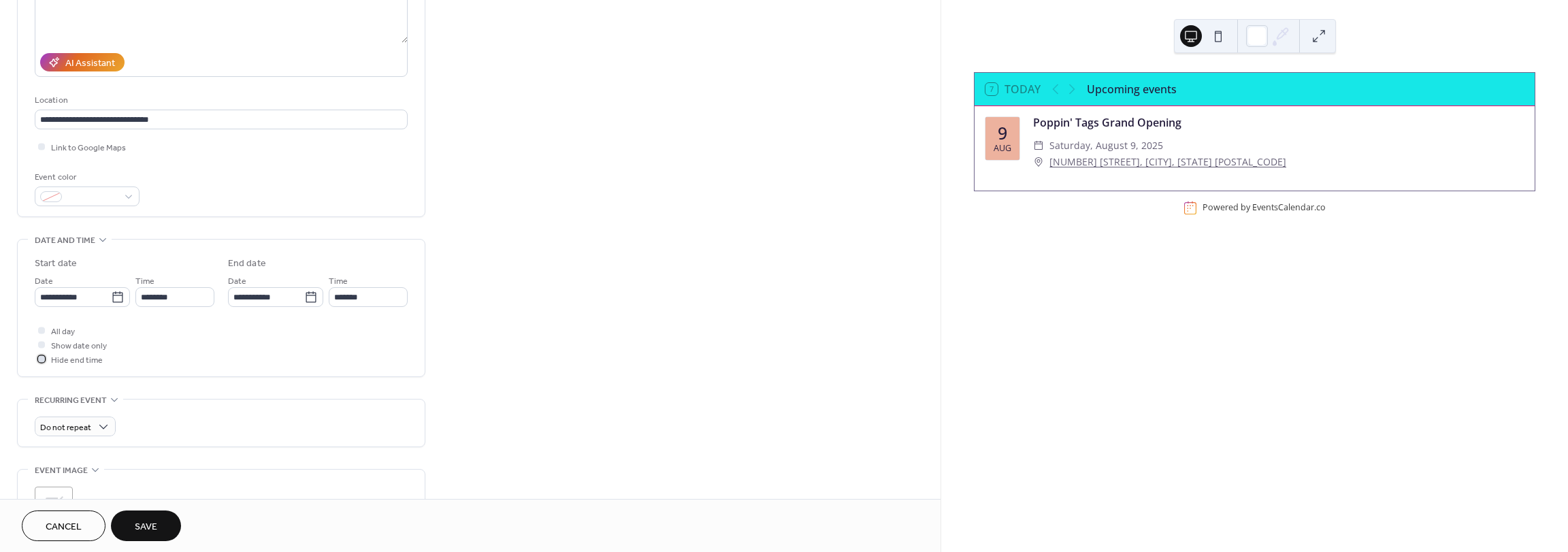 click at bounding box center [42, 359] 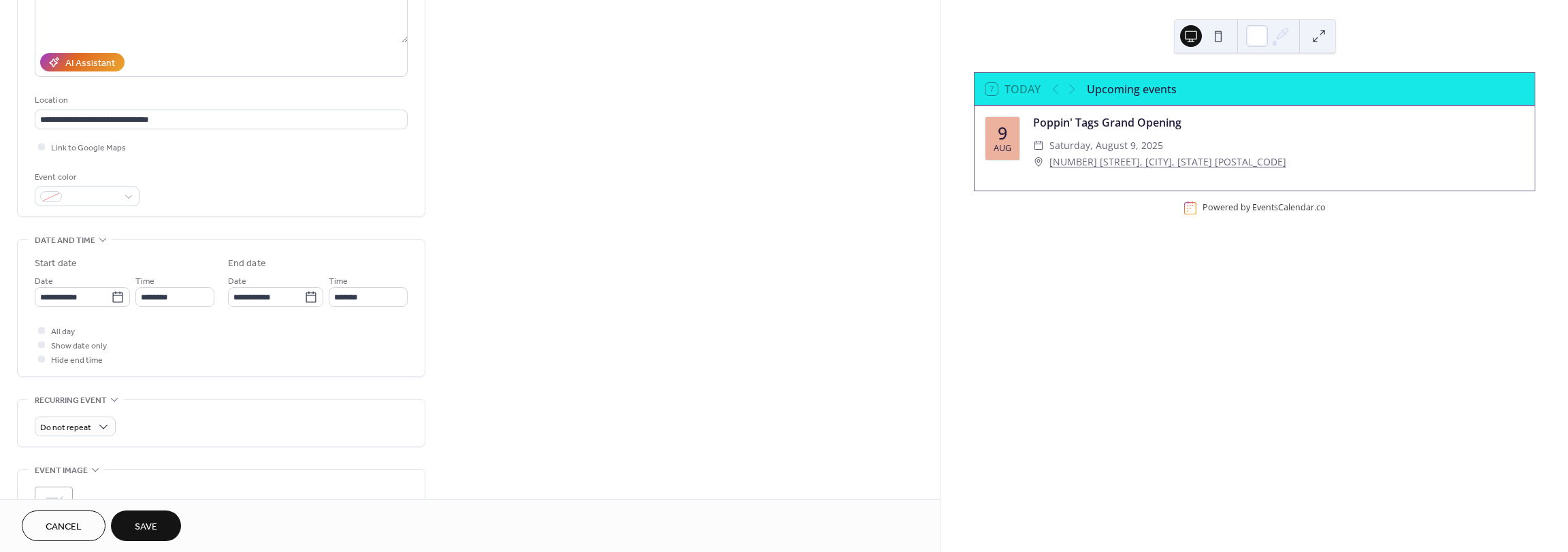 click at bounding box center [42, 344] 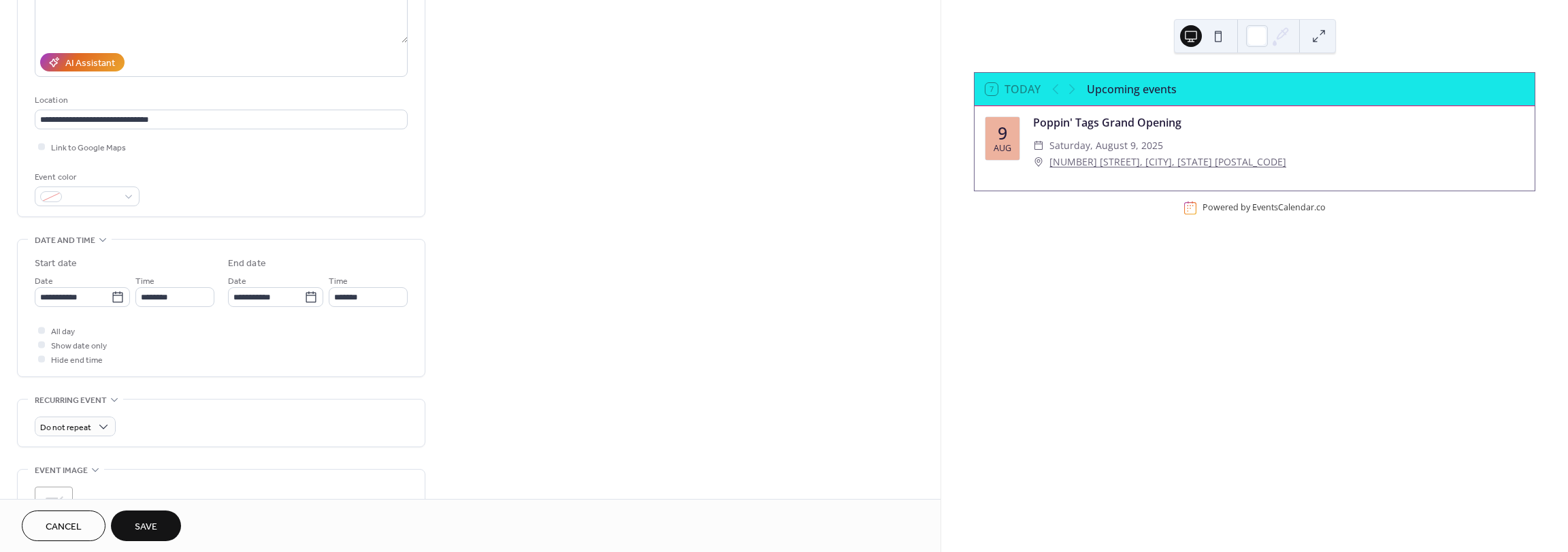 click on "All day Show date only Hide end time" at bounding box center (221, 344) 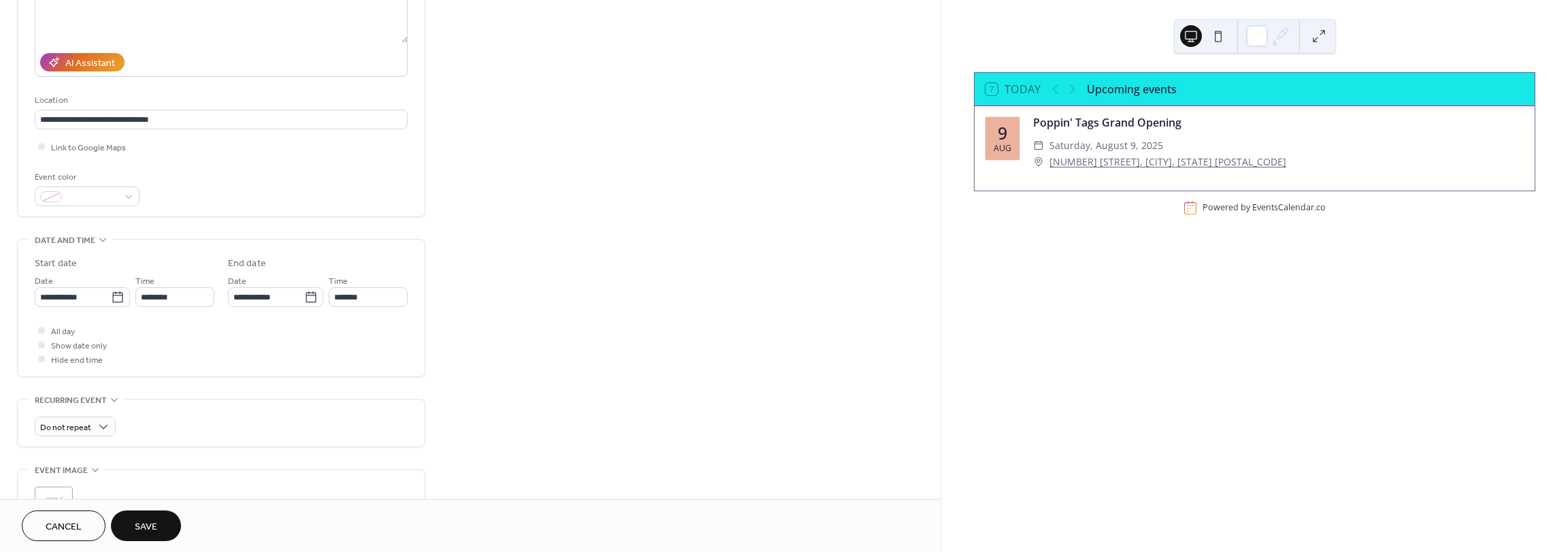 click at bounding box center [42, 344] 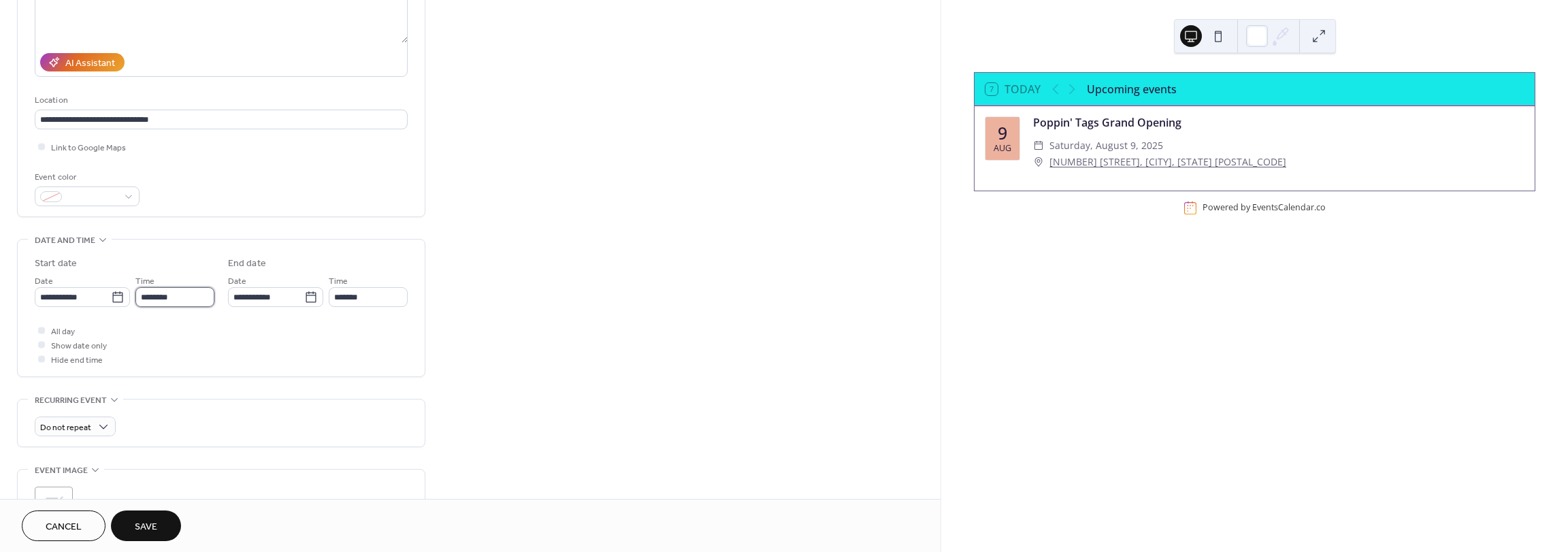 click on "********" at bounding box center (175, 297) 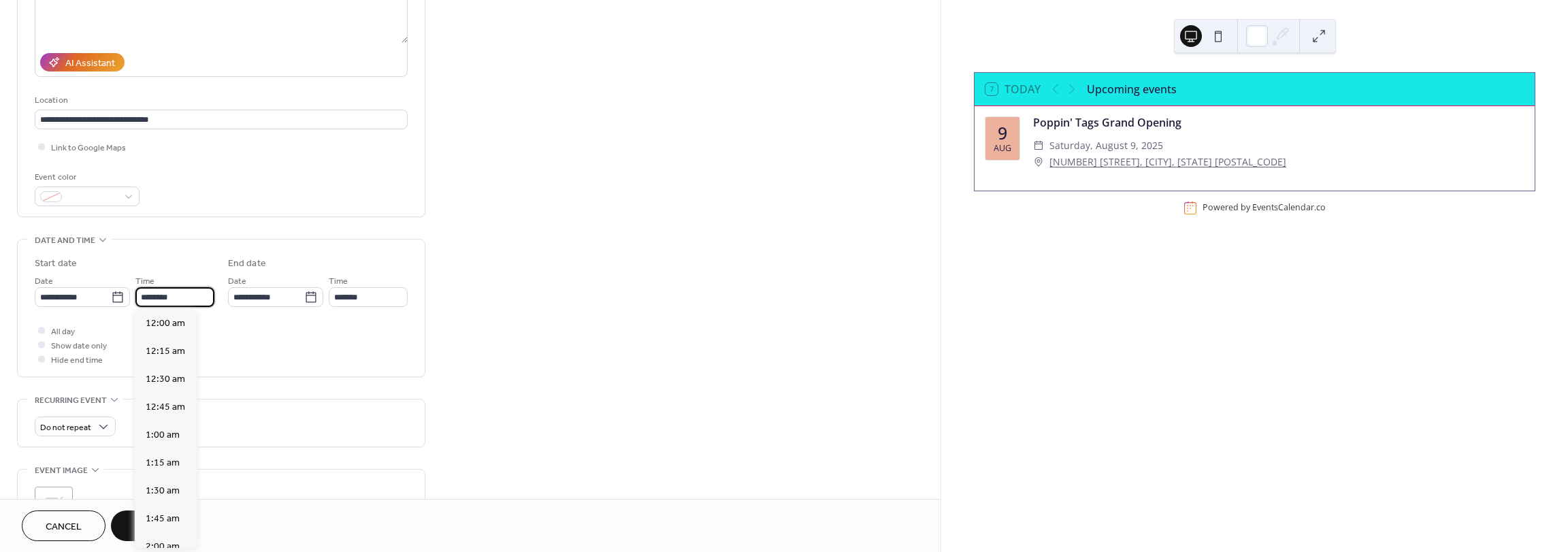scroll, scrollTop: 1340, scrollLeft: 0, axis: vertical 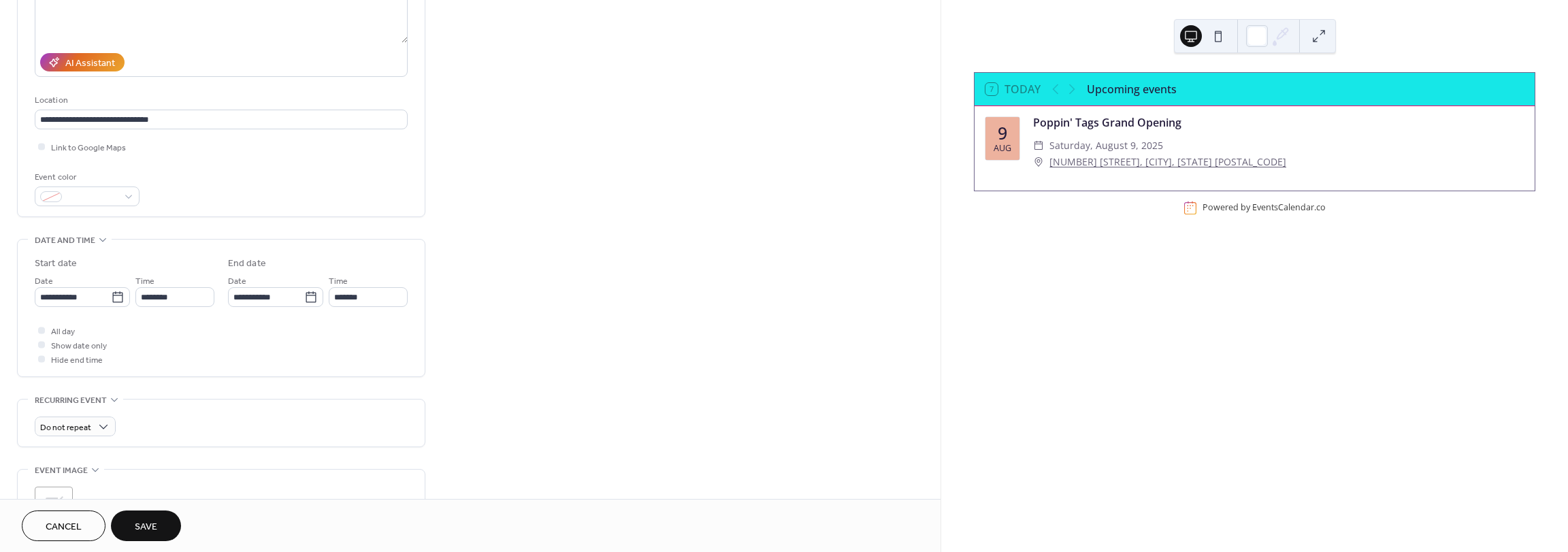 click on "All day Show date only Hide end time" at bounding box center [221, 344] 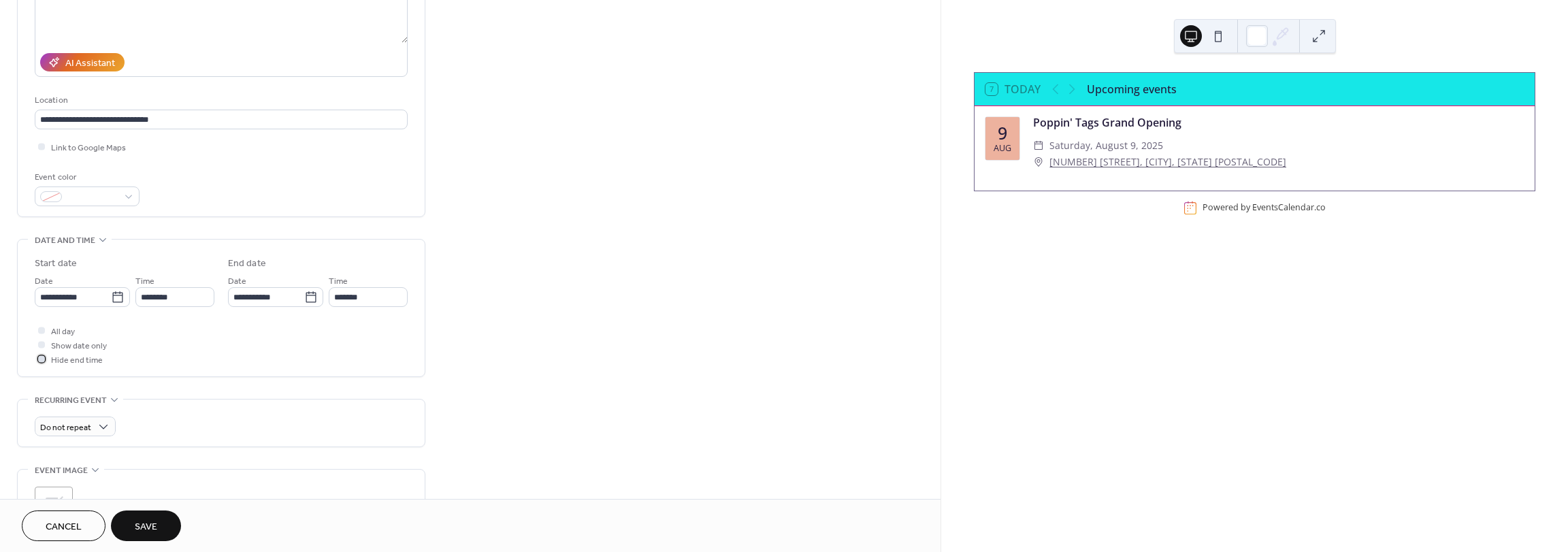 click 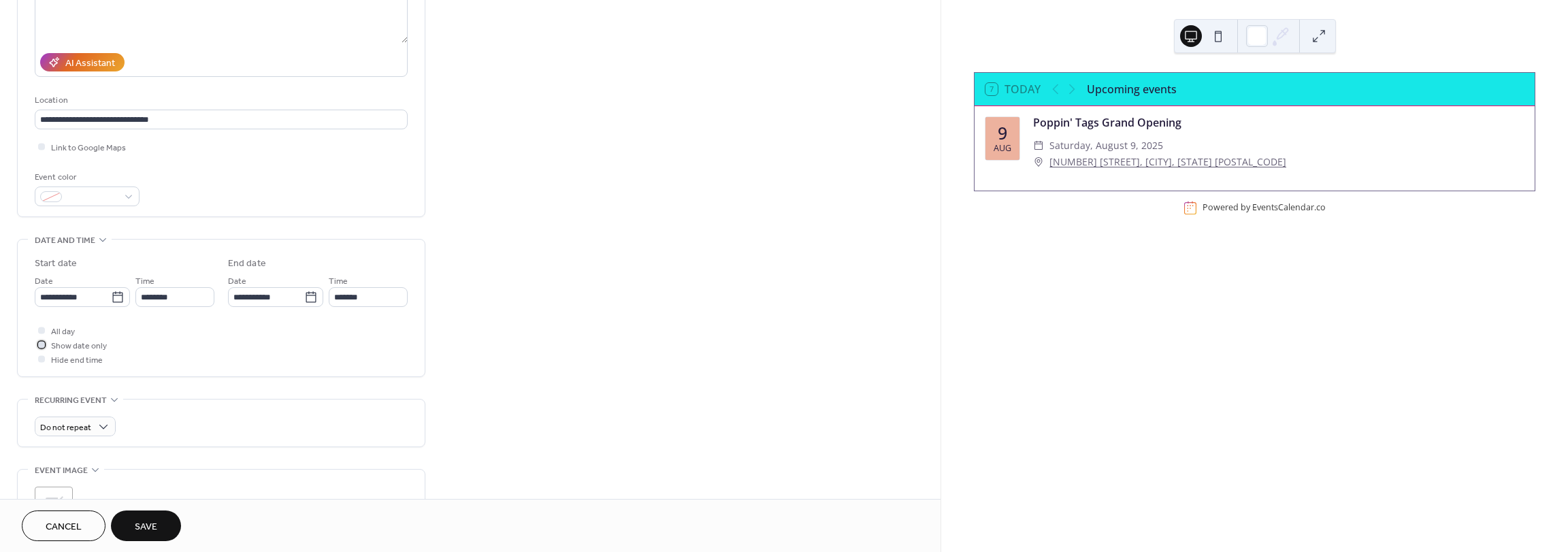 click at bounding box center [42, 344] 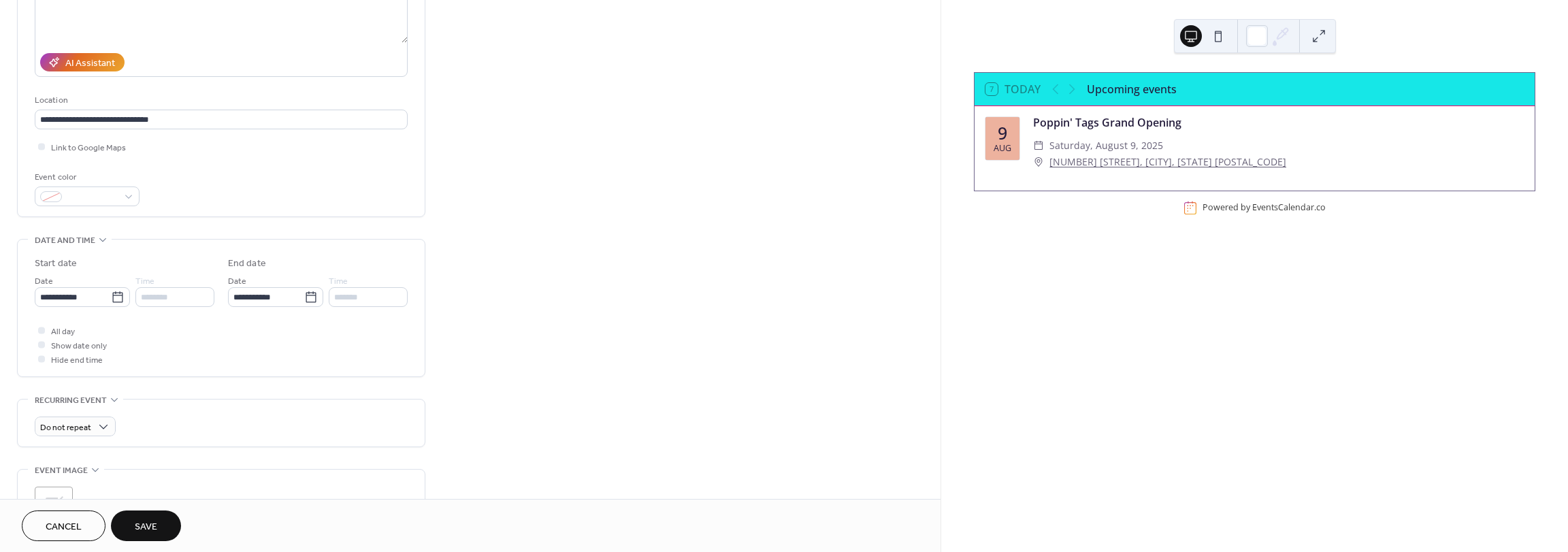 click at bounding box center (42, 359) 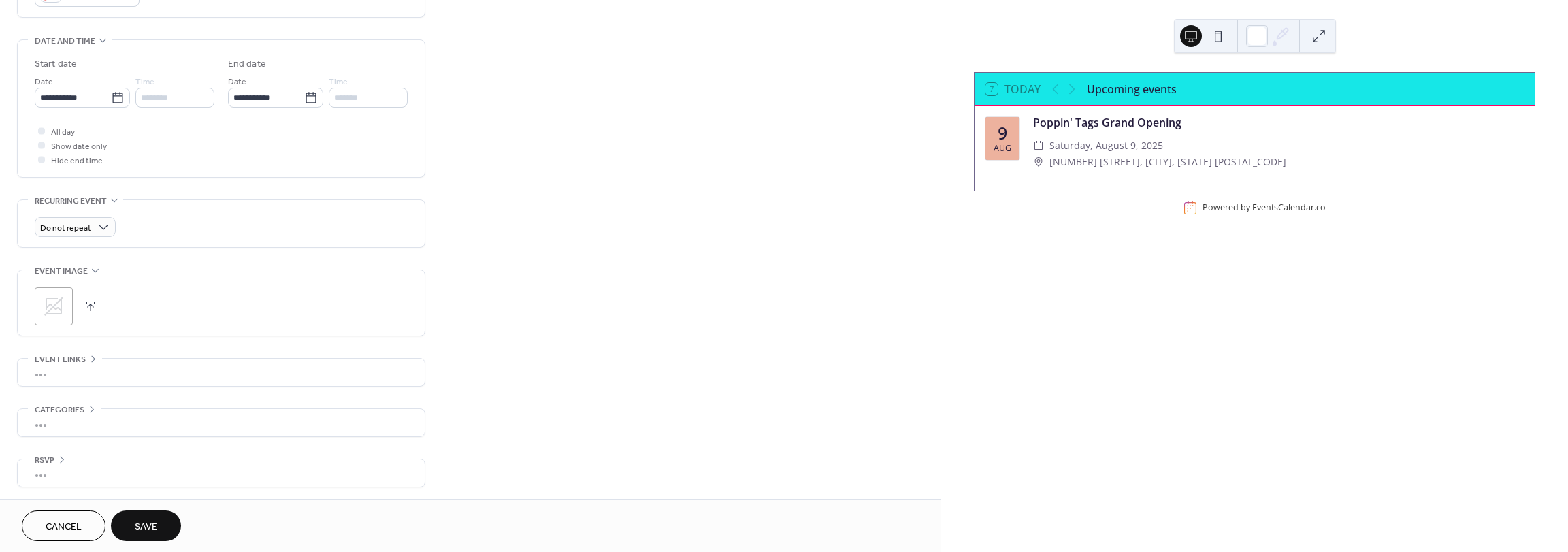 scroll, scrollTop: 406, scrollLeft: 0, axis: vertical 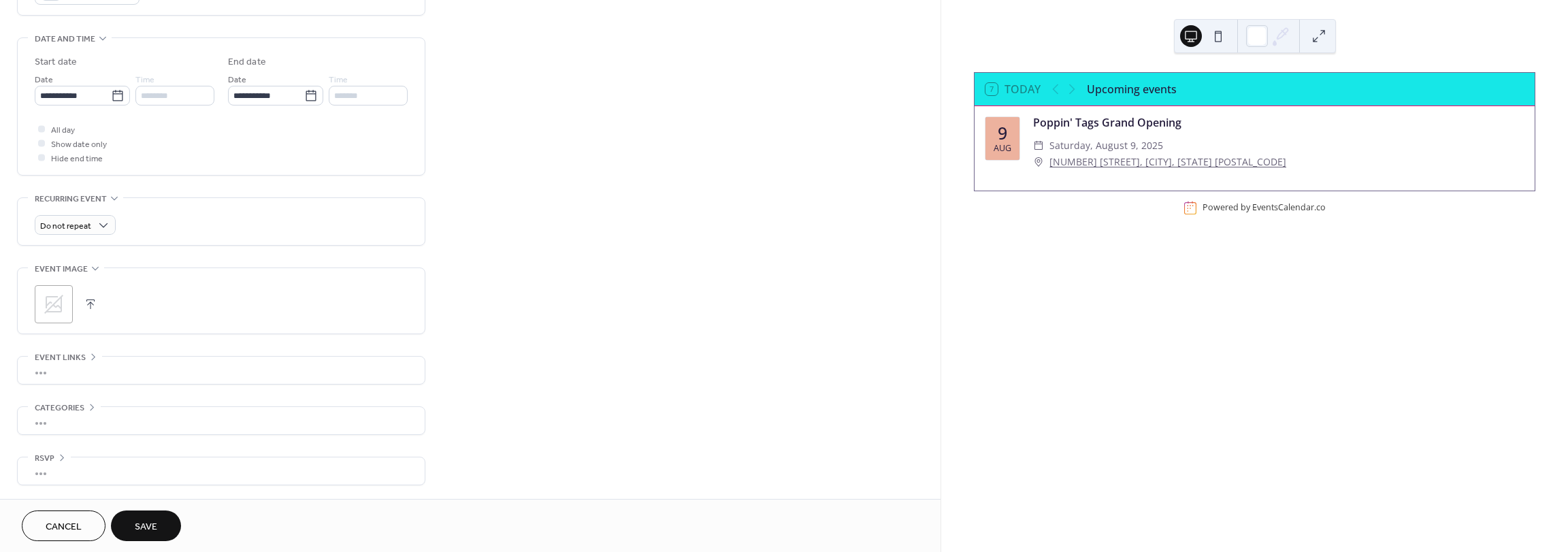 click at bounding box center (42, 157) 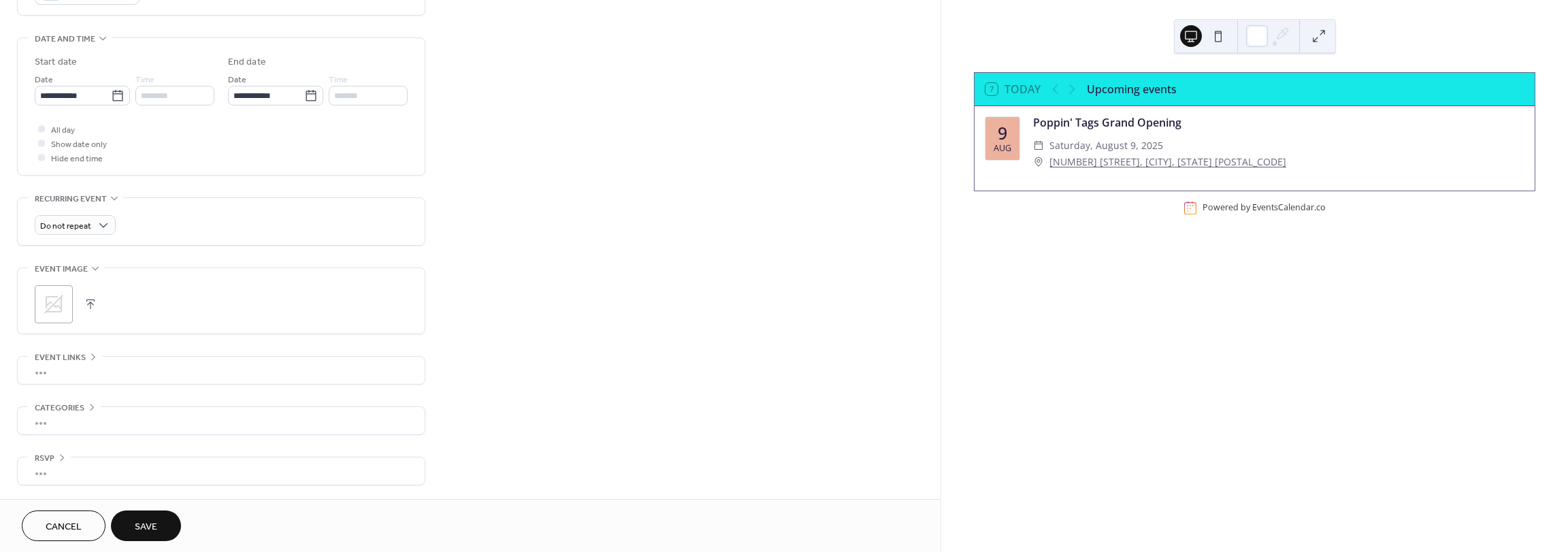 click at bounding box center [42, 157] 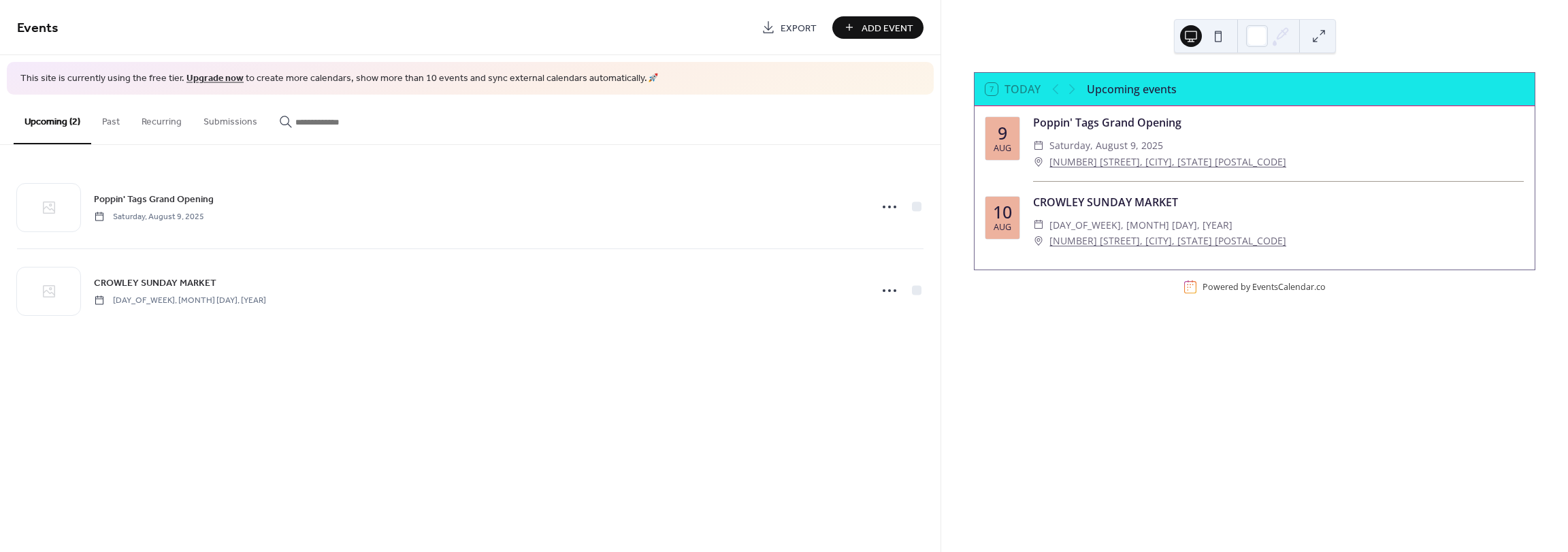 click on "Add Event" at bounding box center [878, 27] 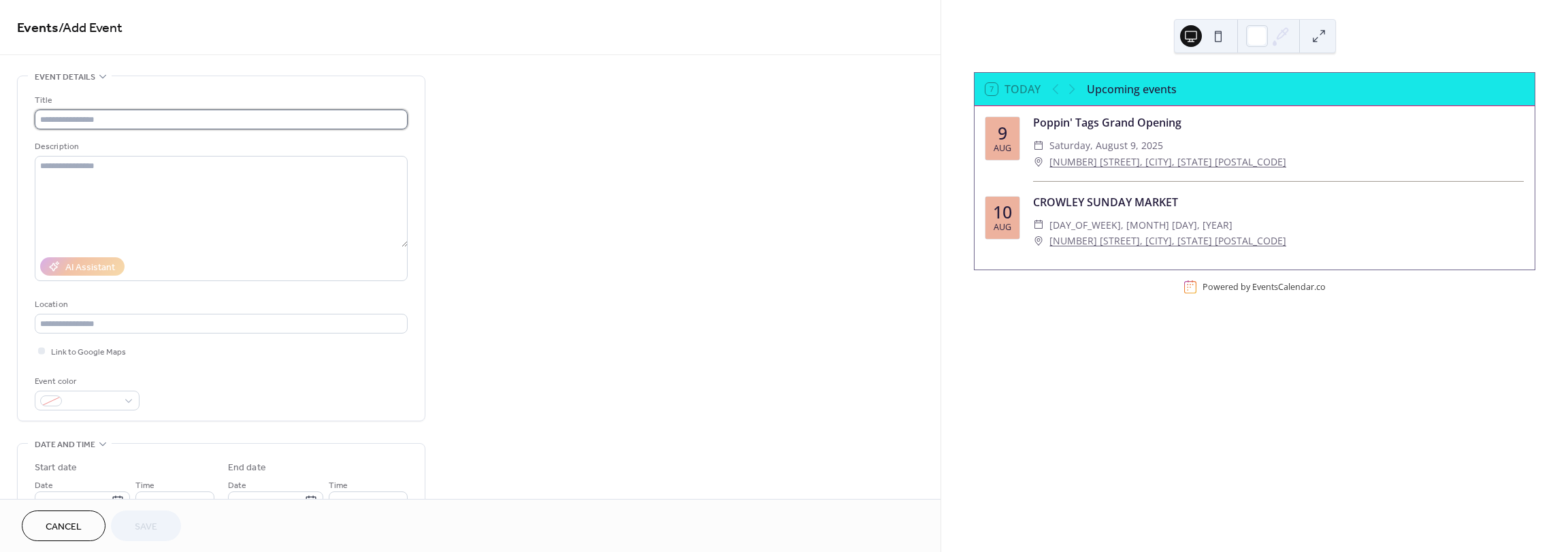 click at bounding box center (221, 119) 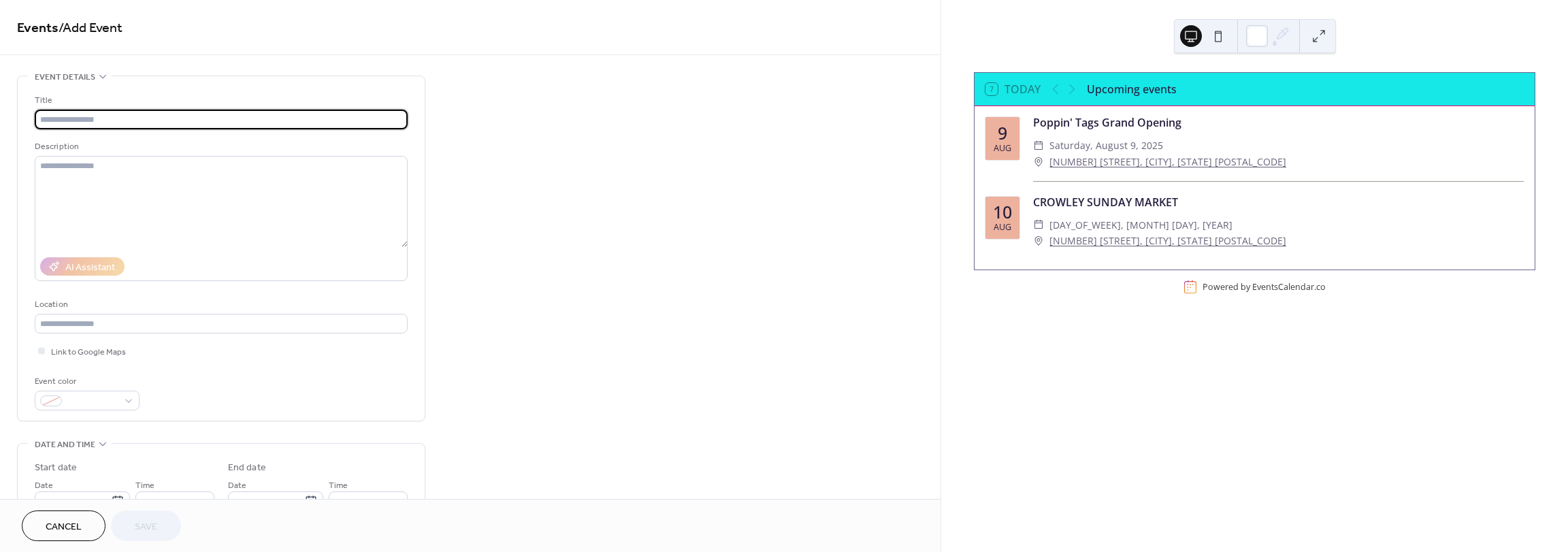 paste on "**********" 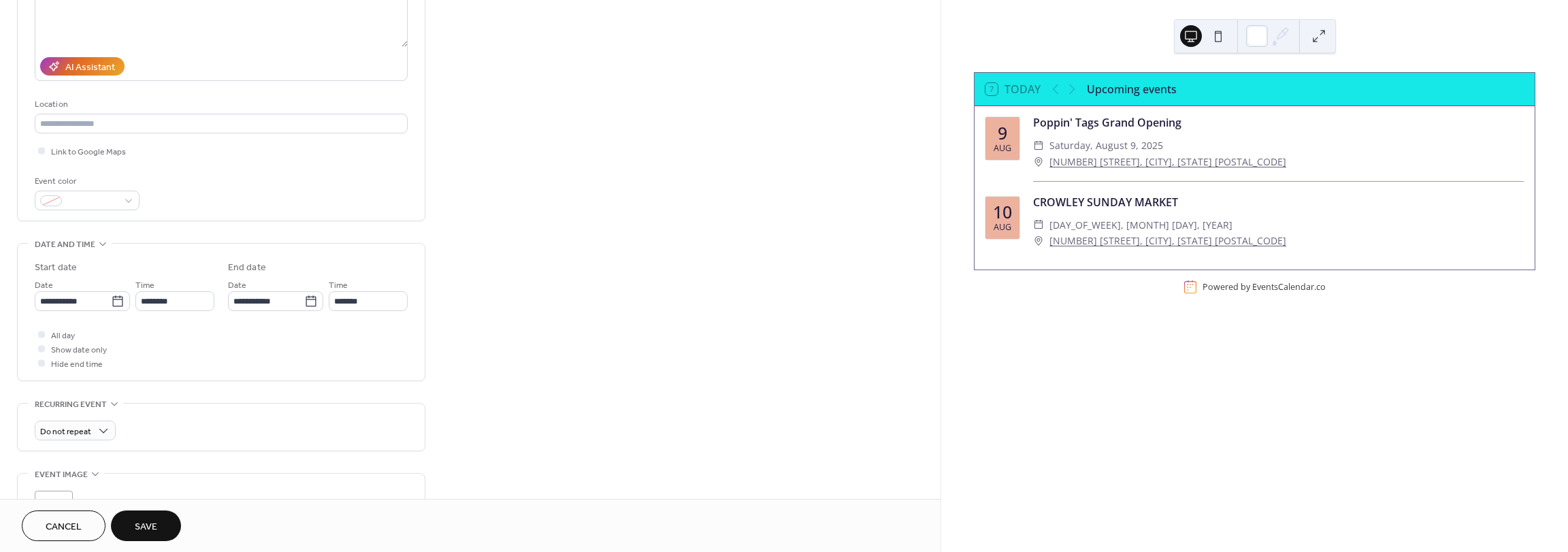 scroll, scrollTop: 204, scrollLeft: 0, axis: vertical 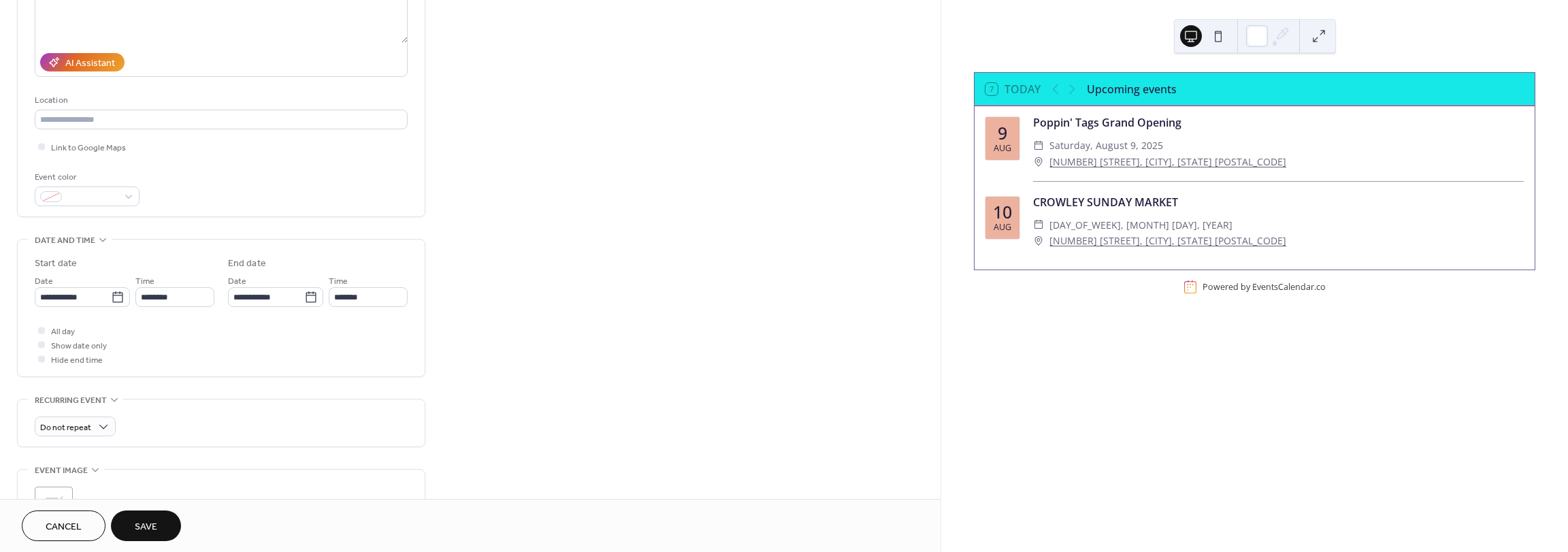 type on "**********" 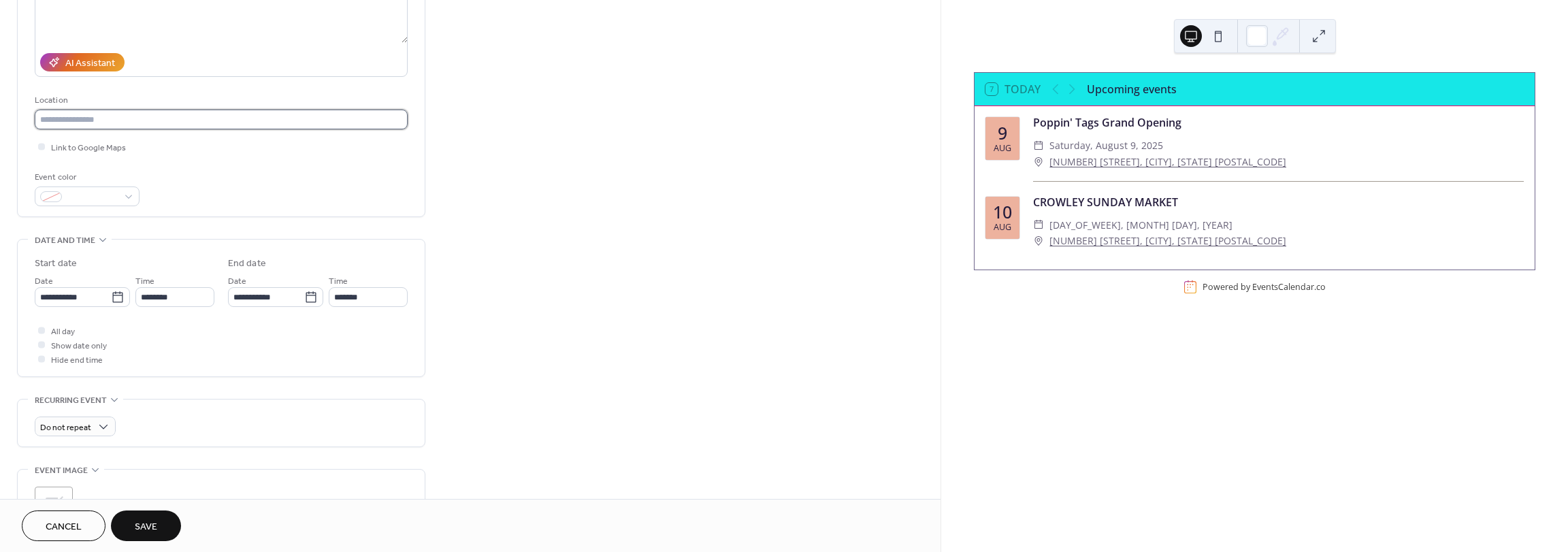 click at bounding box center [221, 119] 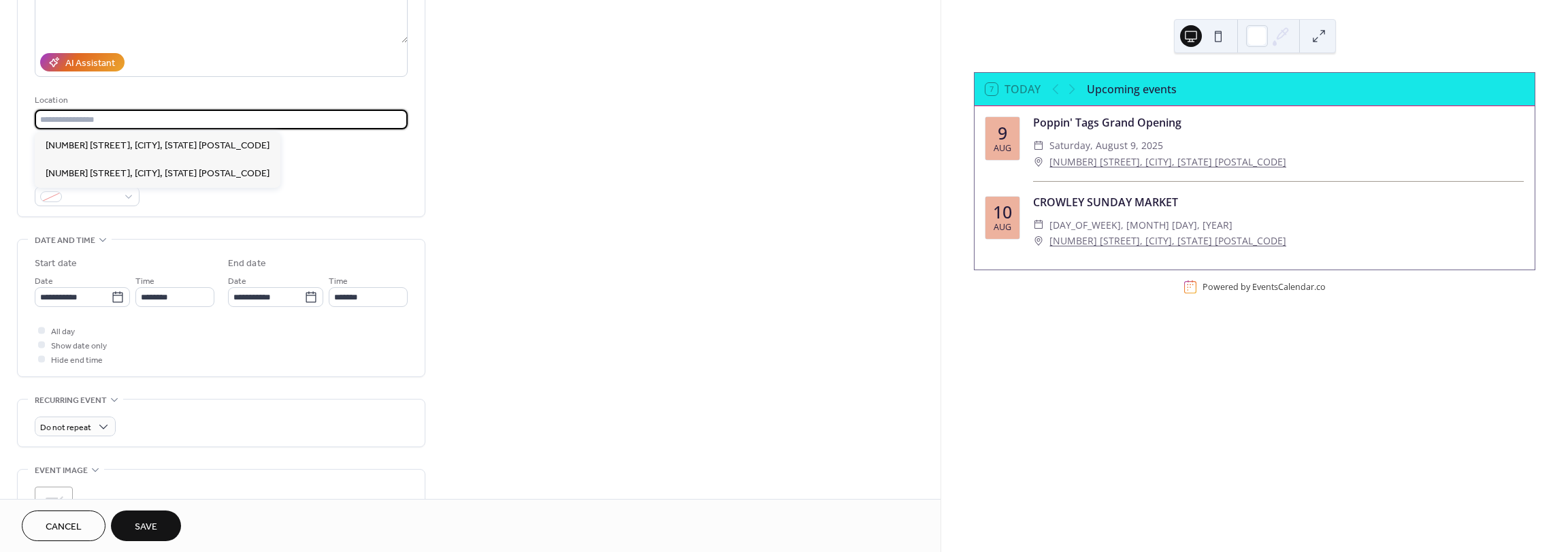 paste on "**********" 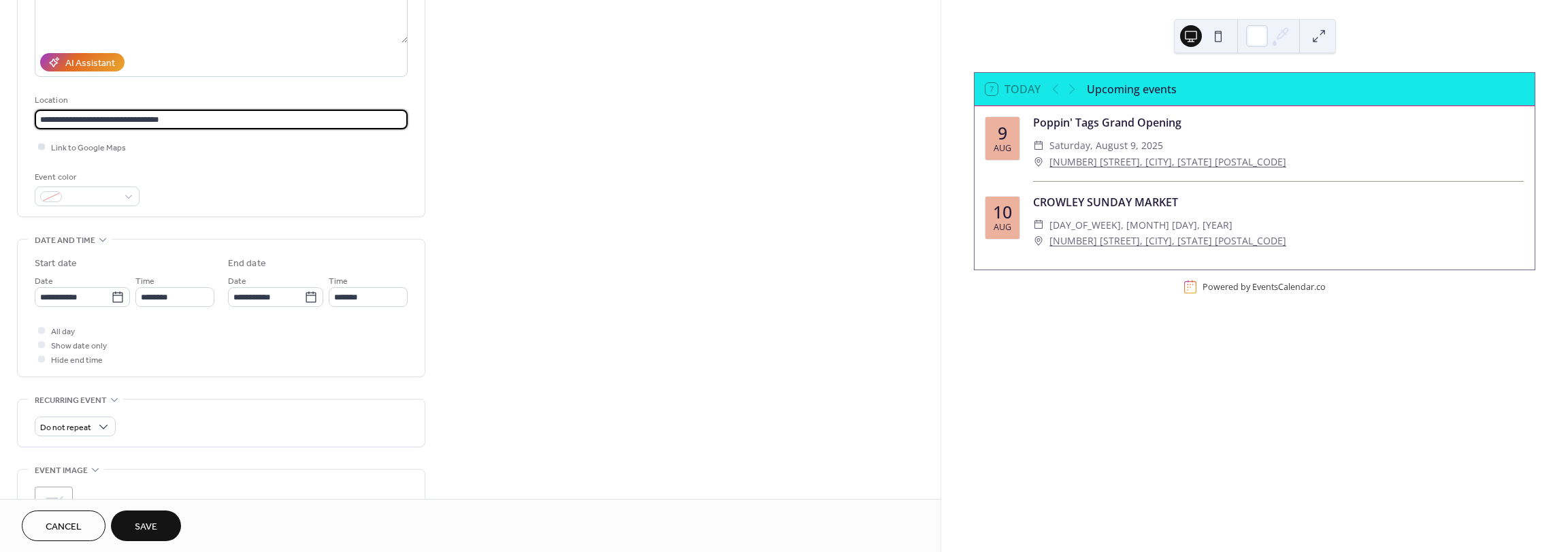 type on "**********" 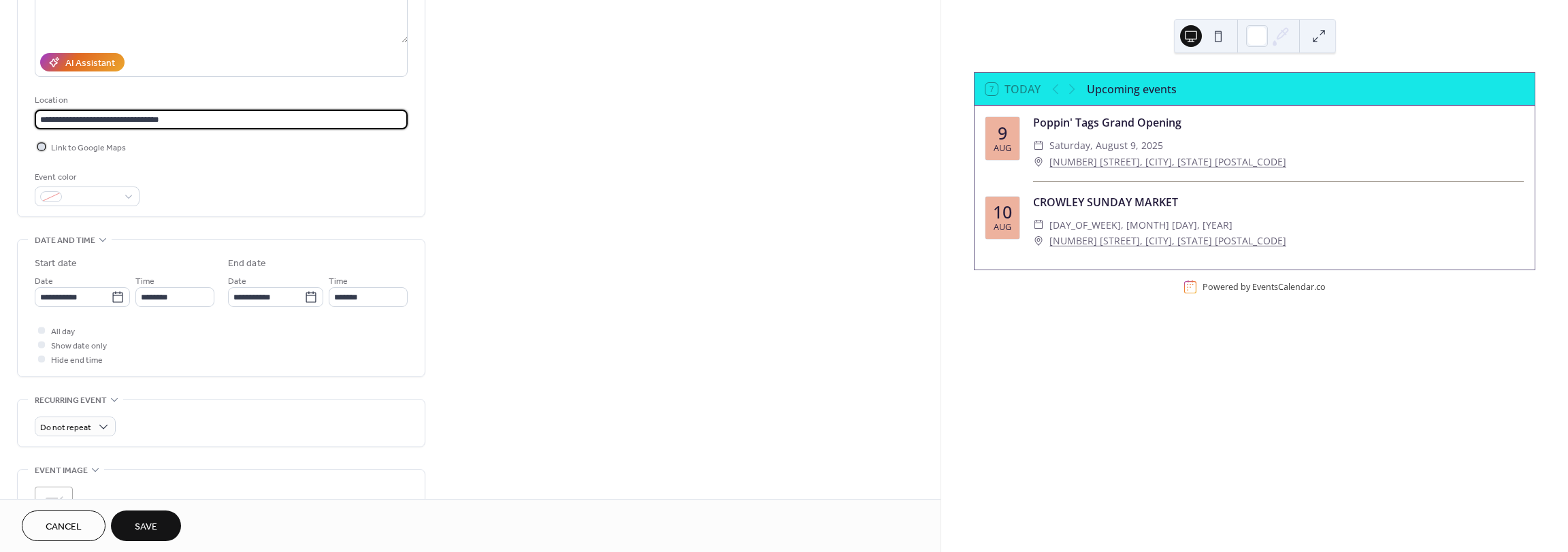 click at bounding box center [42, 146] 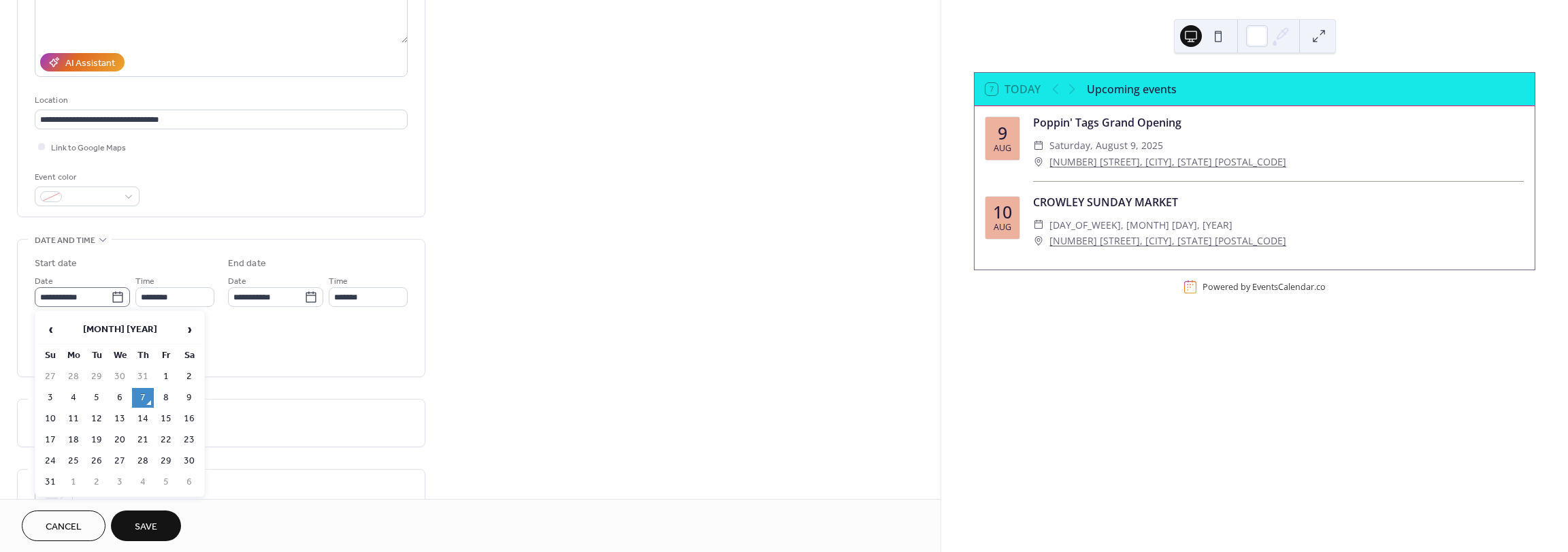 click 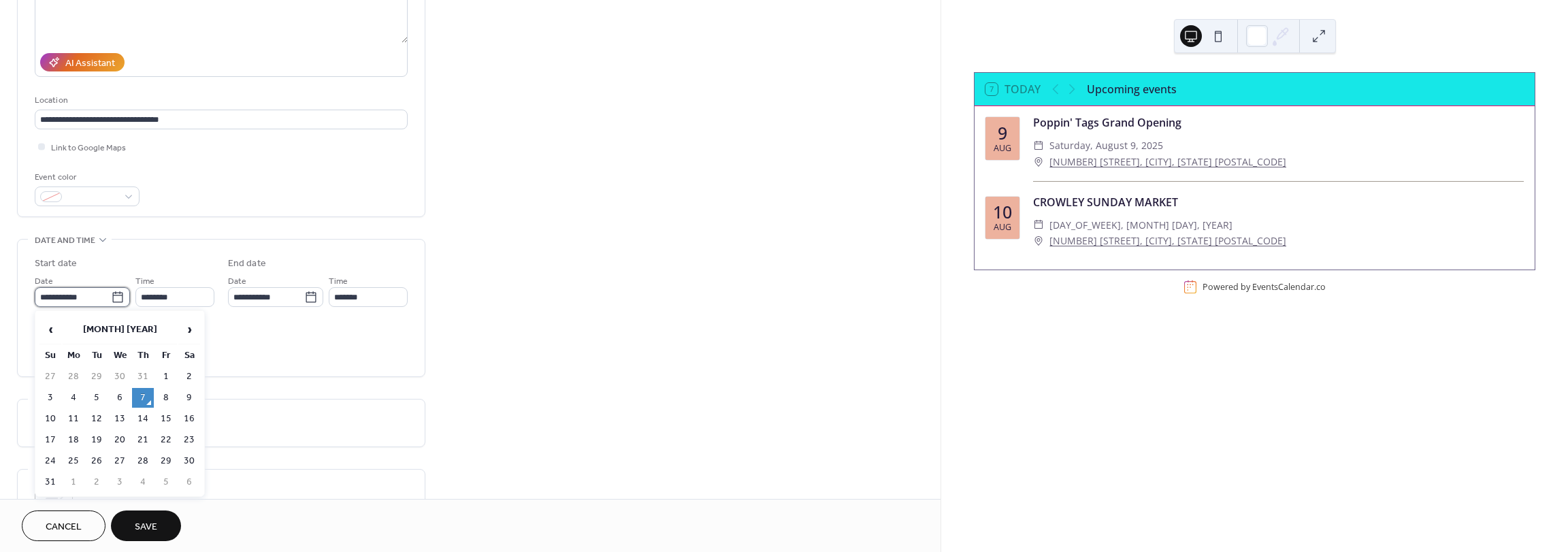 click on "**********" at bounding box center [73, 297] 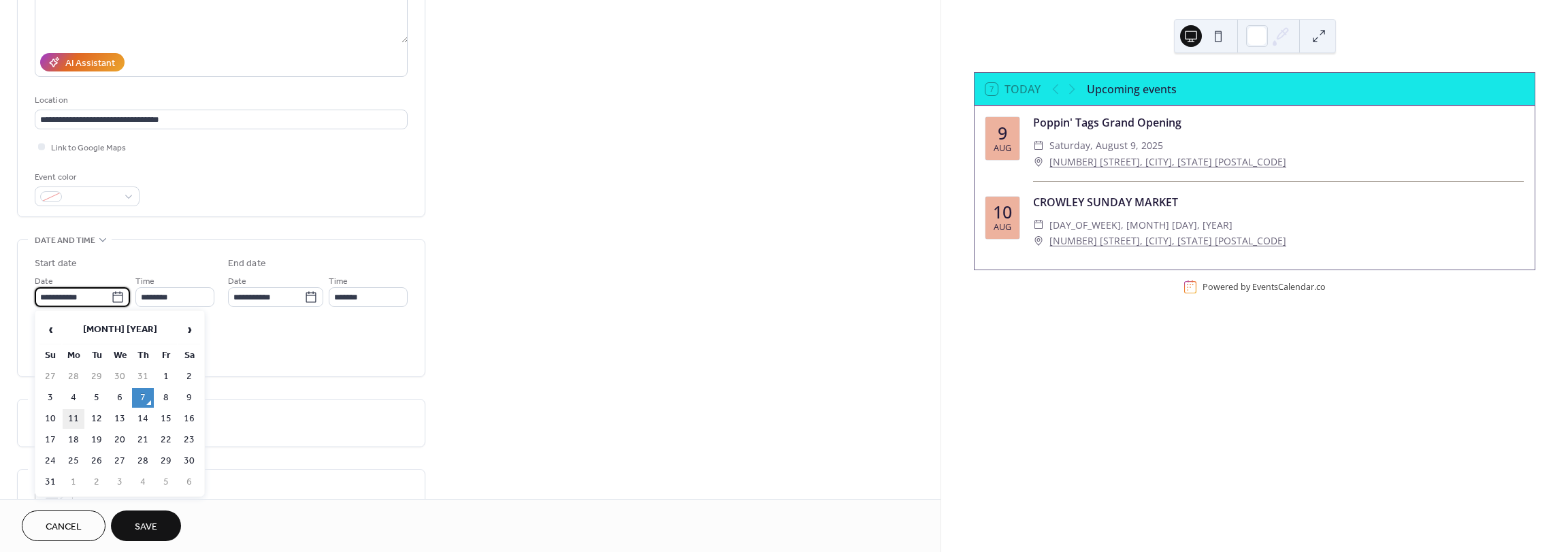 click on "11" at bounding box center [74, 419] 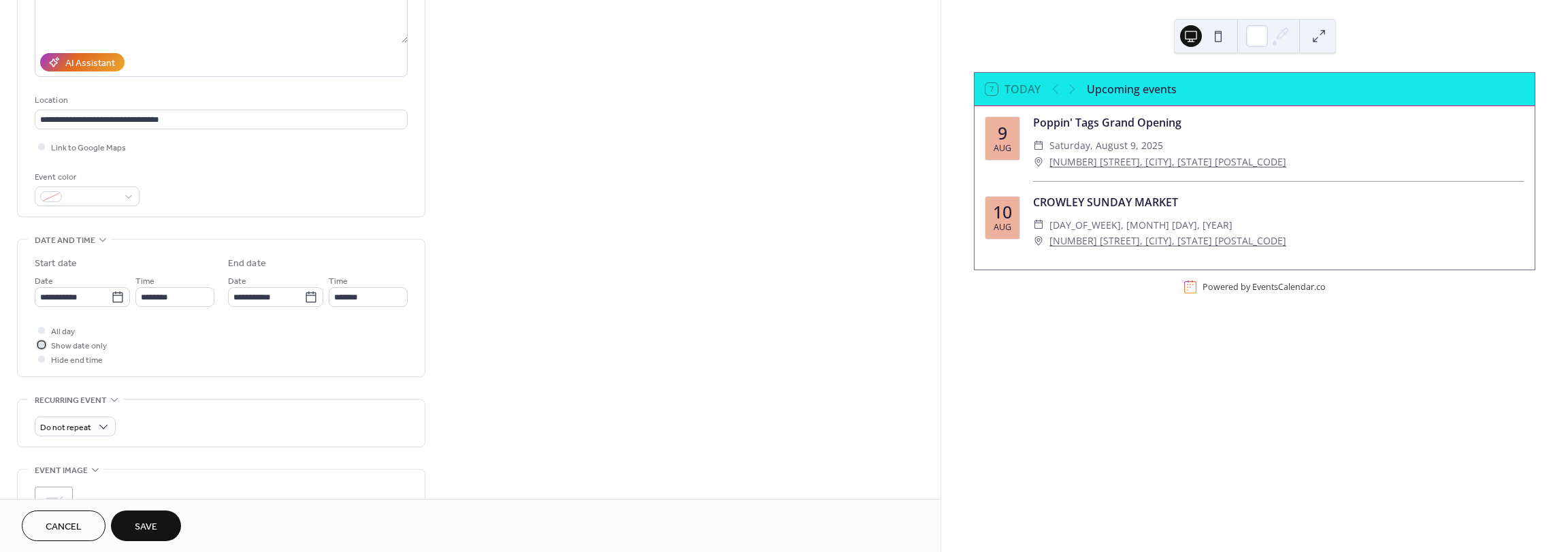 click at bounding box center [42, 344] 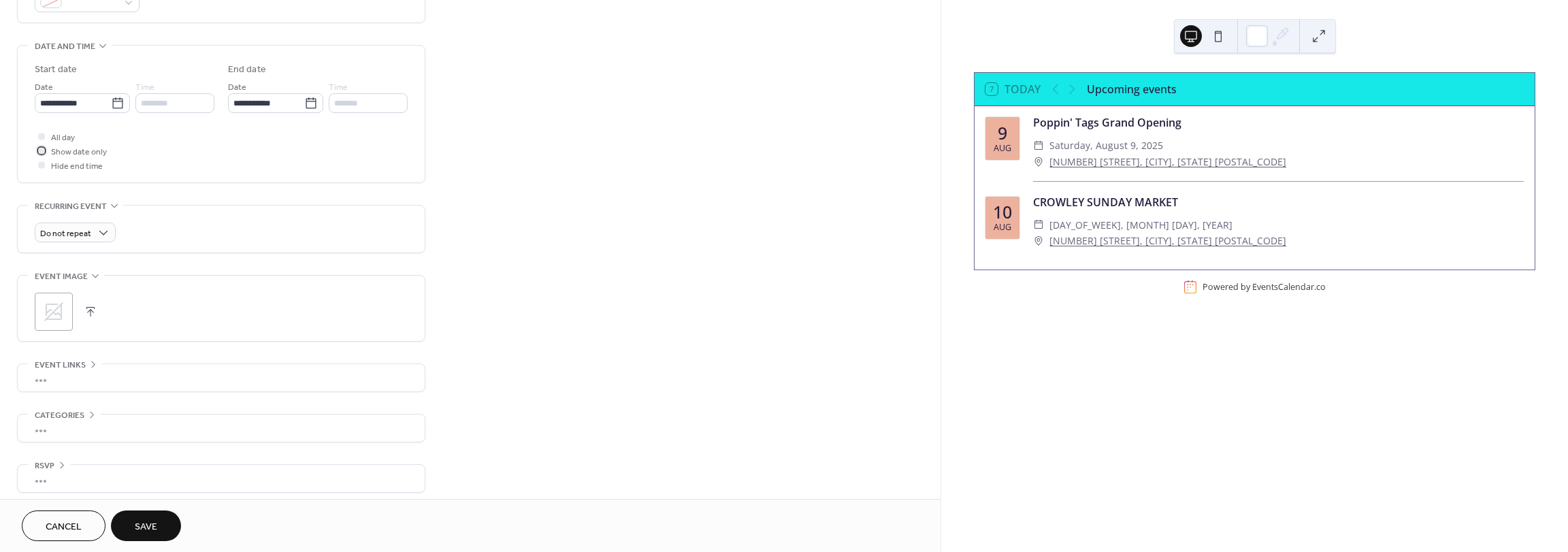 scroll, scrollTop: 406, scrollLeft: 0, axis: vertical 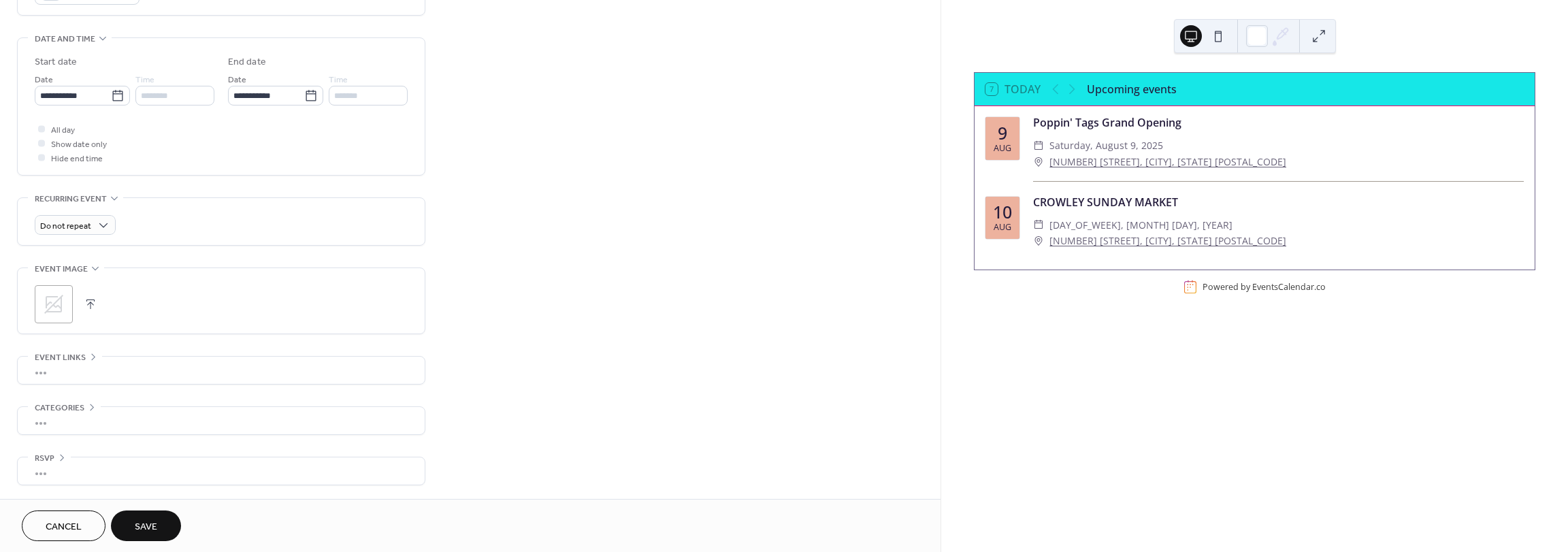 click on "Save" at bounding box center (146, 525) 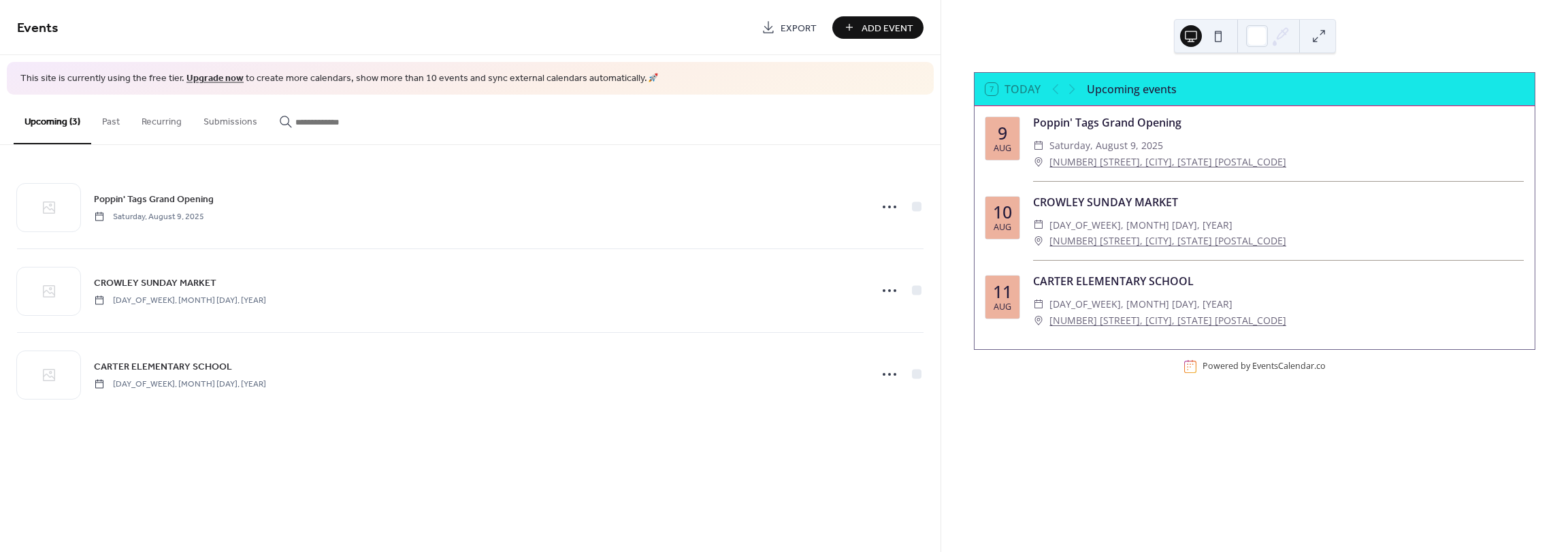 click on "Add Event" at bounding box center (887, 28) 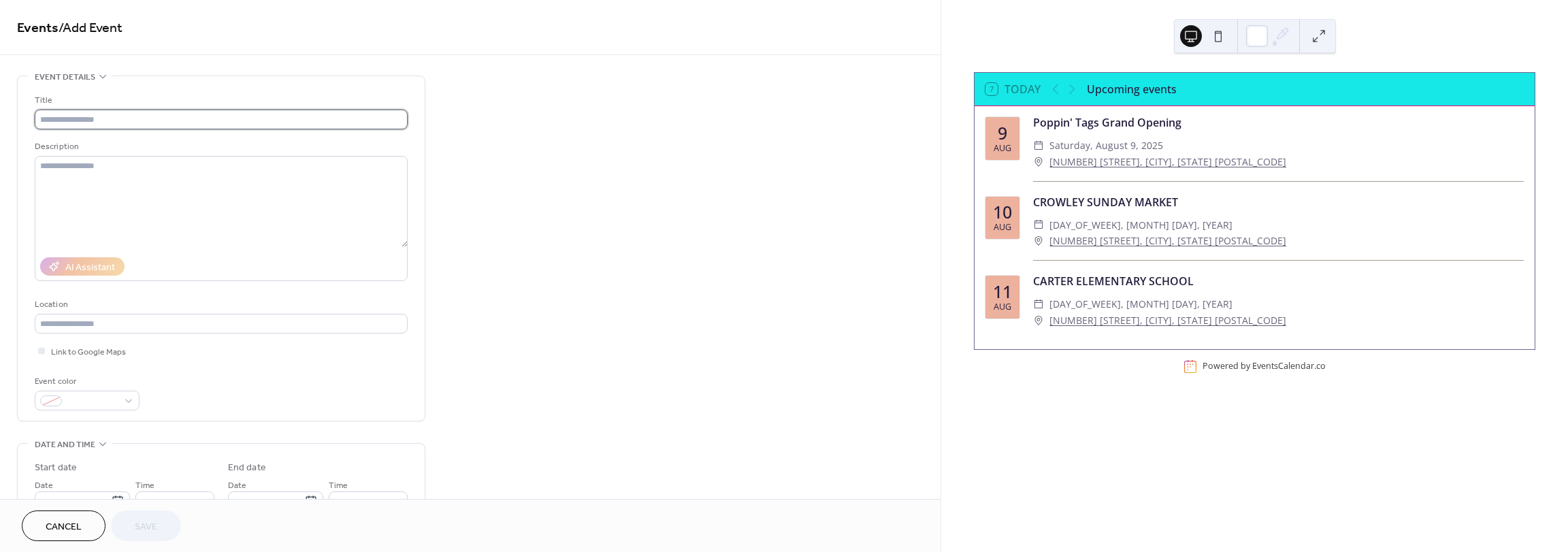 click at bounding box center (221, 119) 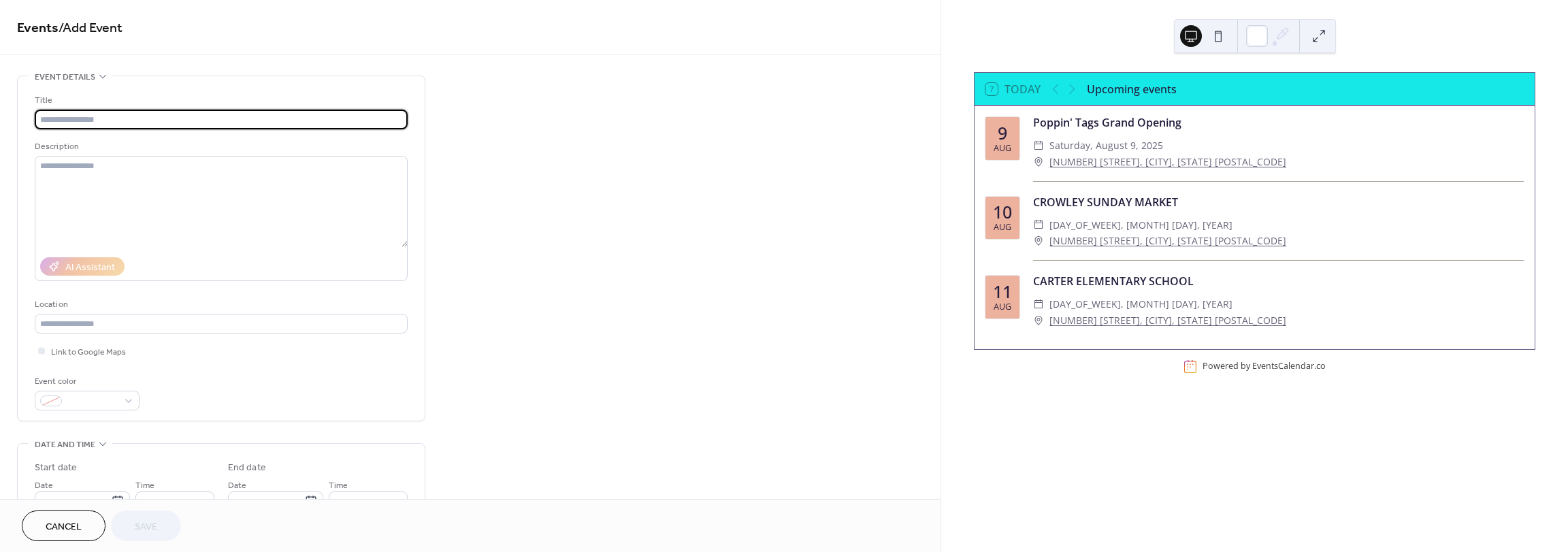 paste on "**********" 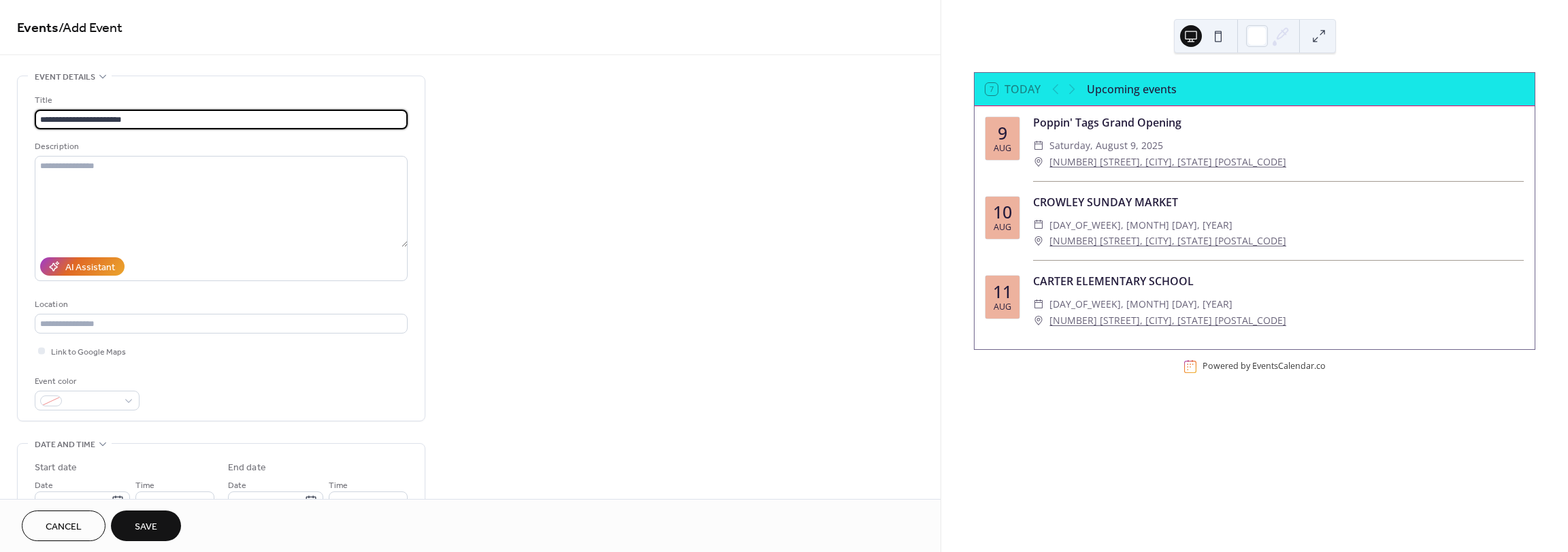 type on "**********" 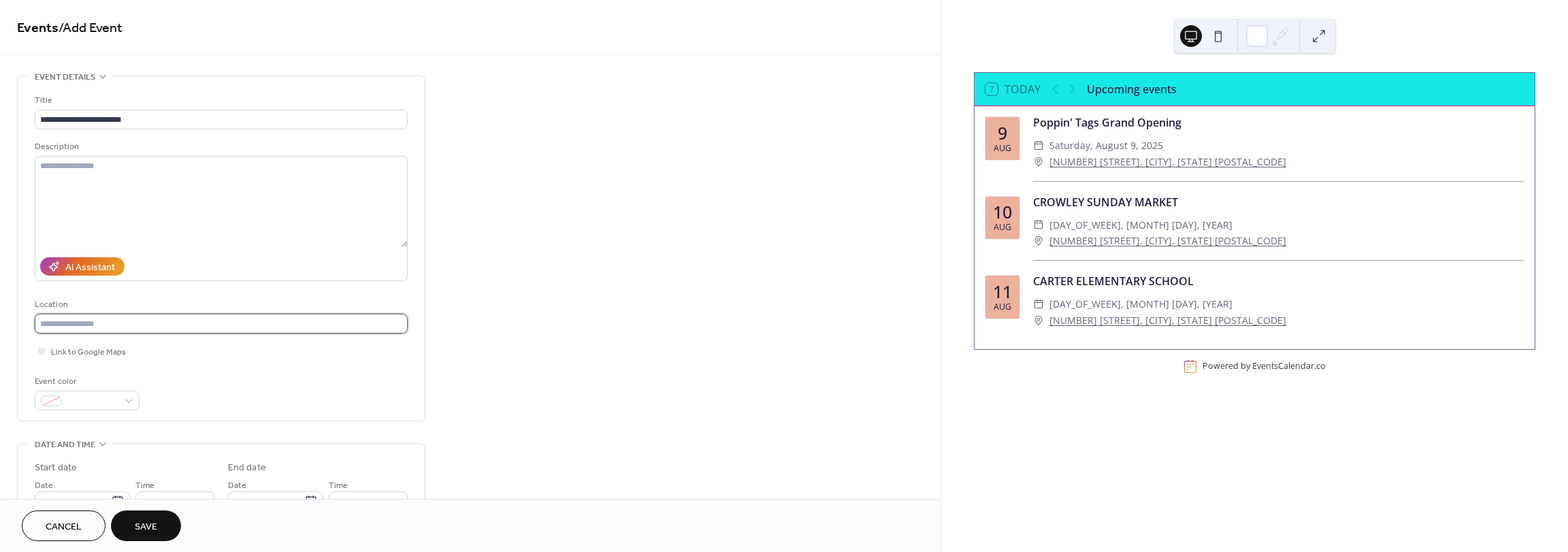 click at bounding box center (221, 323) 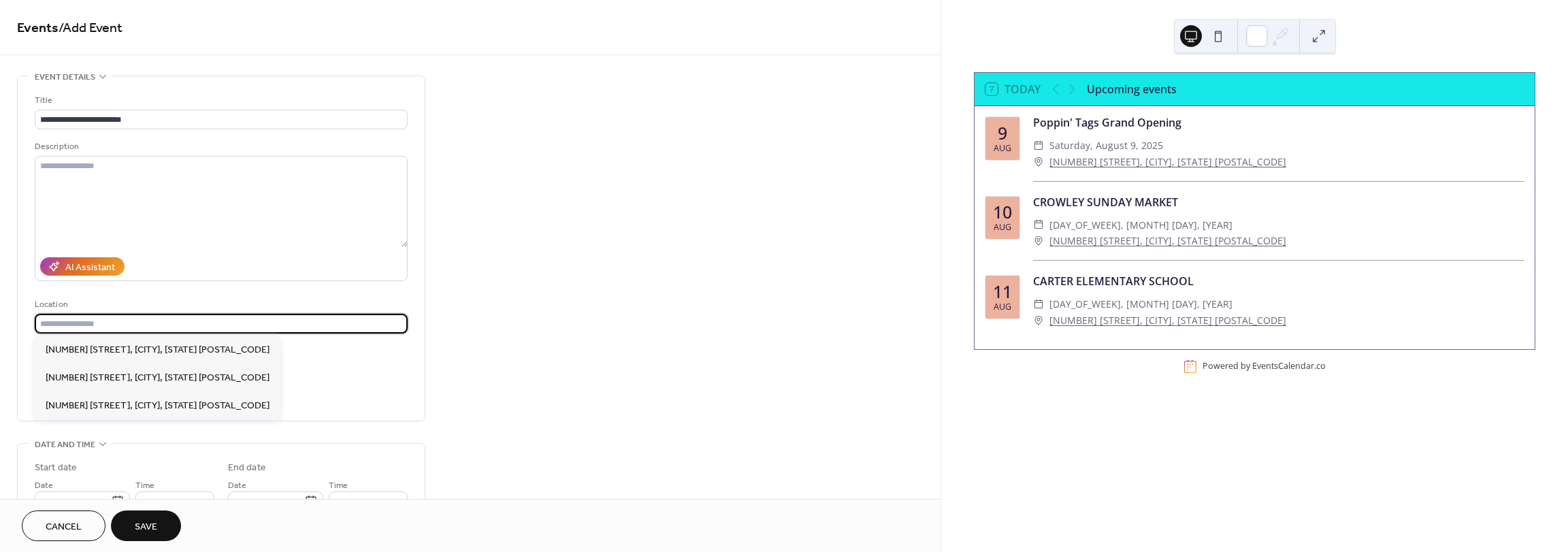 paste on "**********" 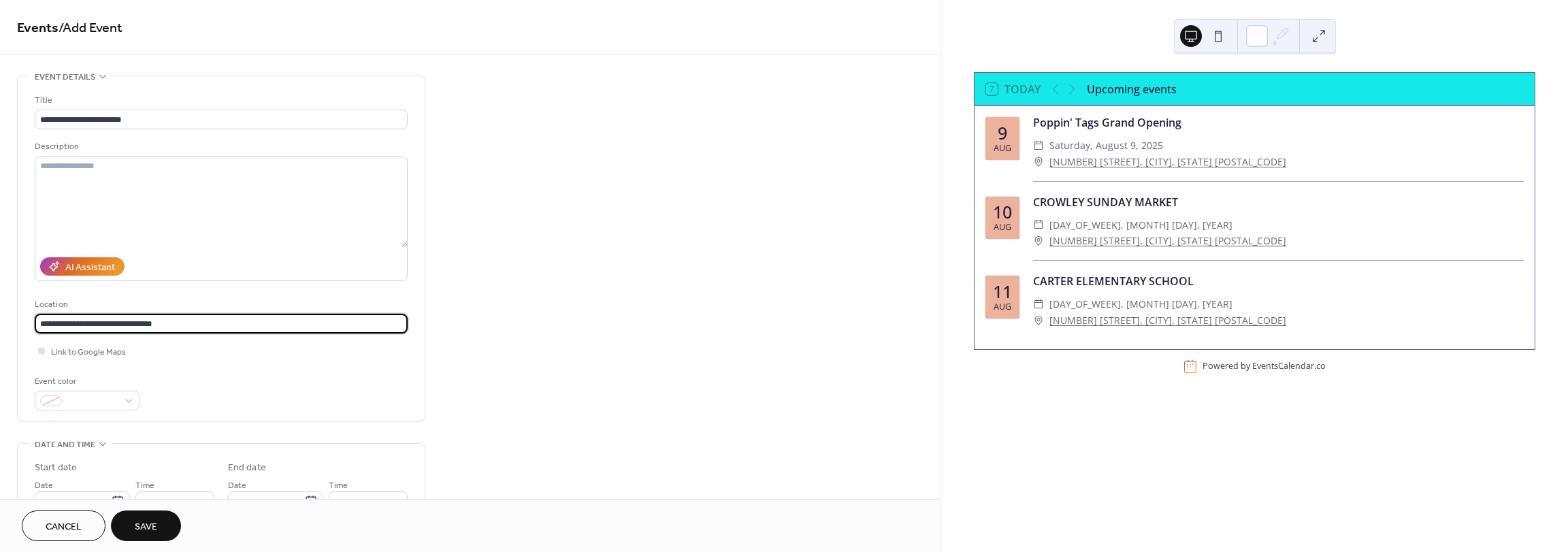 type on "**********" 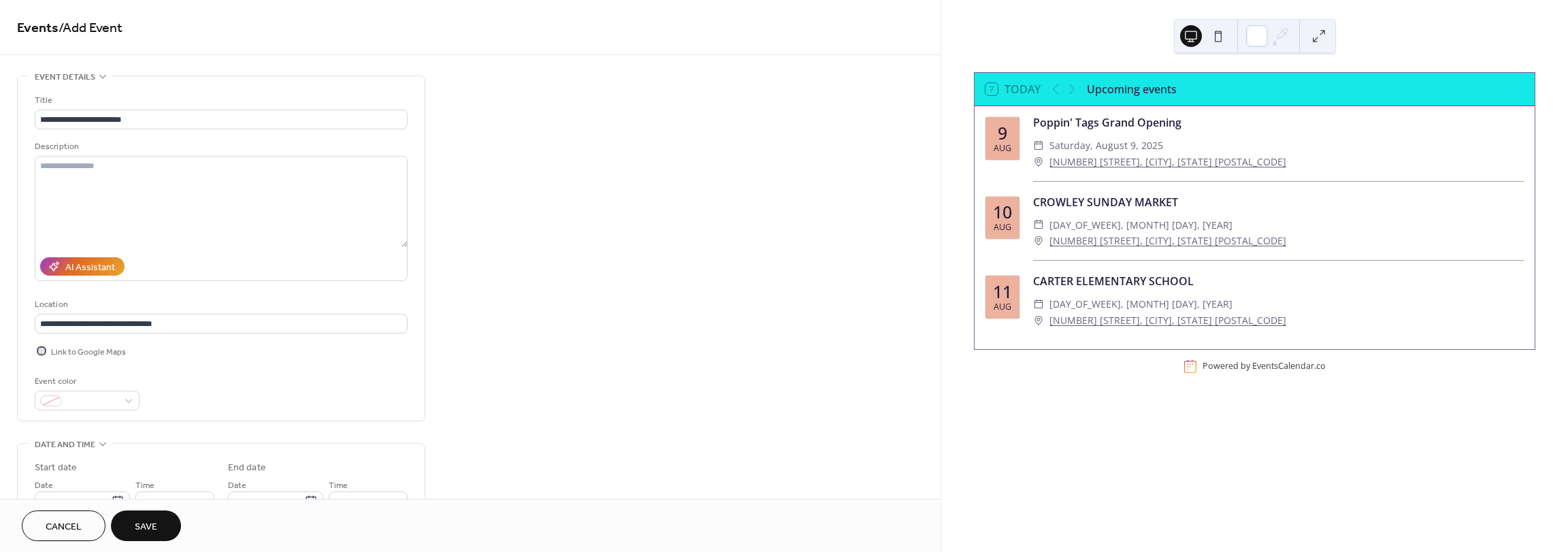 click at bounding box center (42, 351) 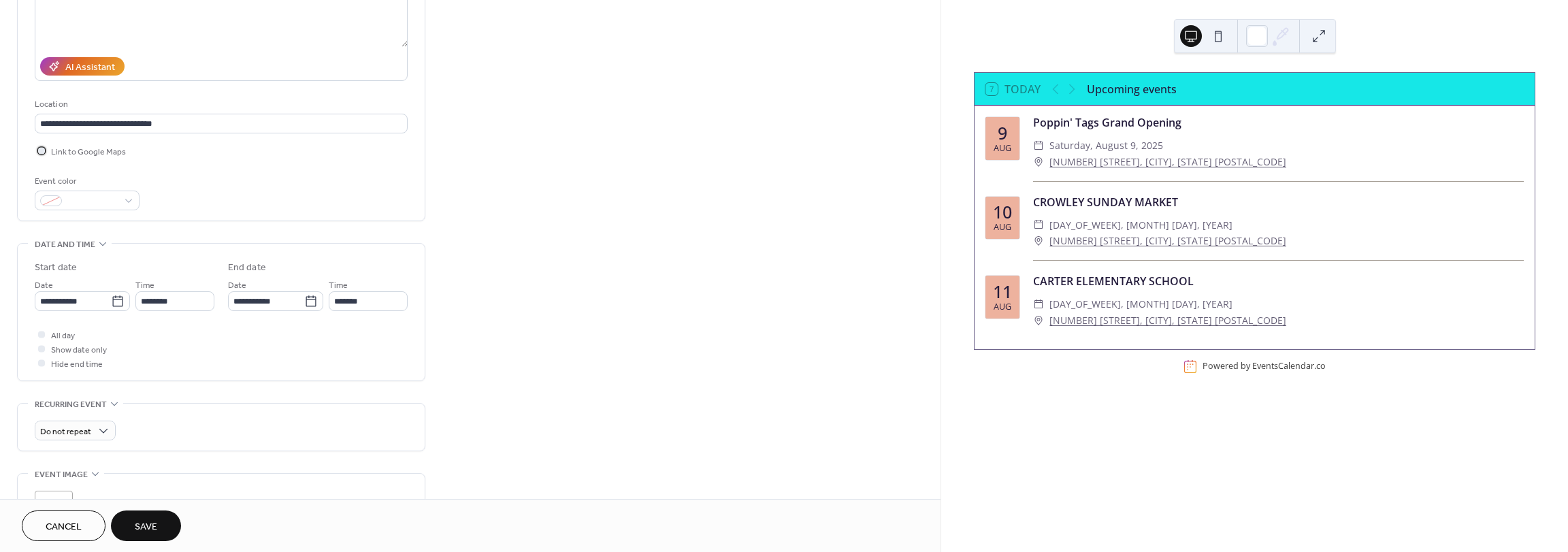 scroll, scrollTop: 204, scrollLeft: 0, axis: vertical 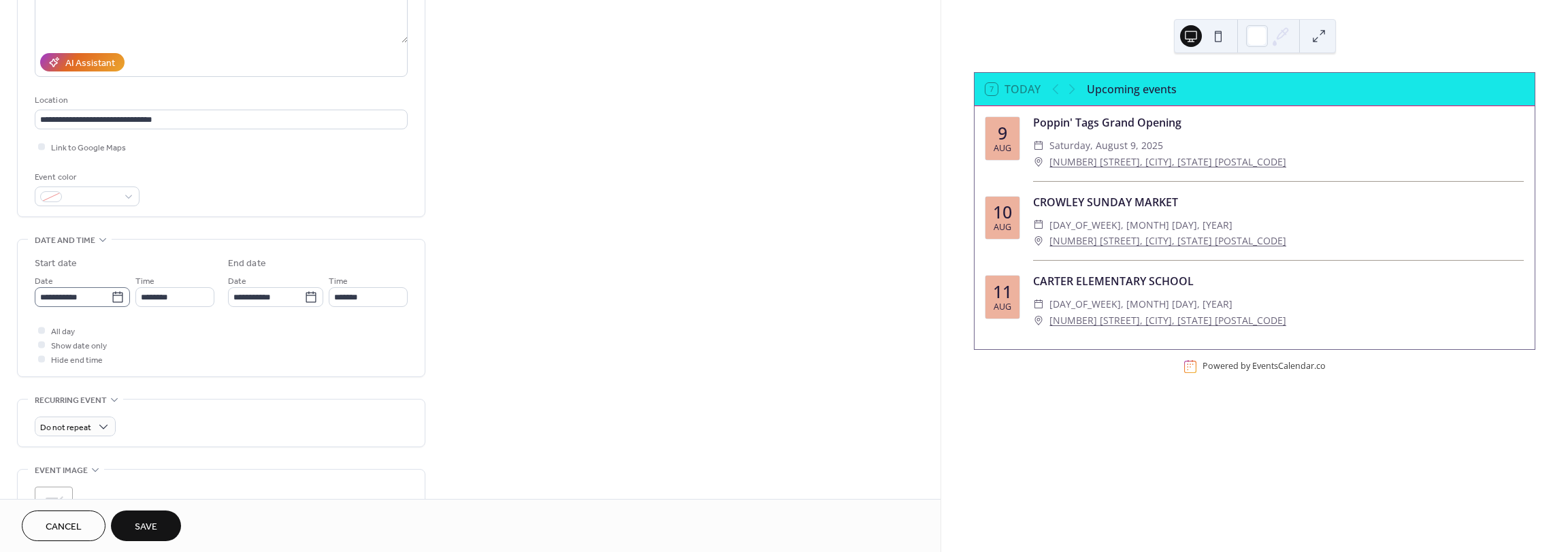 click 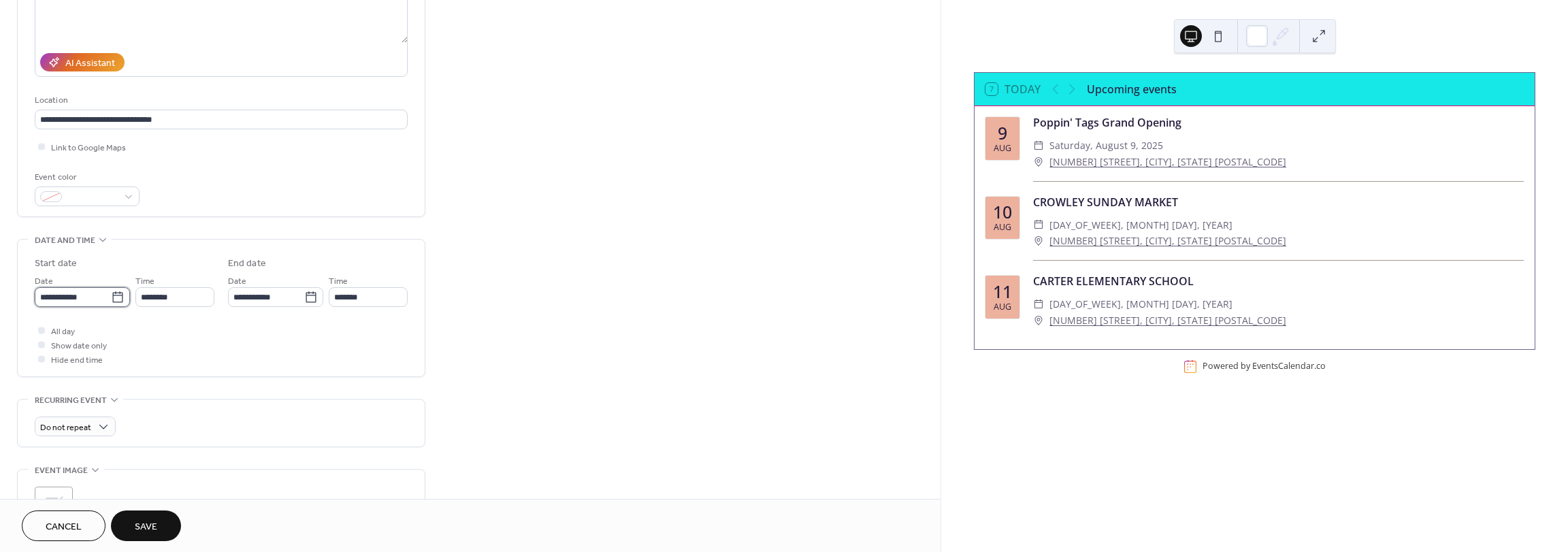 click on "**********" at bounding box center [73, 297] 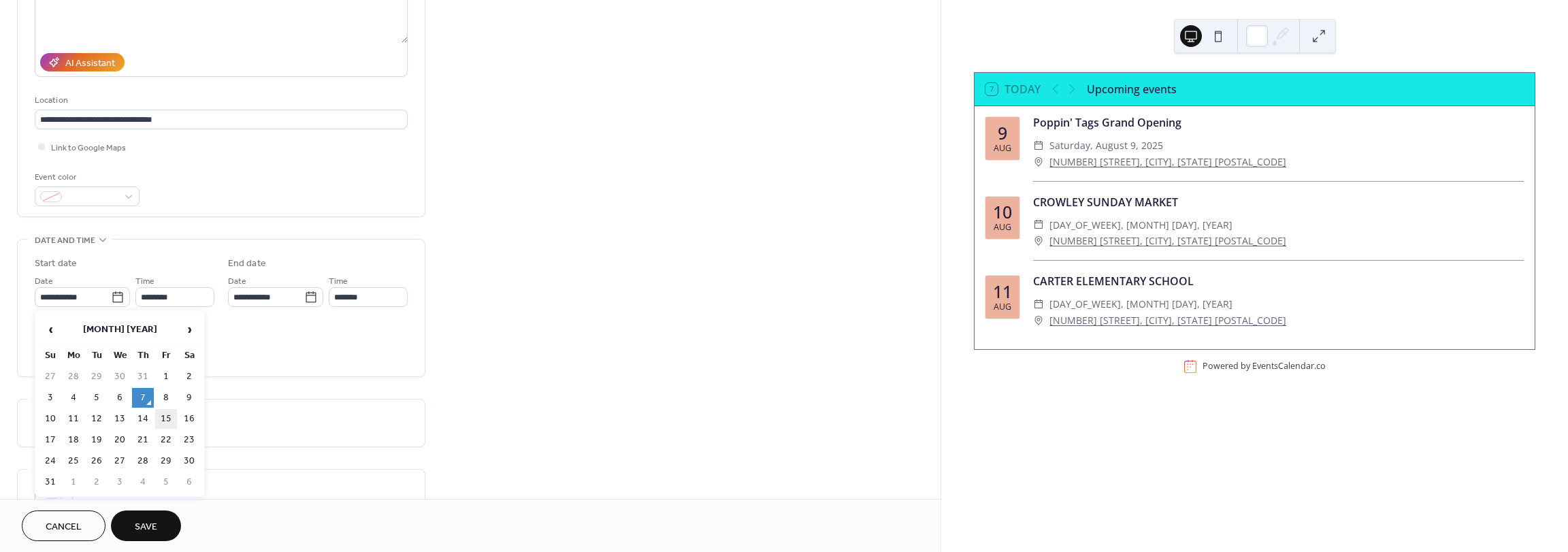 click on "15" at bounding box center [166, 419] 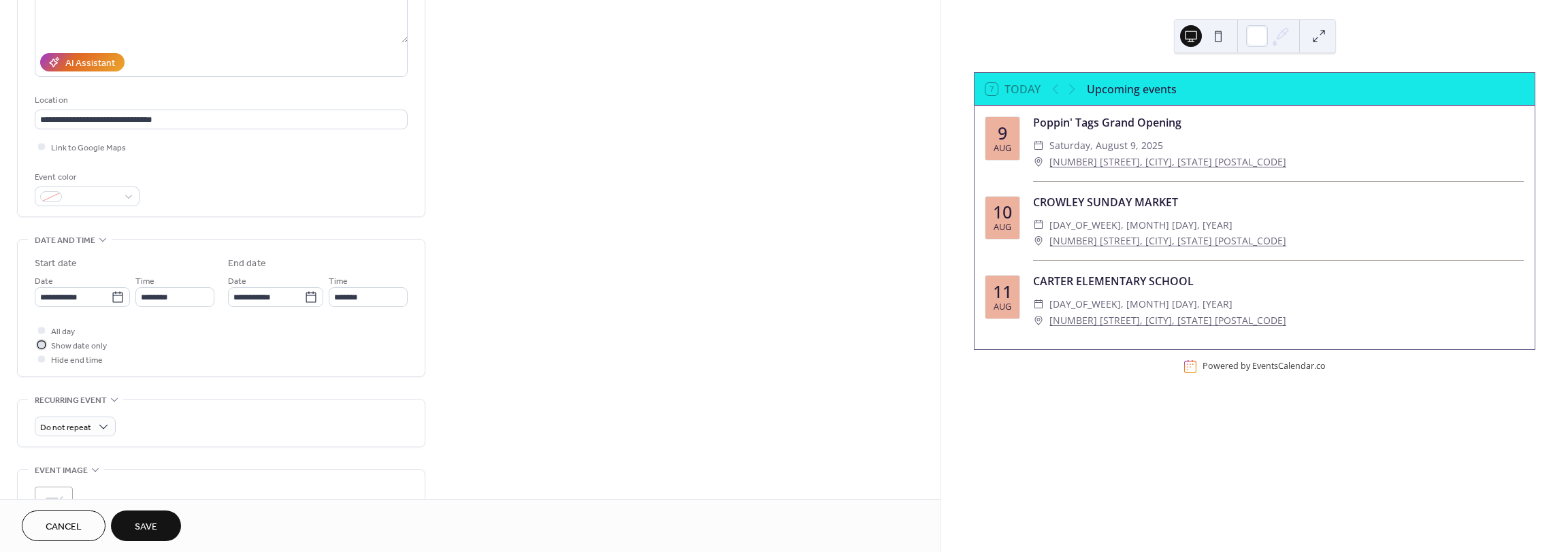 click at bounding box center (42, 344) 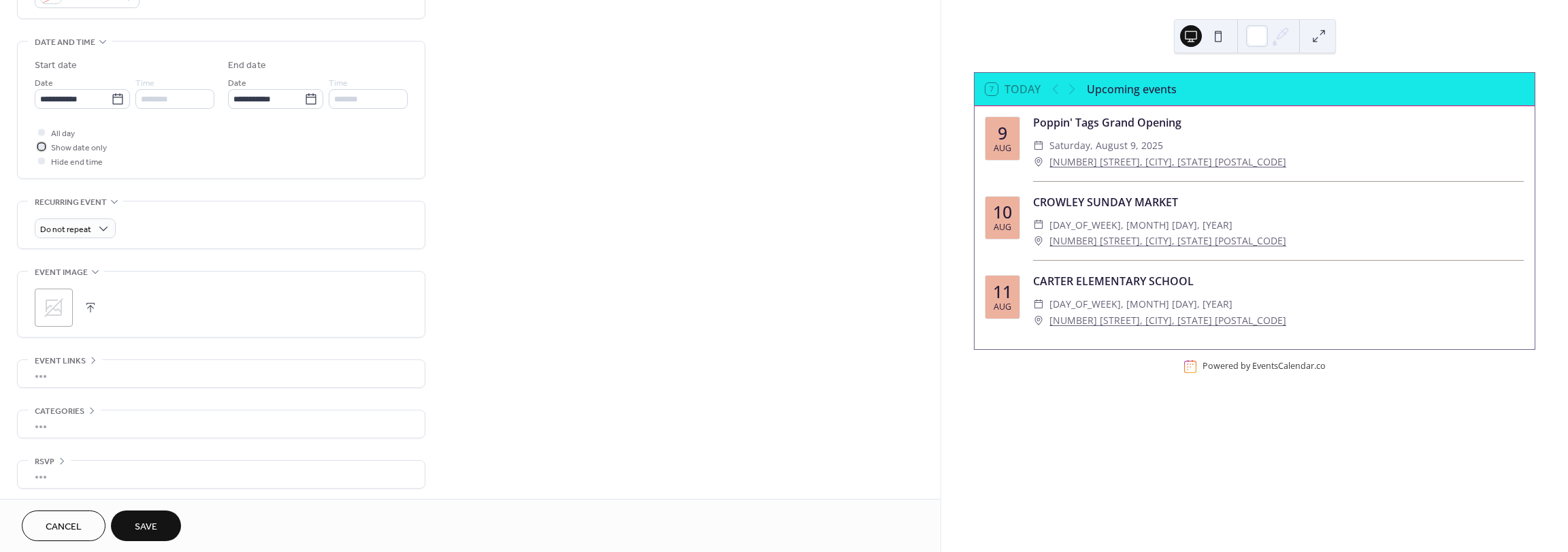 scroll, scrollTop: 406, scrollLeft: 0, axis: vertical 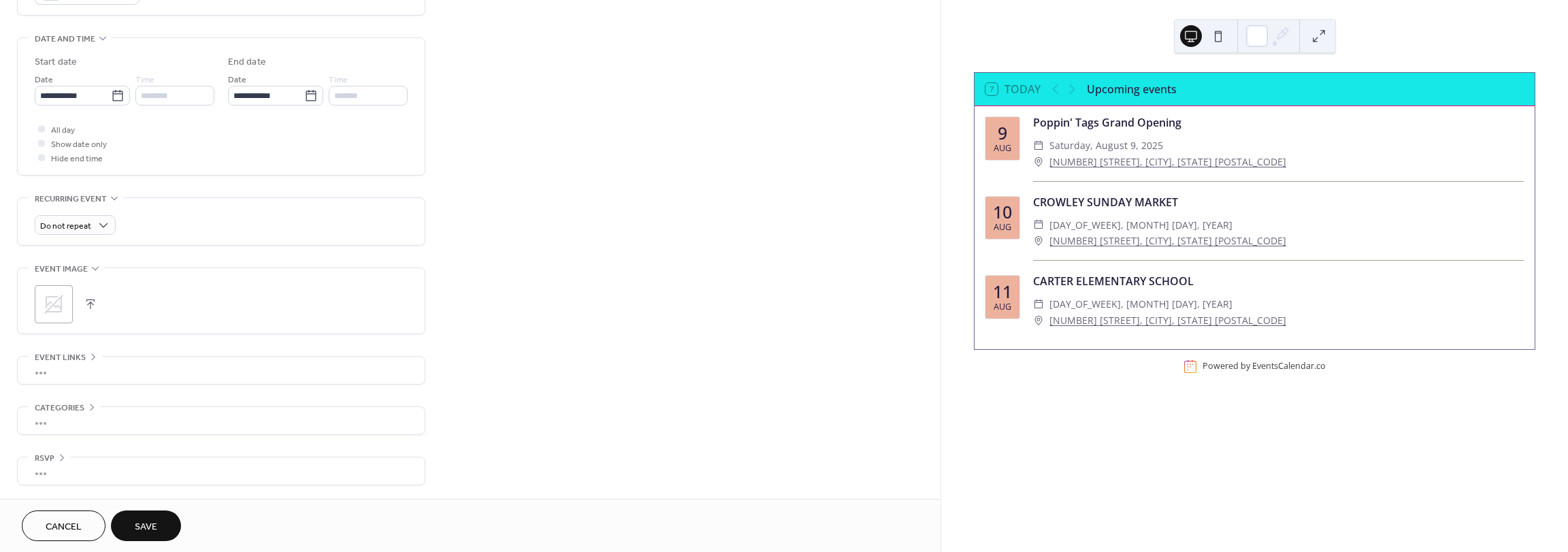 click on "Save" at bounding box center (146, 525) 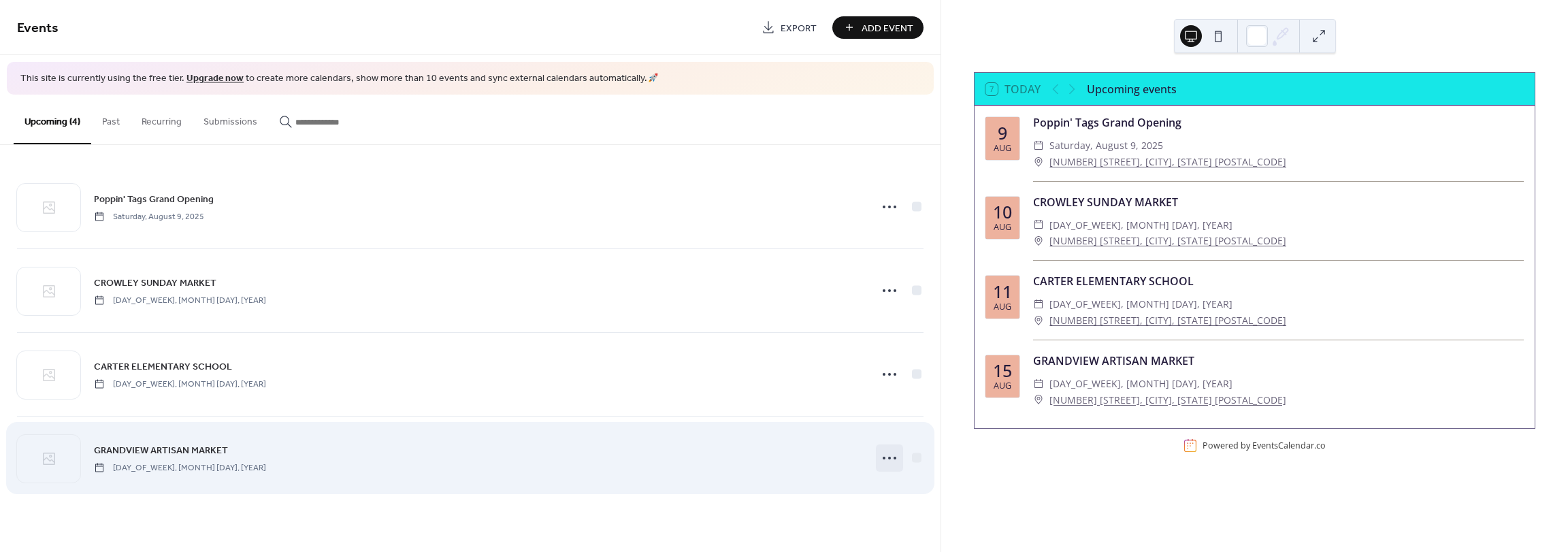 click 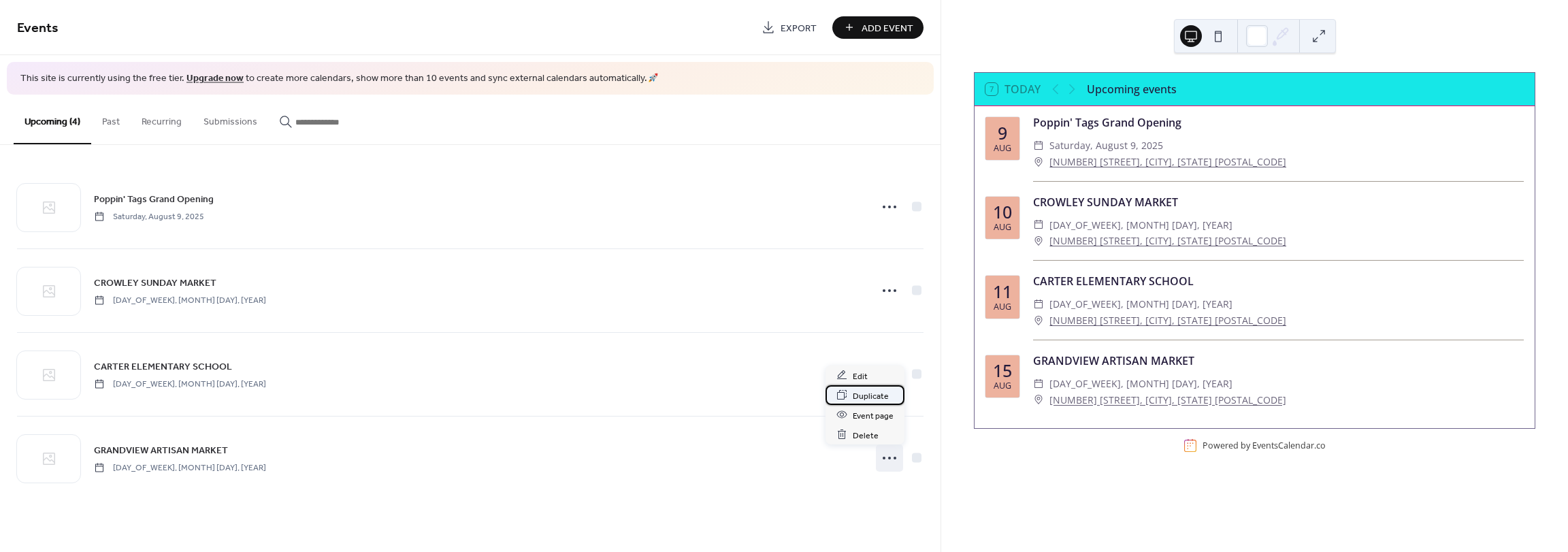 click on "Duplicate" at bounding box center [870, 395] 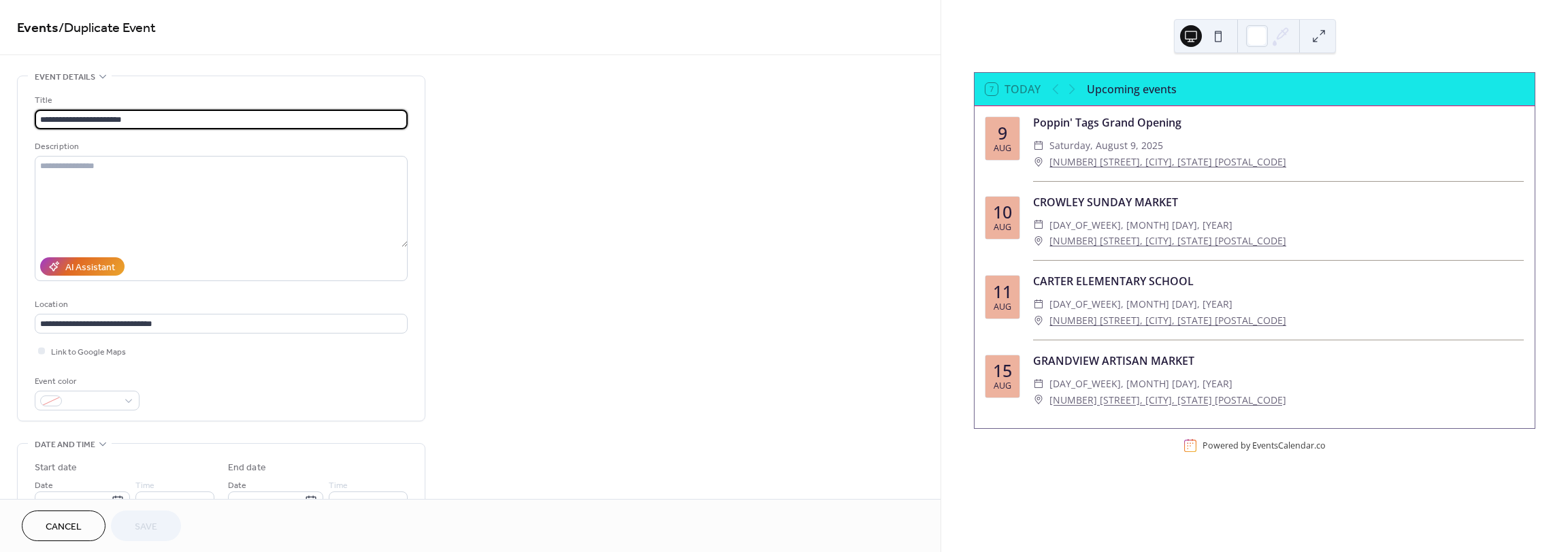 click on "Cancel" at bounding box center (63, 527) 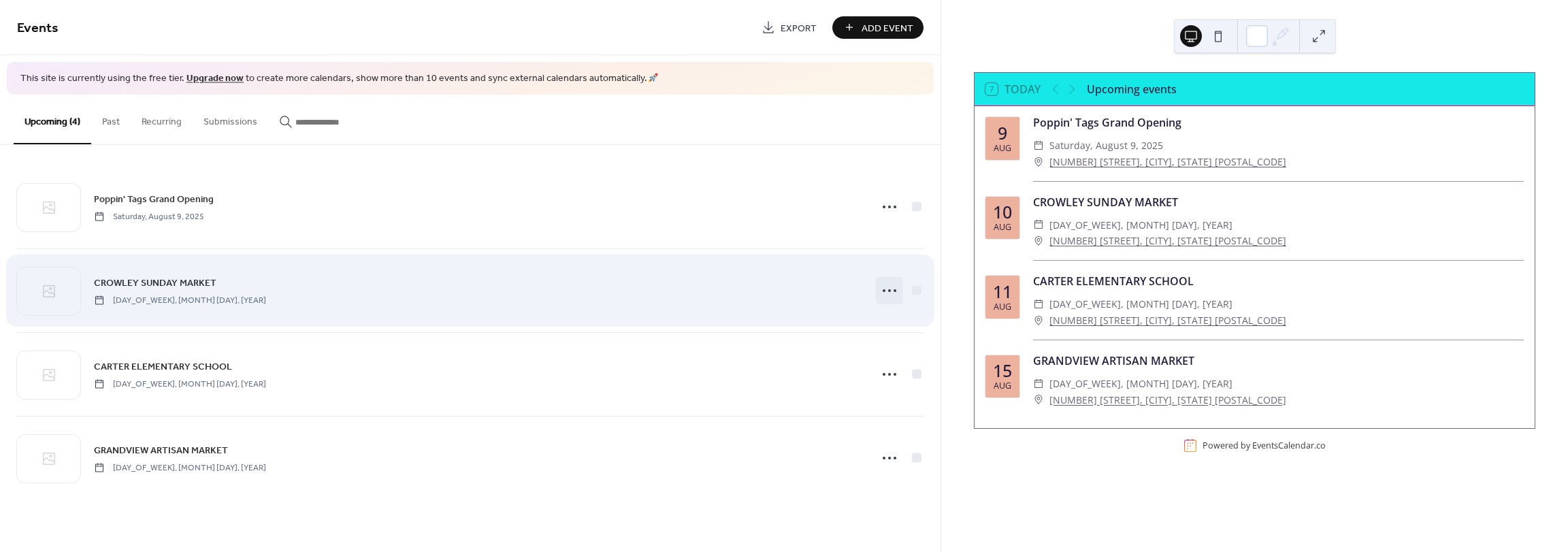 click 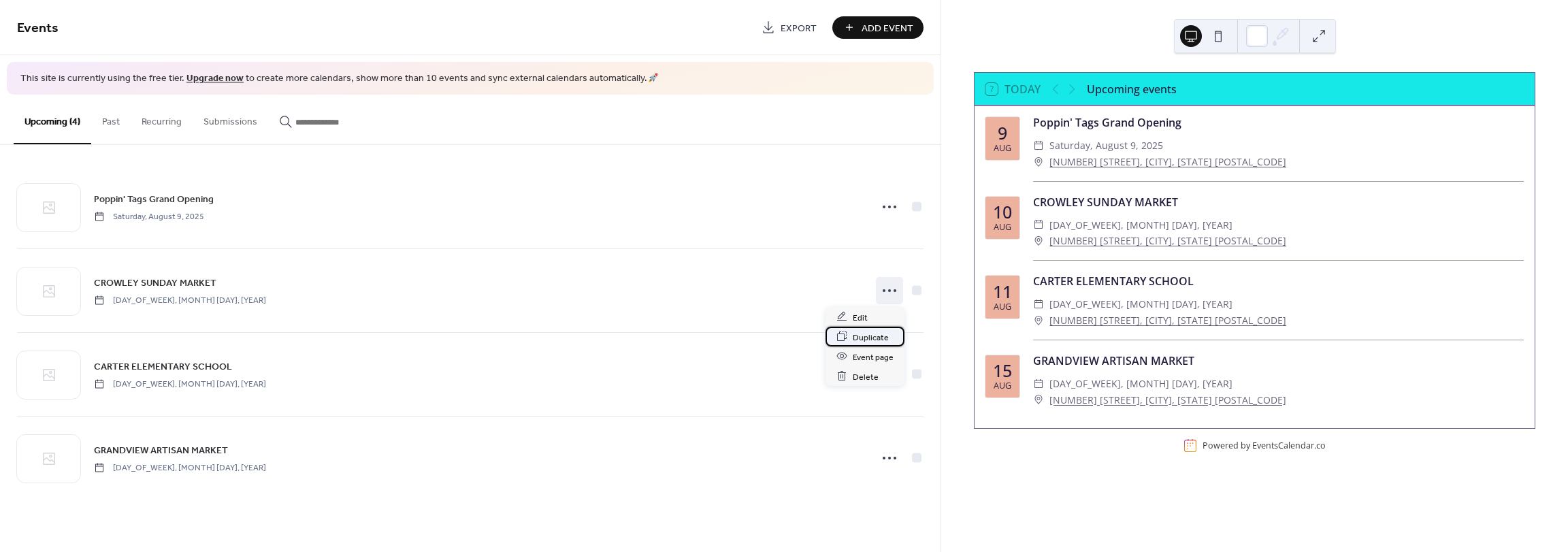 click on "Duplicate" at bounding box center (870, 337) 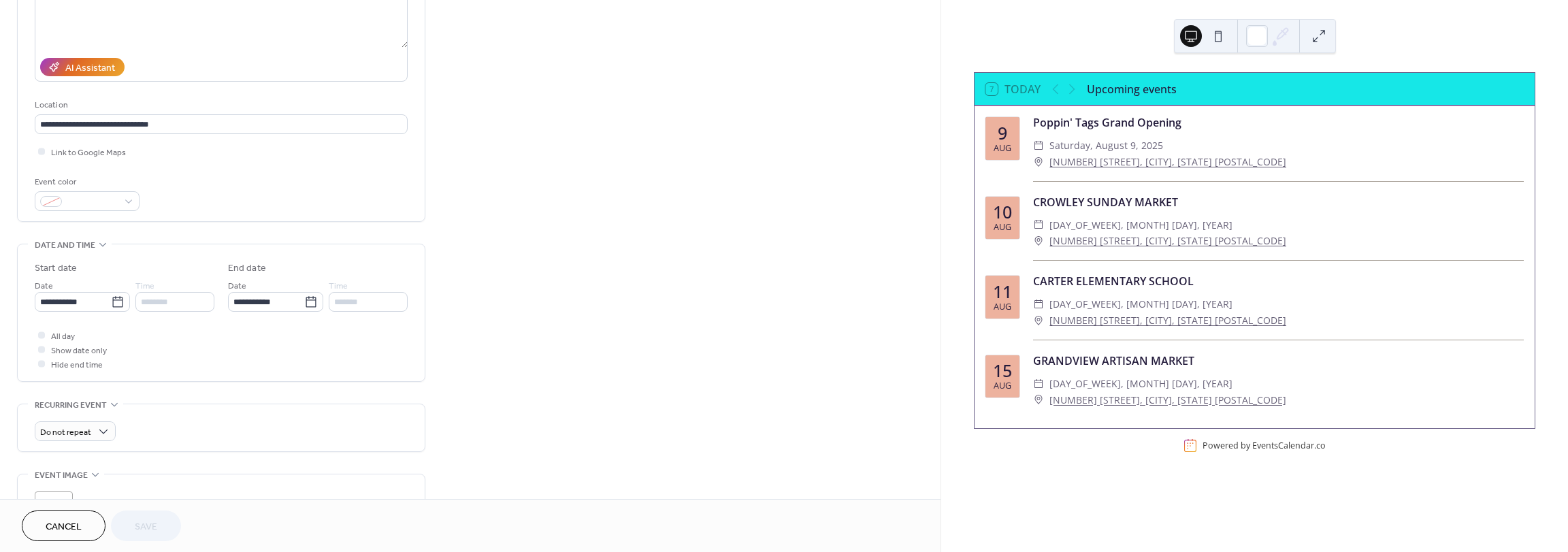 scroll, scrollTop: 204, scrollLeft: 0, axis: vertical 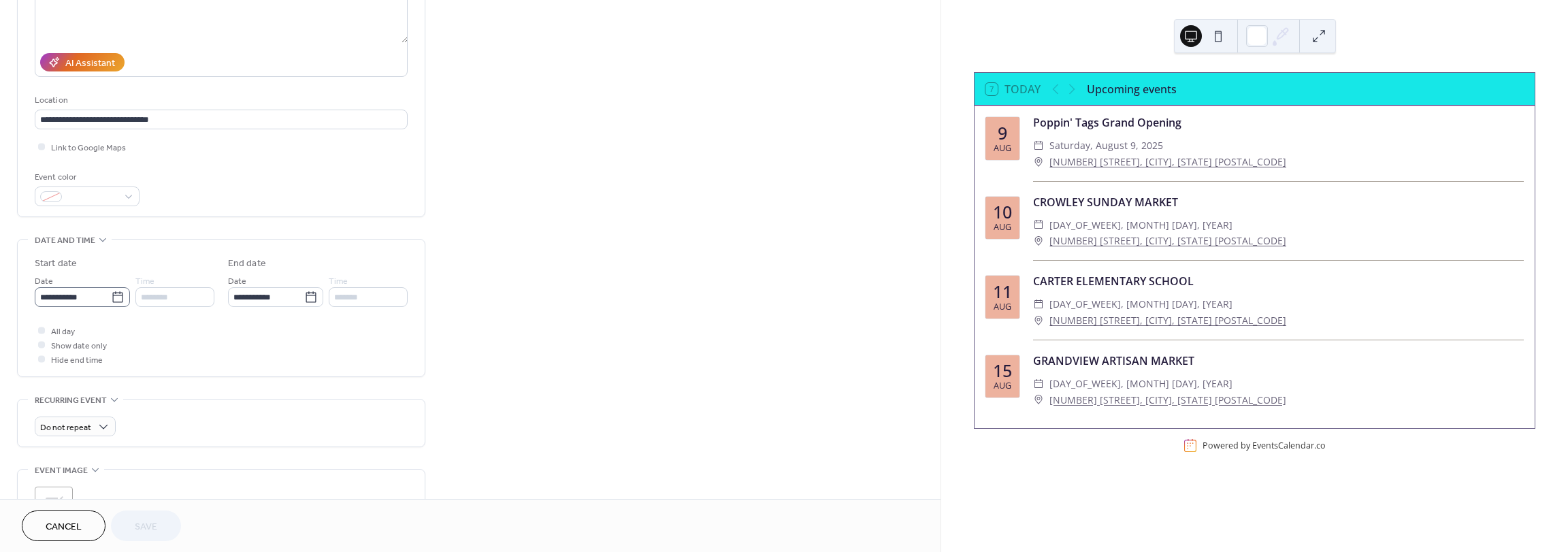 click 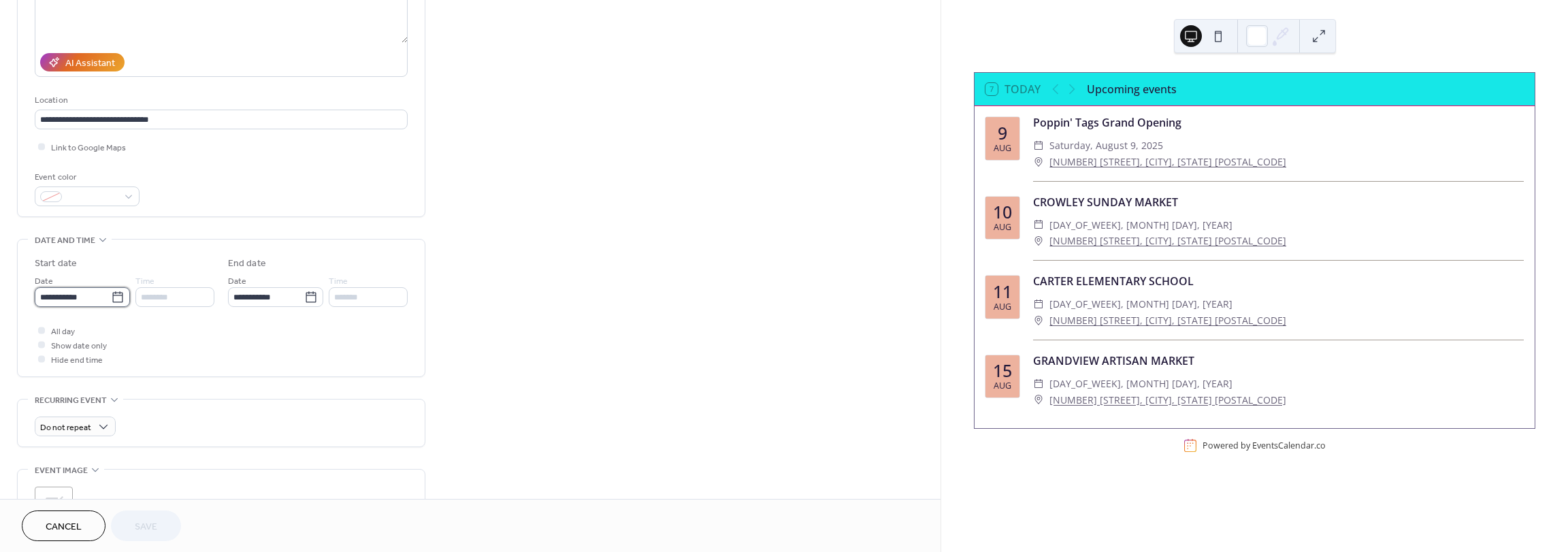click on "**********" at bounding box center (73, 297) 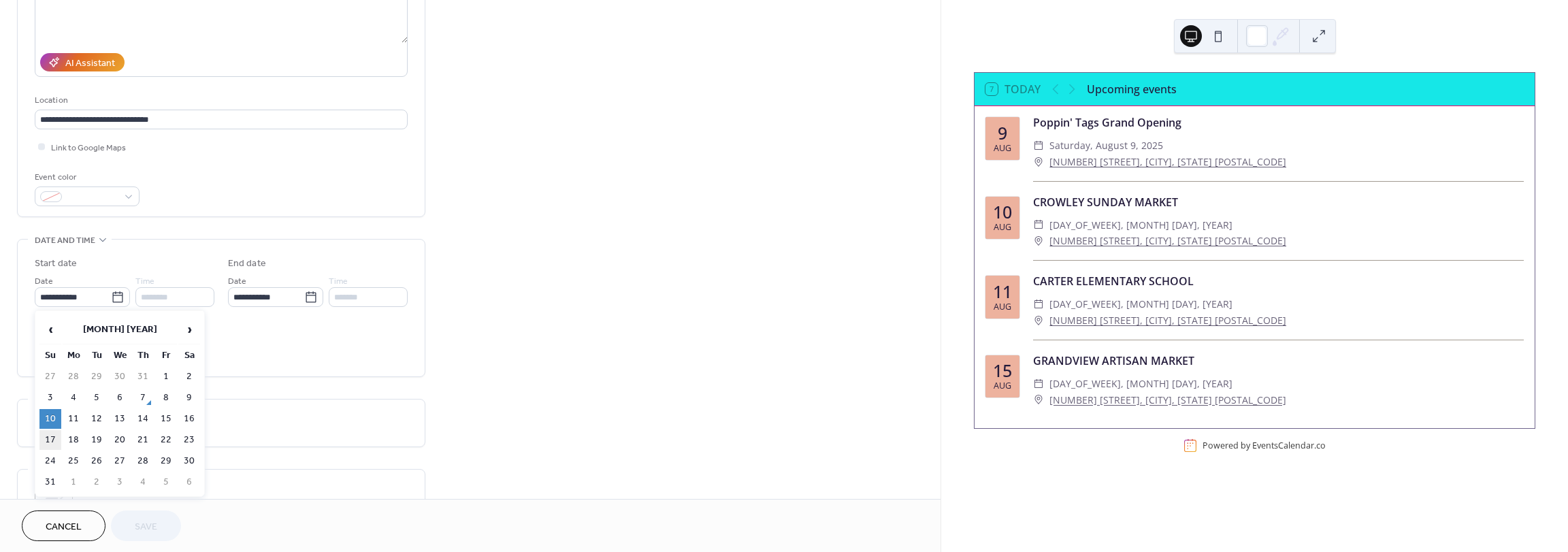 click on "17" at bounding box center [50, 440] 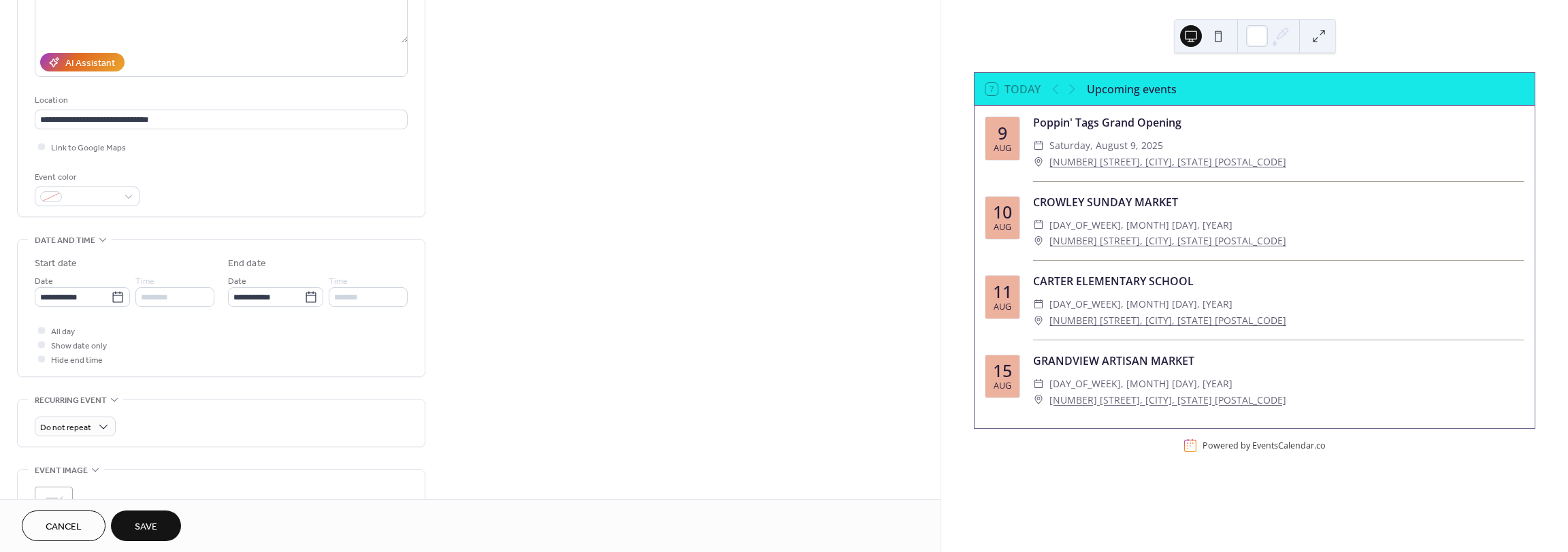 click on "Save" at bounding box center (146, 525) 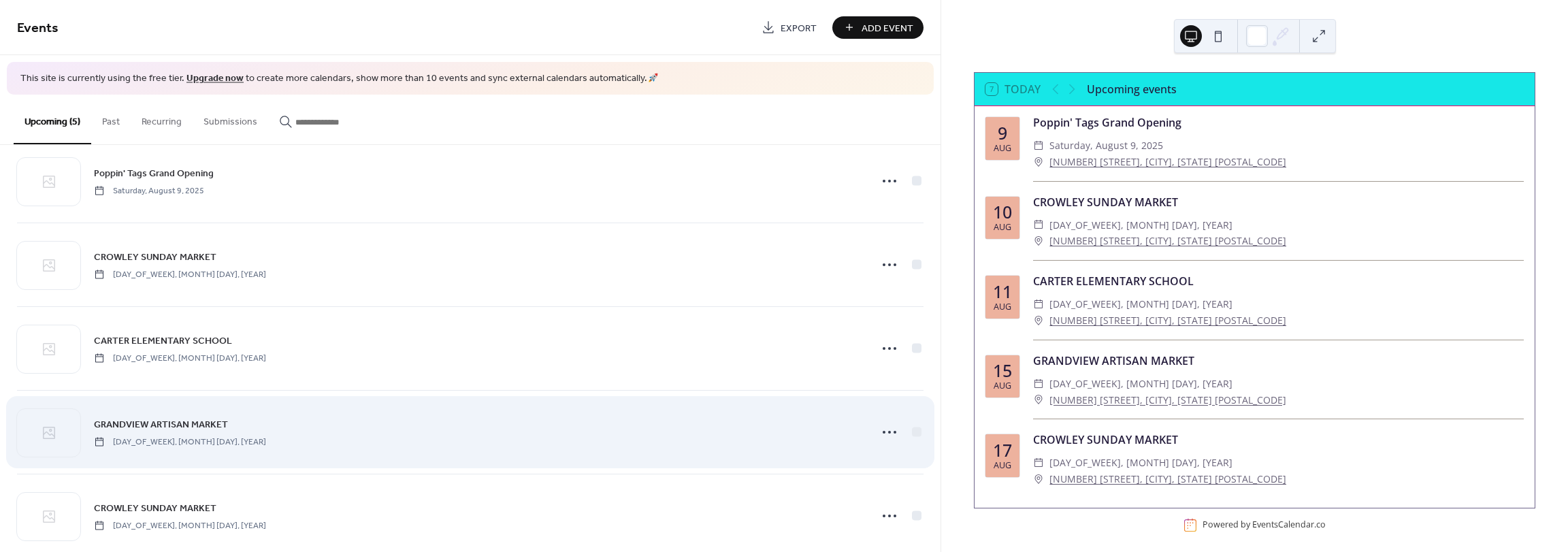 scroll, scrollTop: 52, scrollLeft: 0, axis: vertical 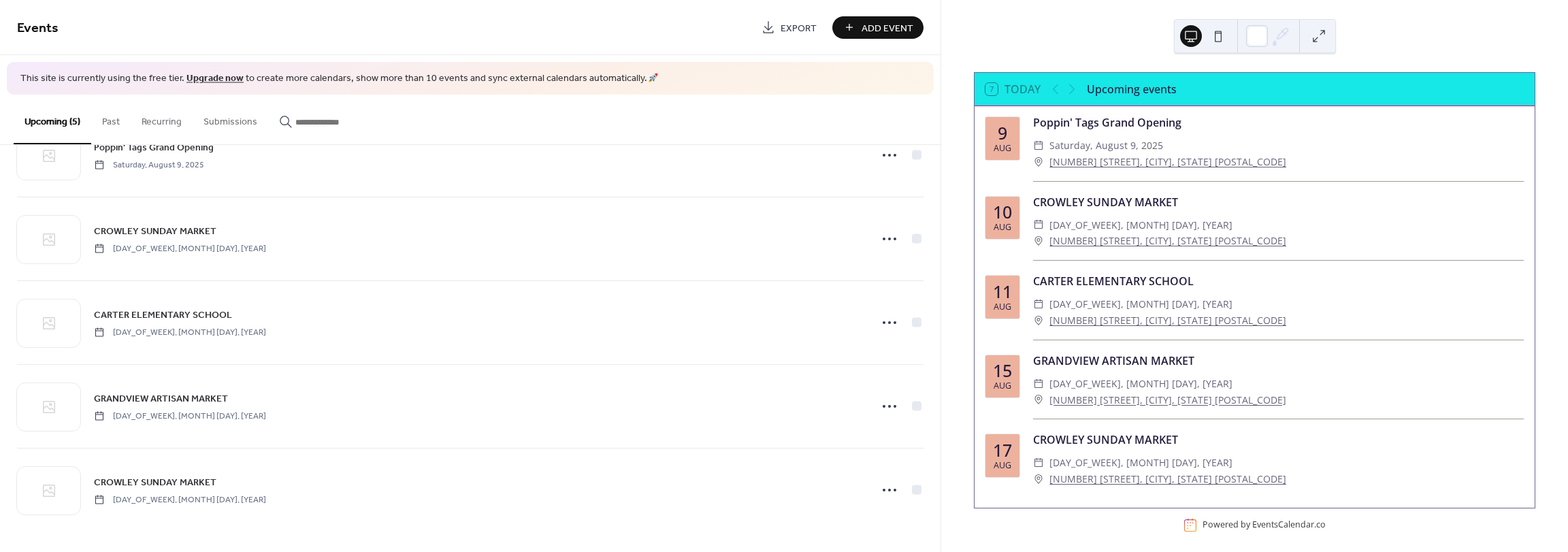 click on "Add Event" at bounding box center (887, 28) 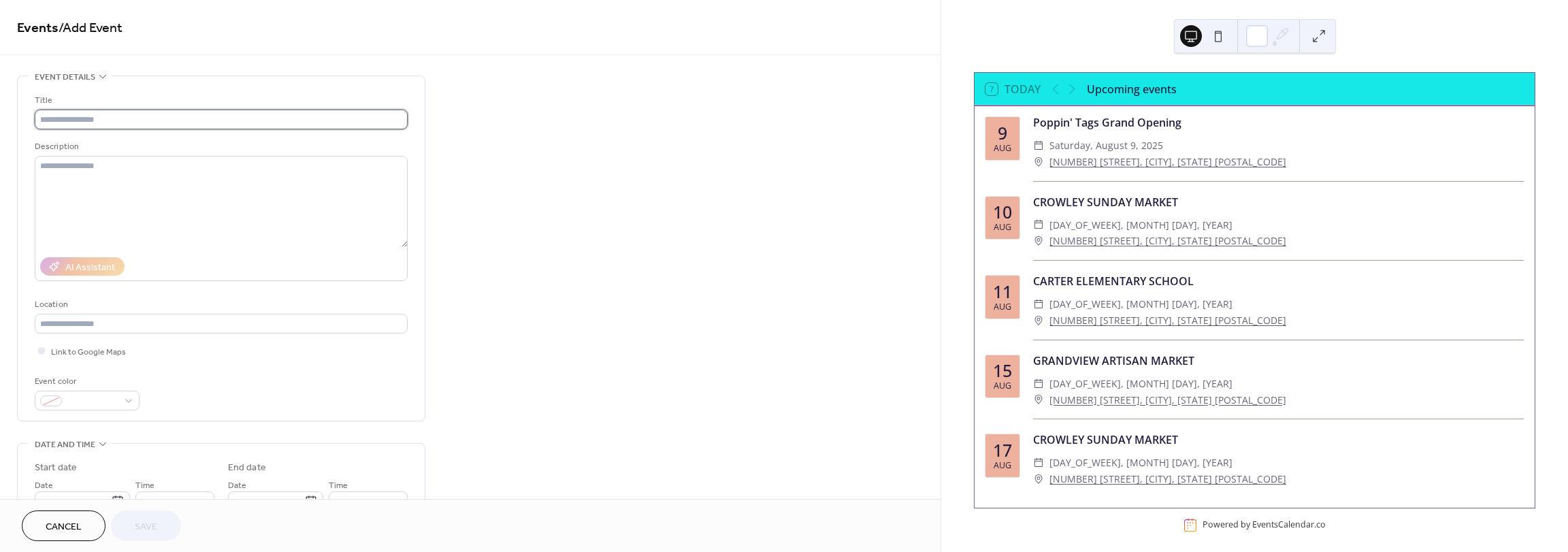 click at bounding box center [221, 119] 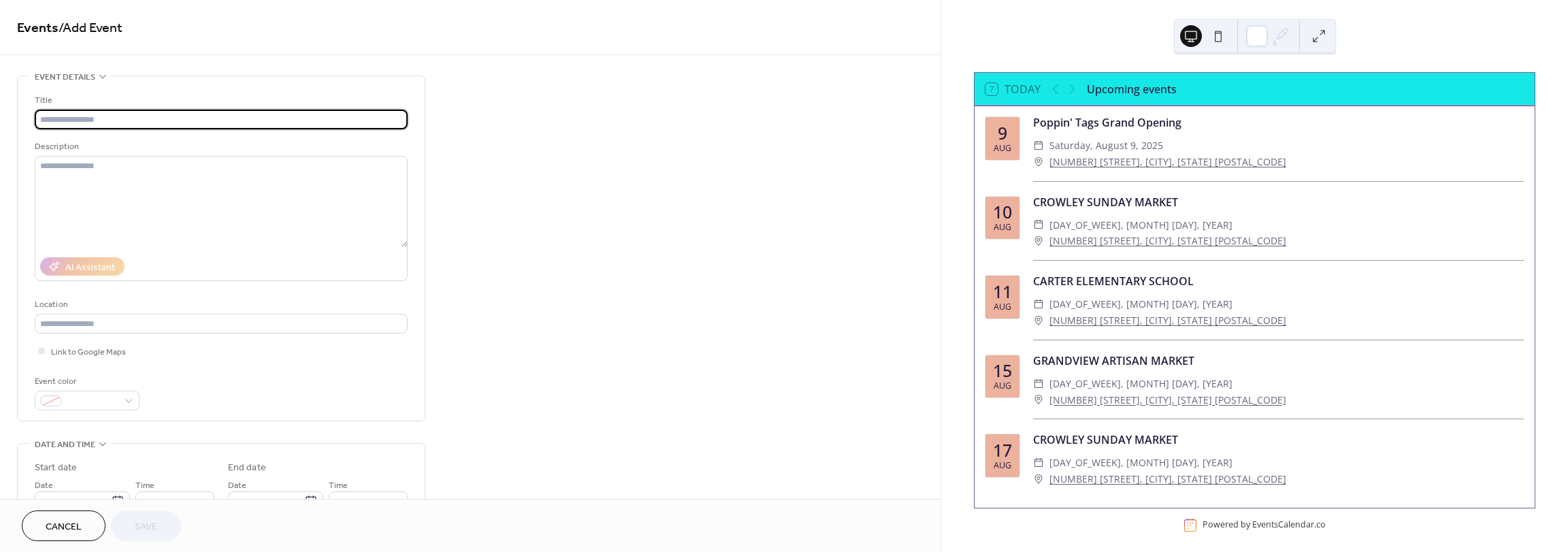 paste on "**********" 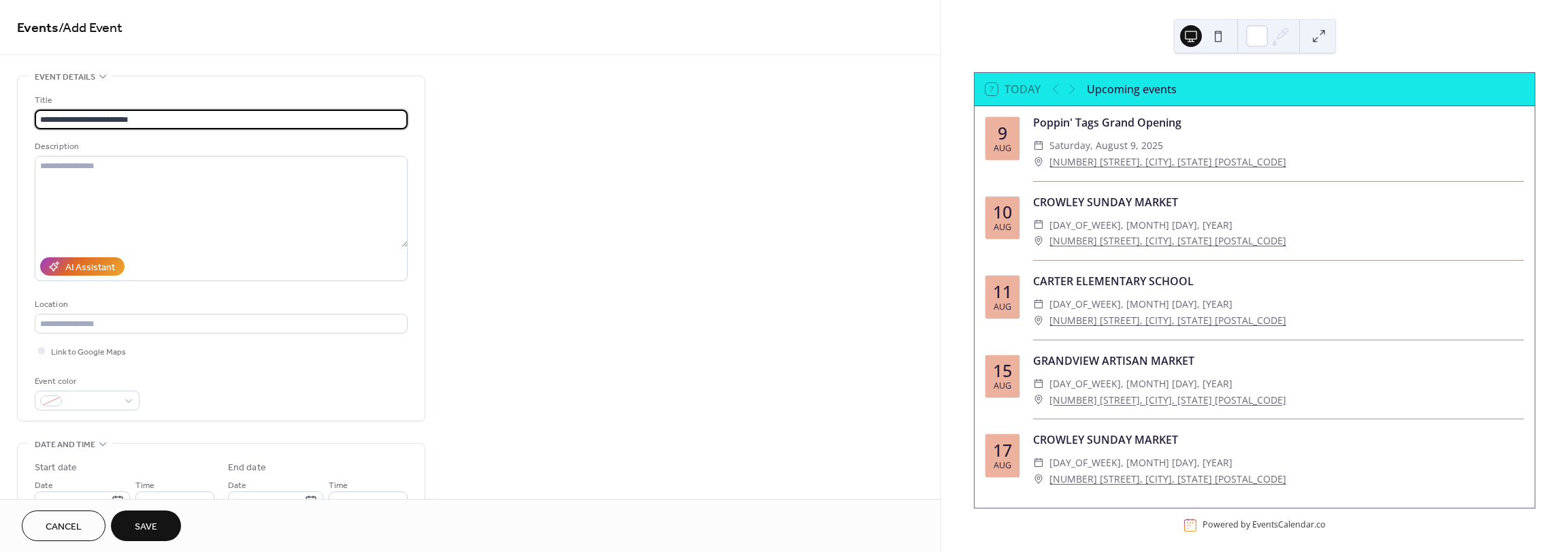 type on "**********" 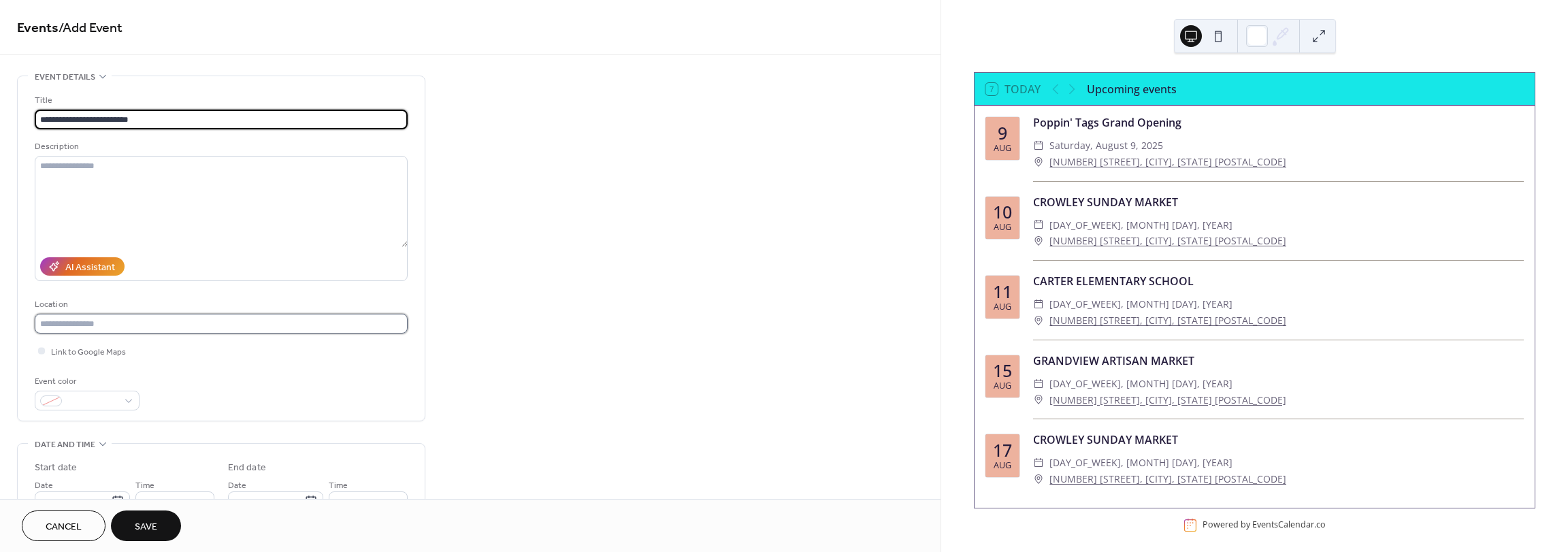 click at bounding box center [221, 323] 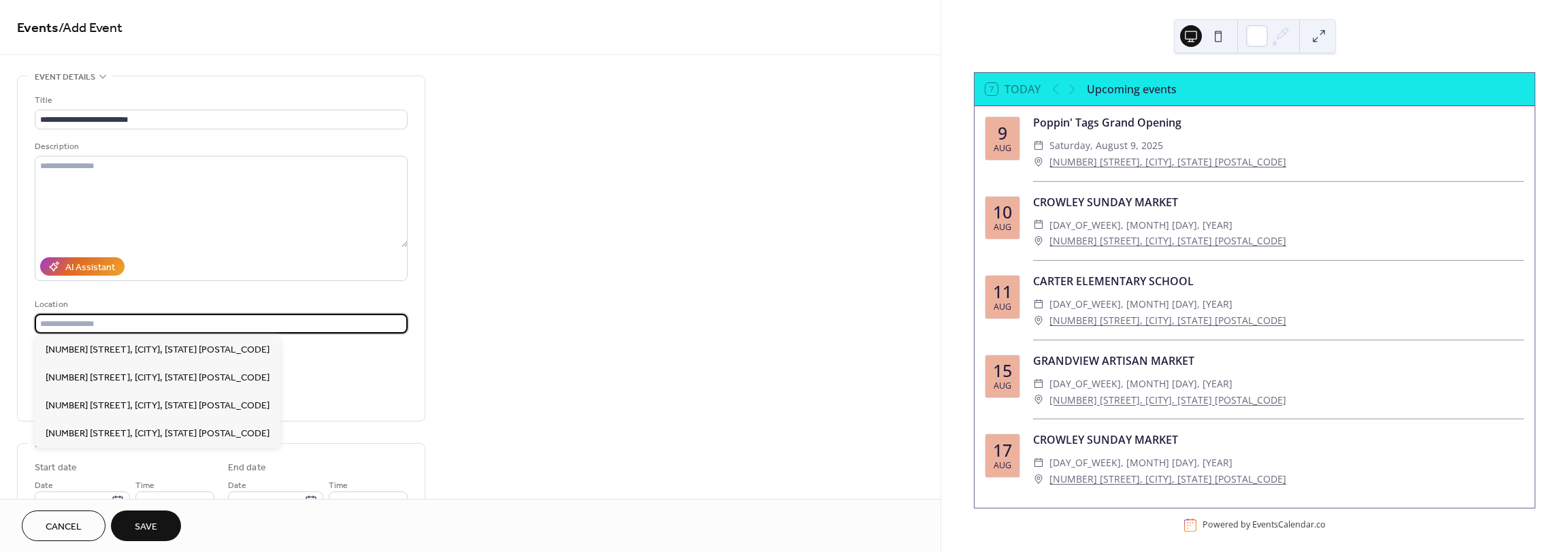paste on "**********" 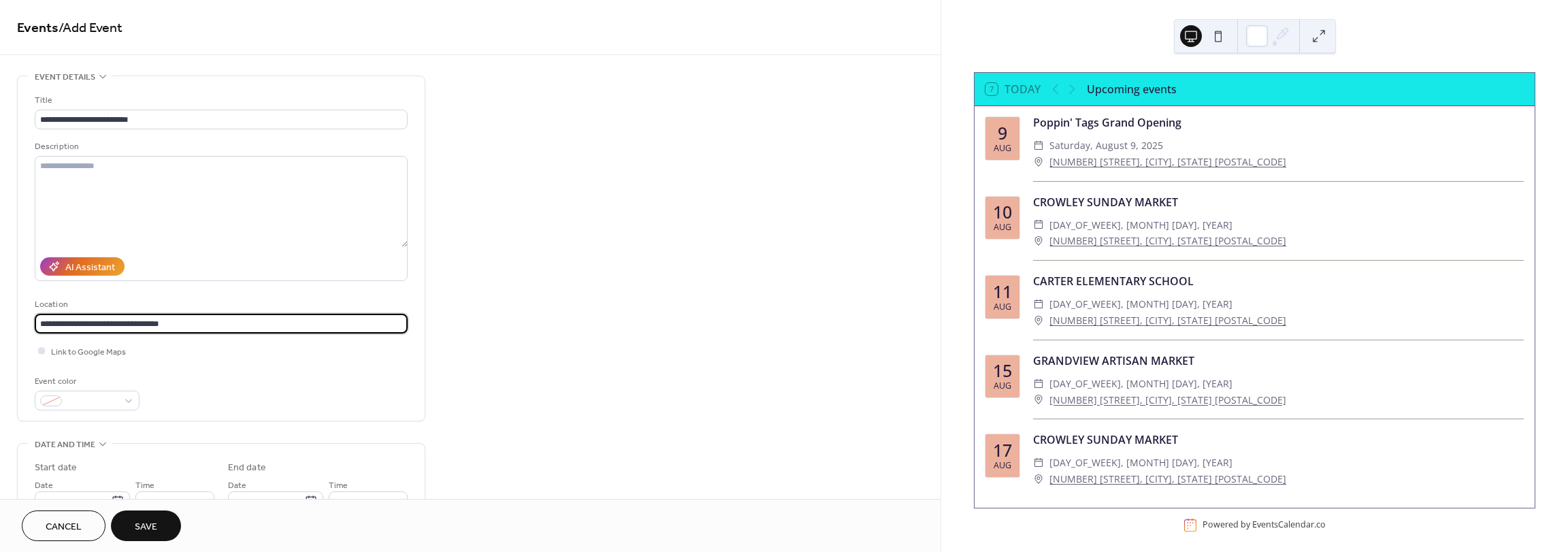 type on "**********" 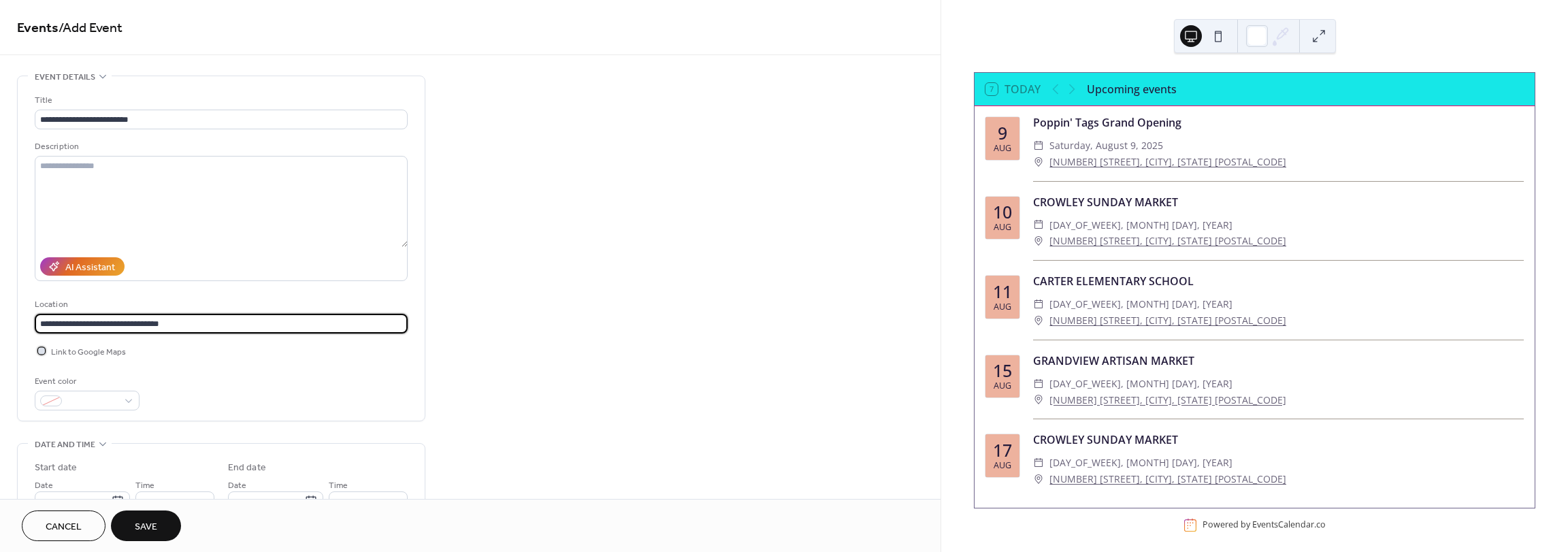 click at bounding box center [42, 351] 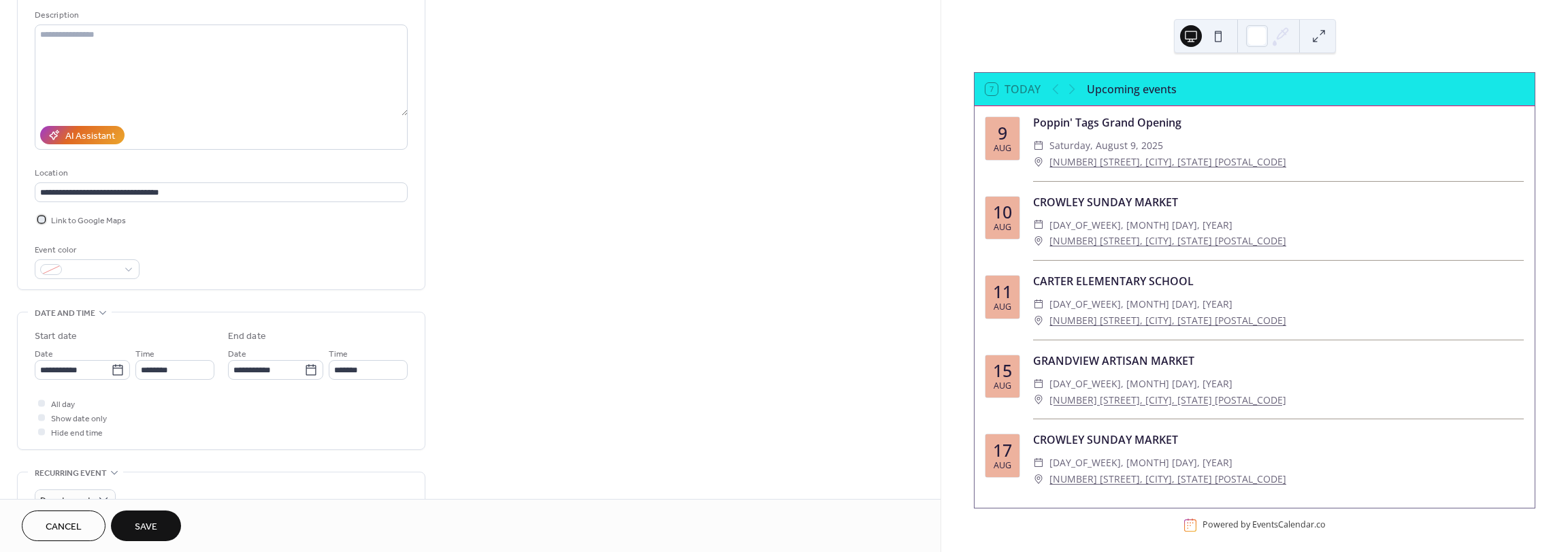 scroll, scrollTop: 136, scrollLeft: 0, axis: vertical 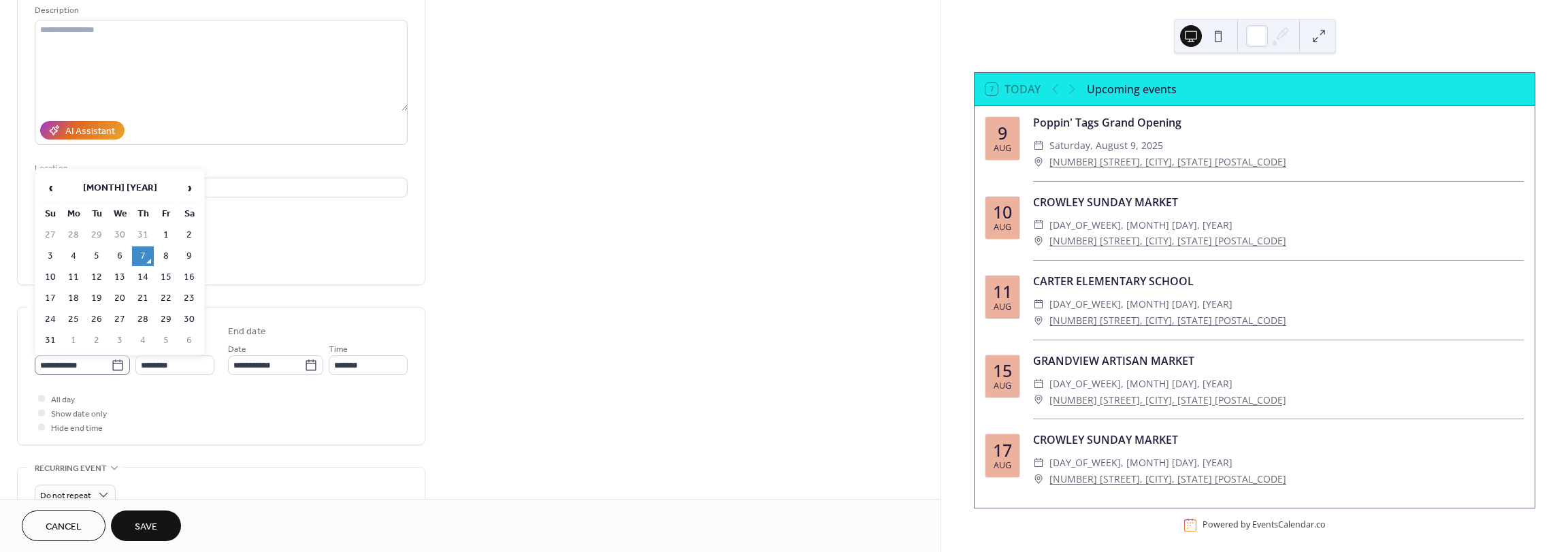 click 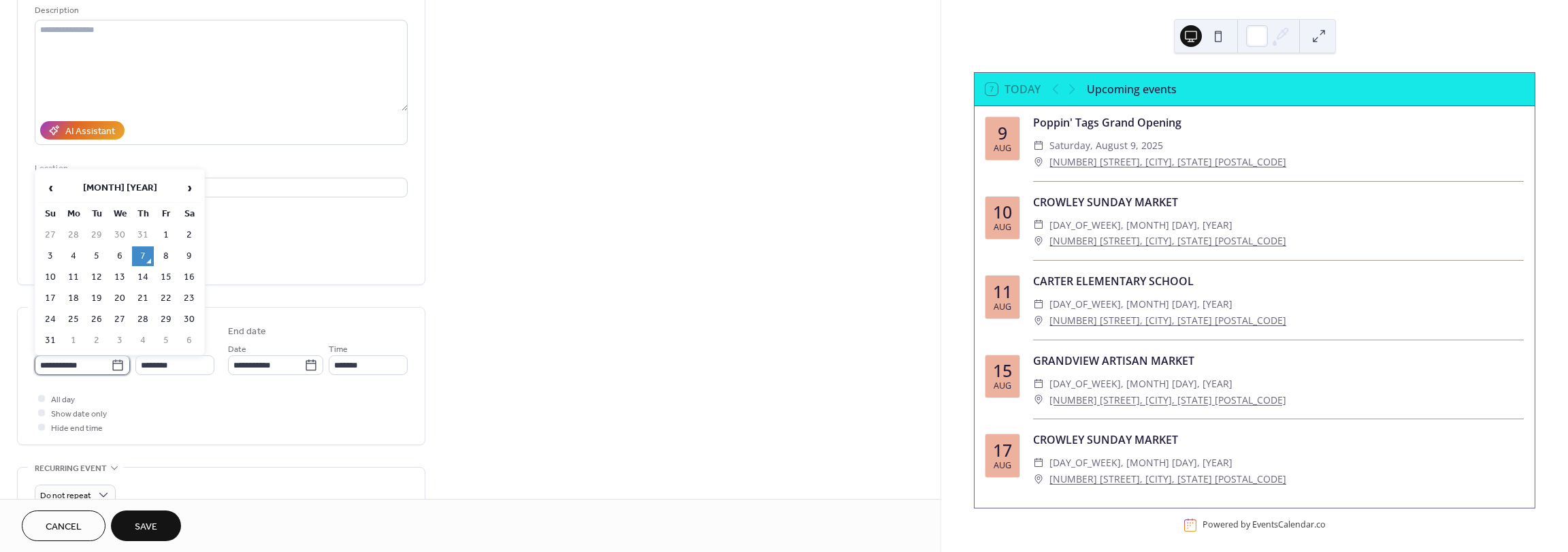 click on "**********" at bounding box center (73, 365) 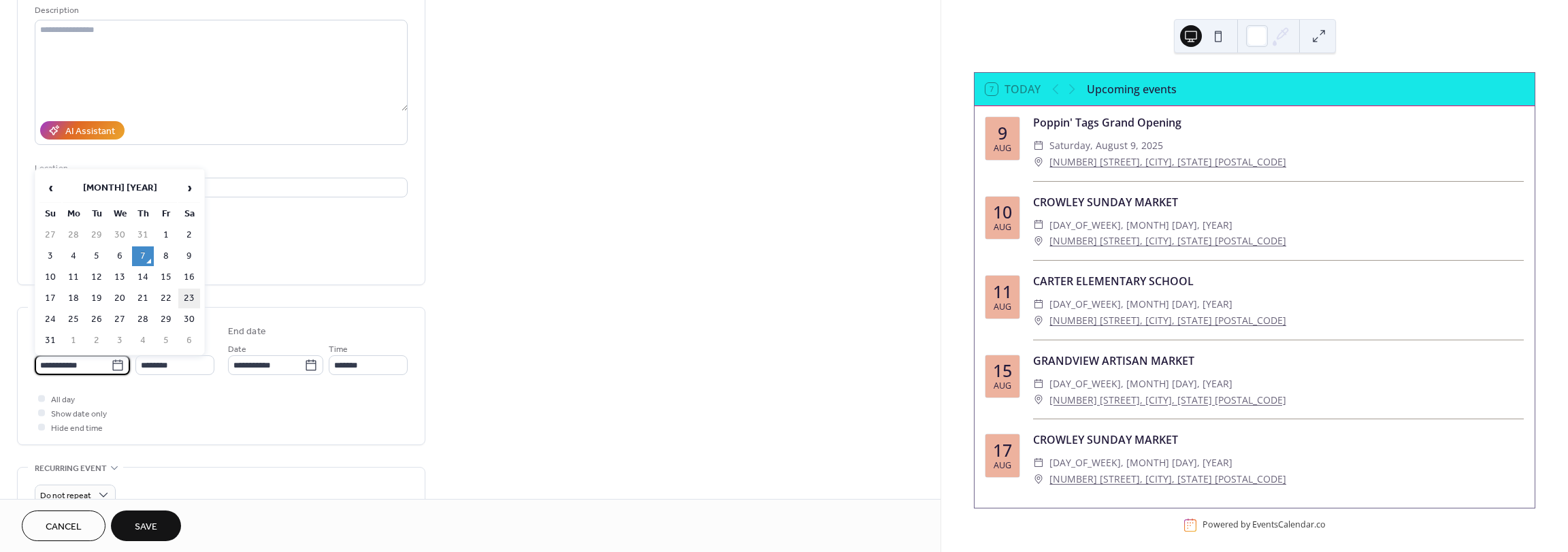 click on "23" at bounding box center (189, 298) 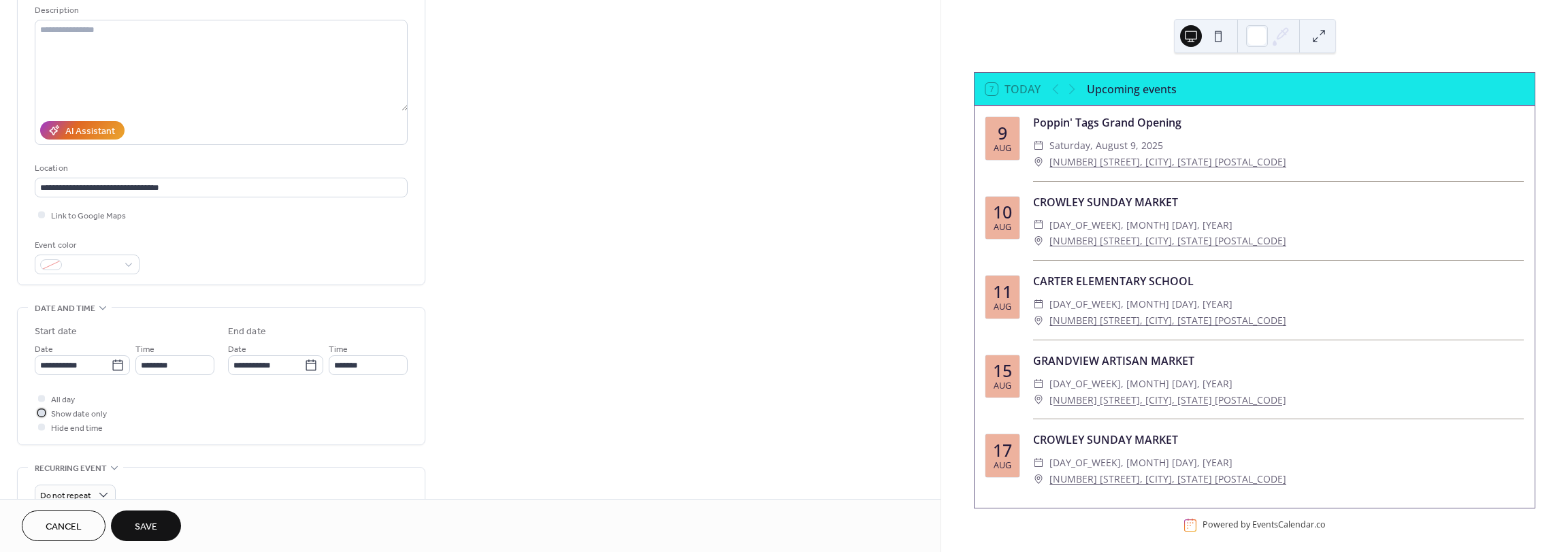 click at bounding box center [42, 412] 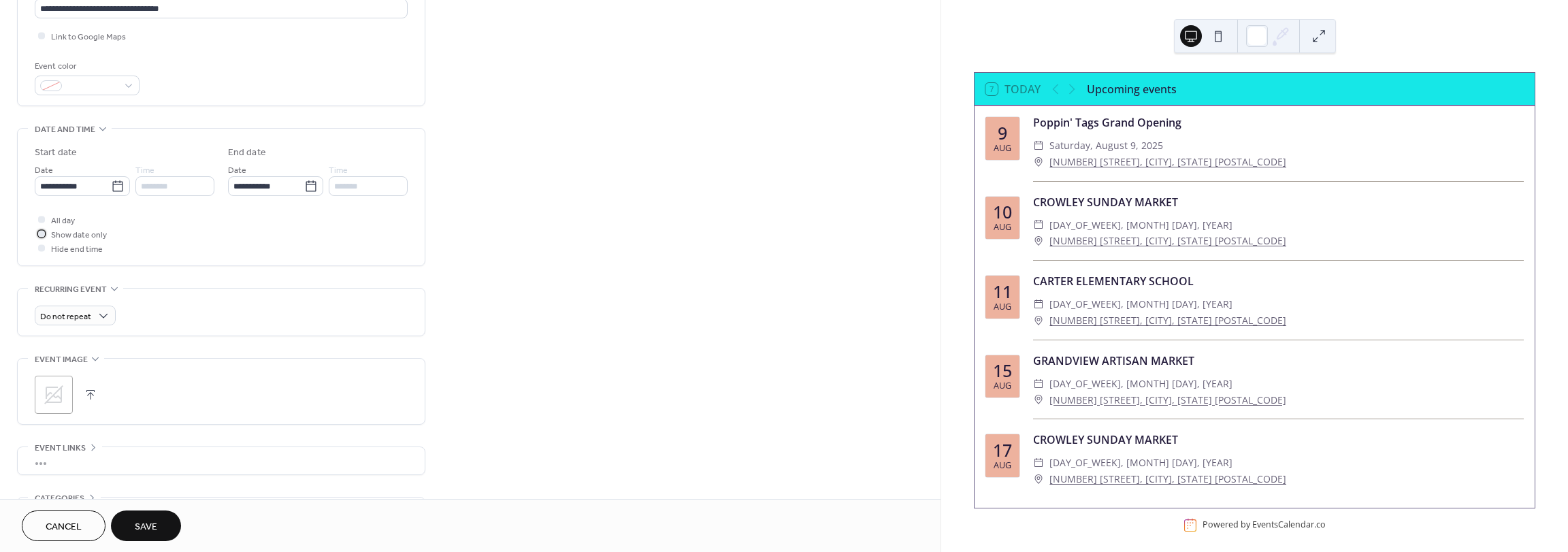 scroll, scrollTop: 406, scrollLeft: 0, axis: vertical 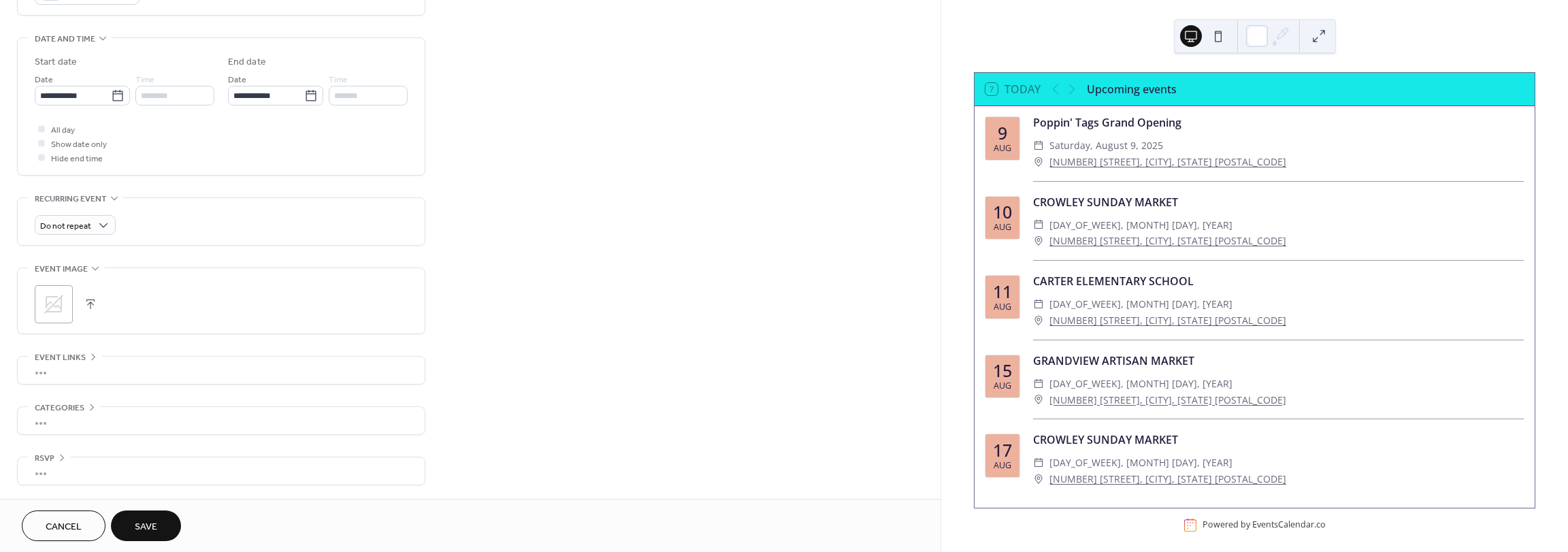 click on "Save" at bounding box center (146, 527) 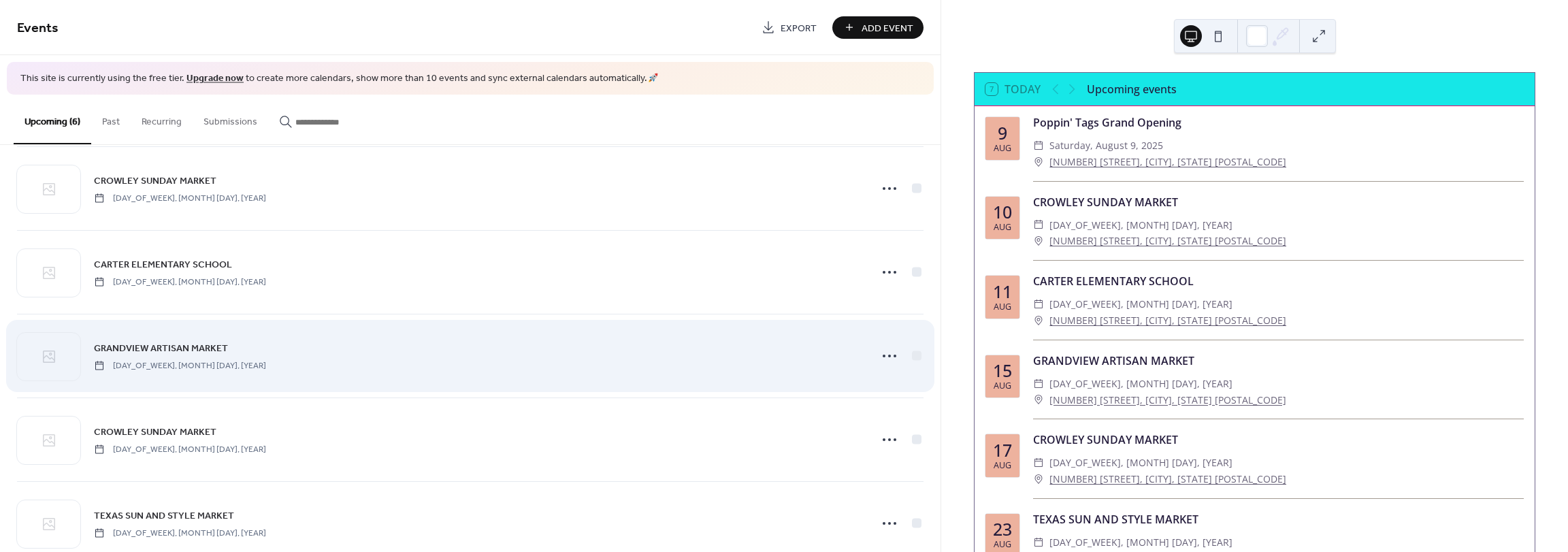 scroll, scrollTop: 135, scrollLeft: 0, axis: vertical 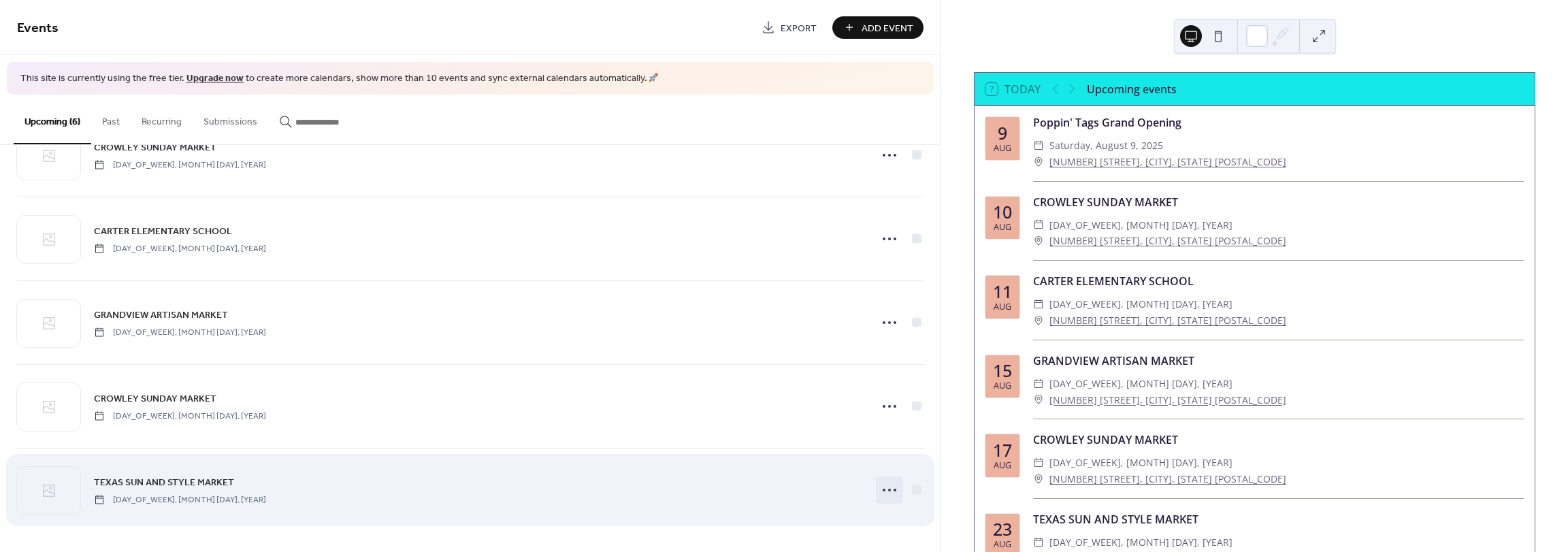 click 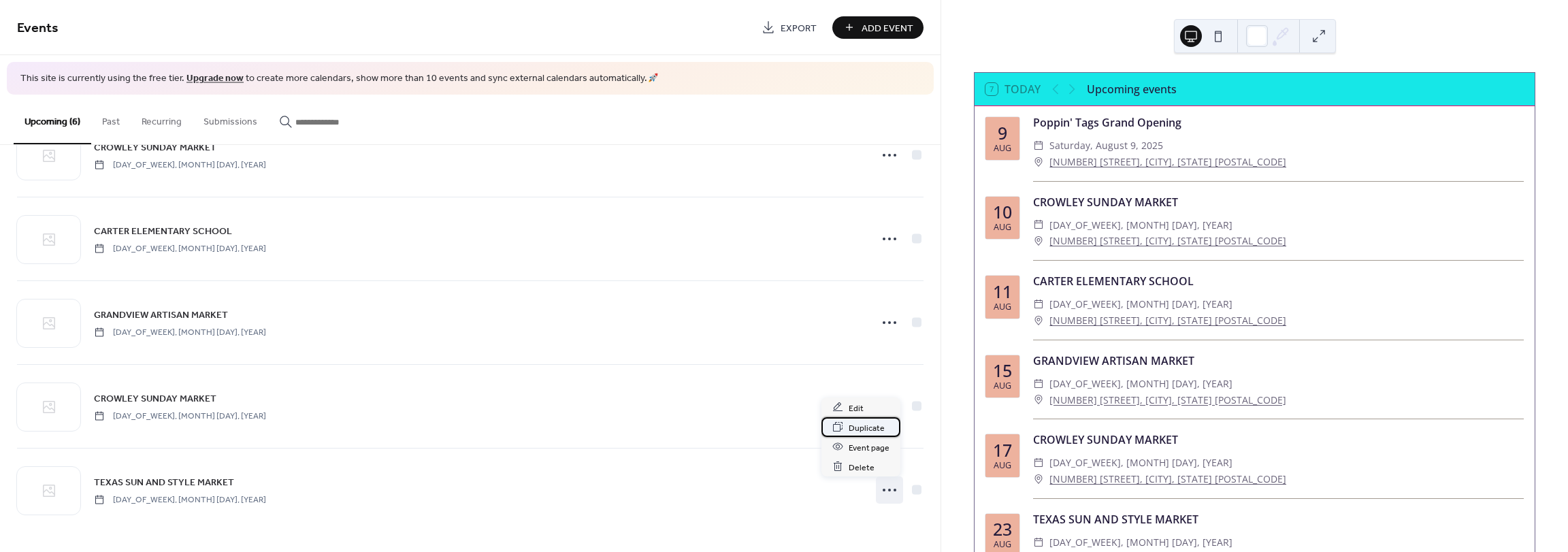 click on "Duplicate" at bounding box center [866, 427] 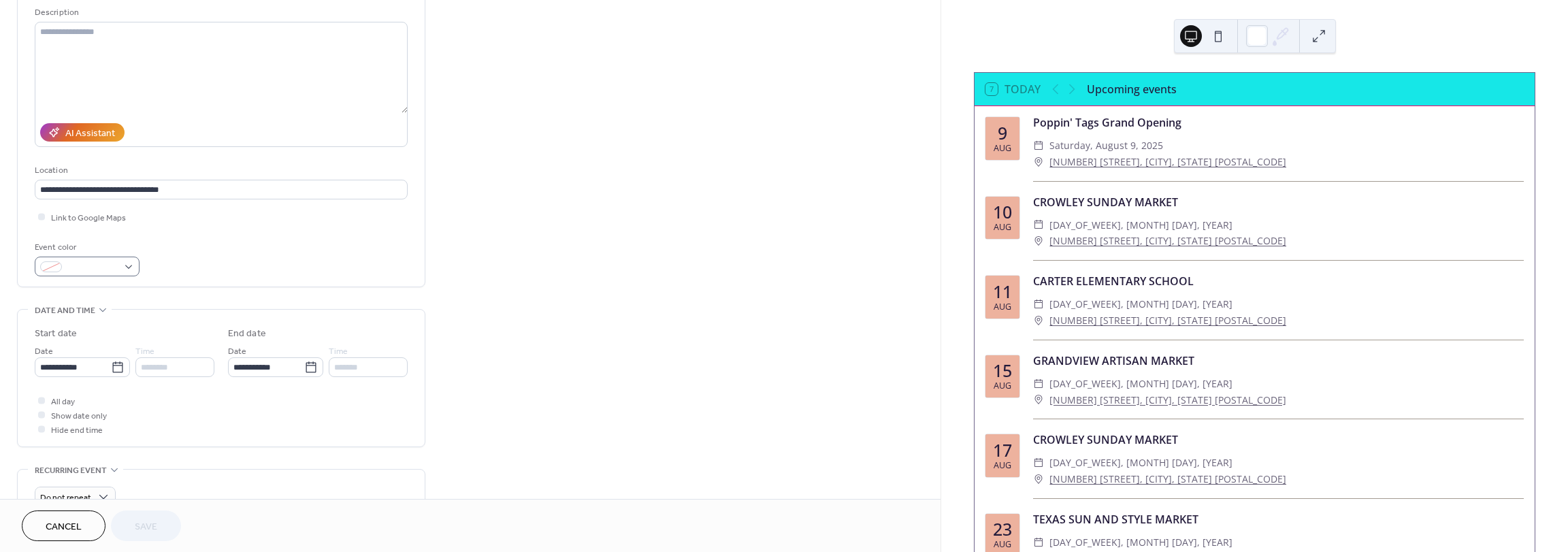 scroll, scrollTop: 136, scrollLeft: 0, axis: vertical 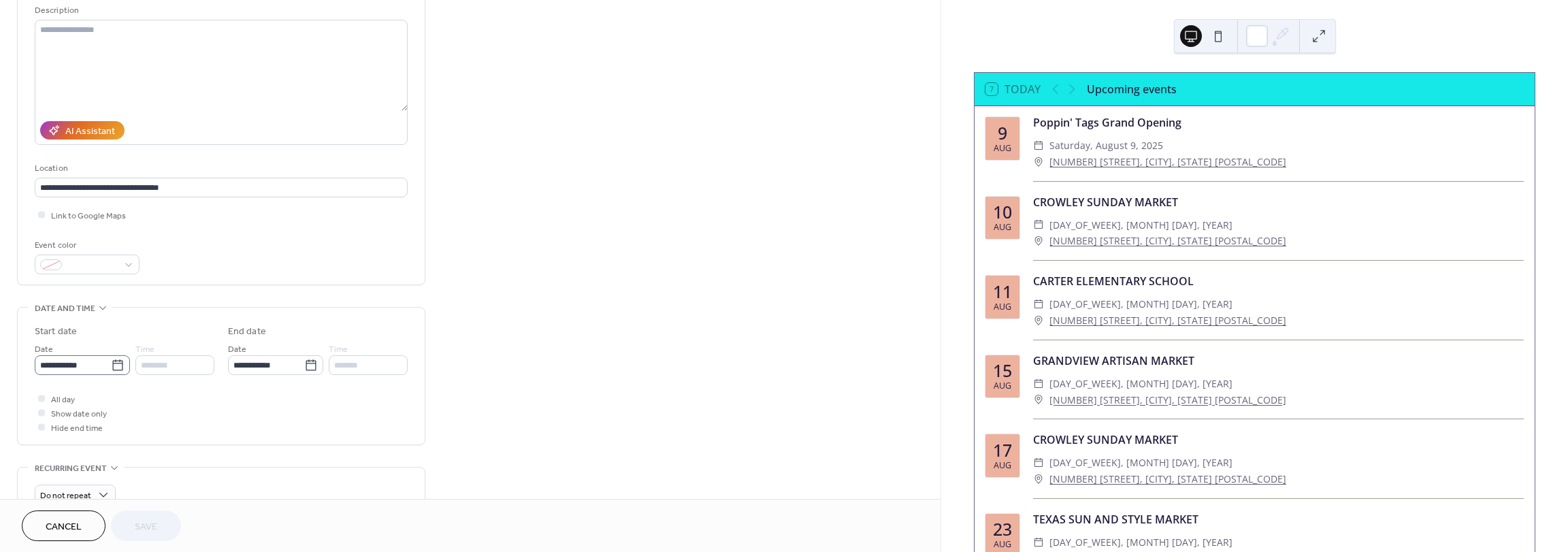 click 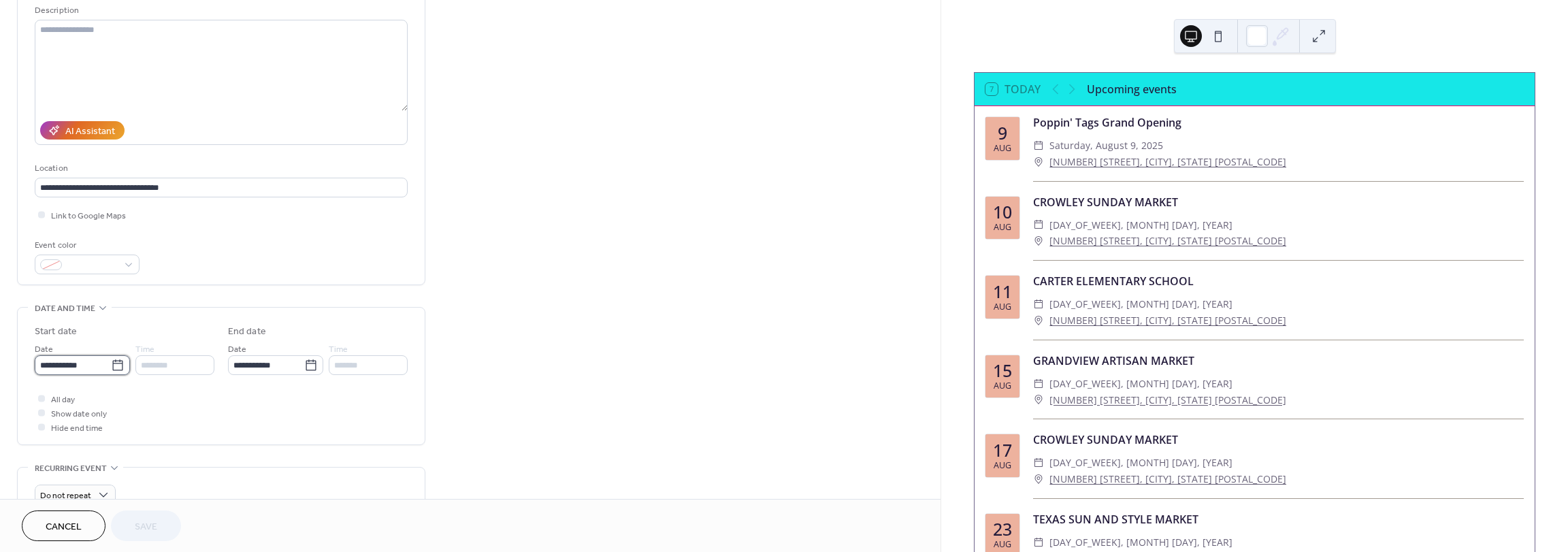 click on "**********" at bounding box center (73, 365) 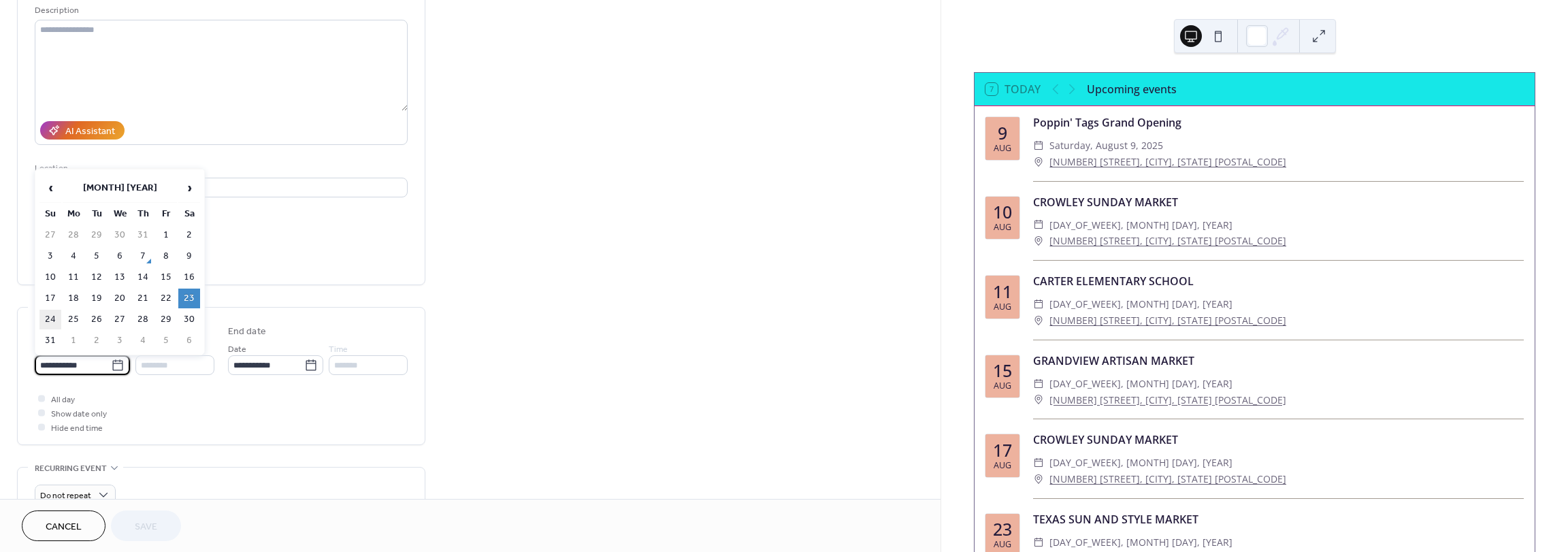 click on "24" at bounding box center [50, 319] 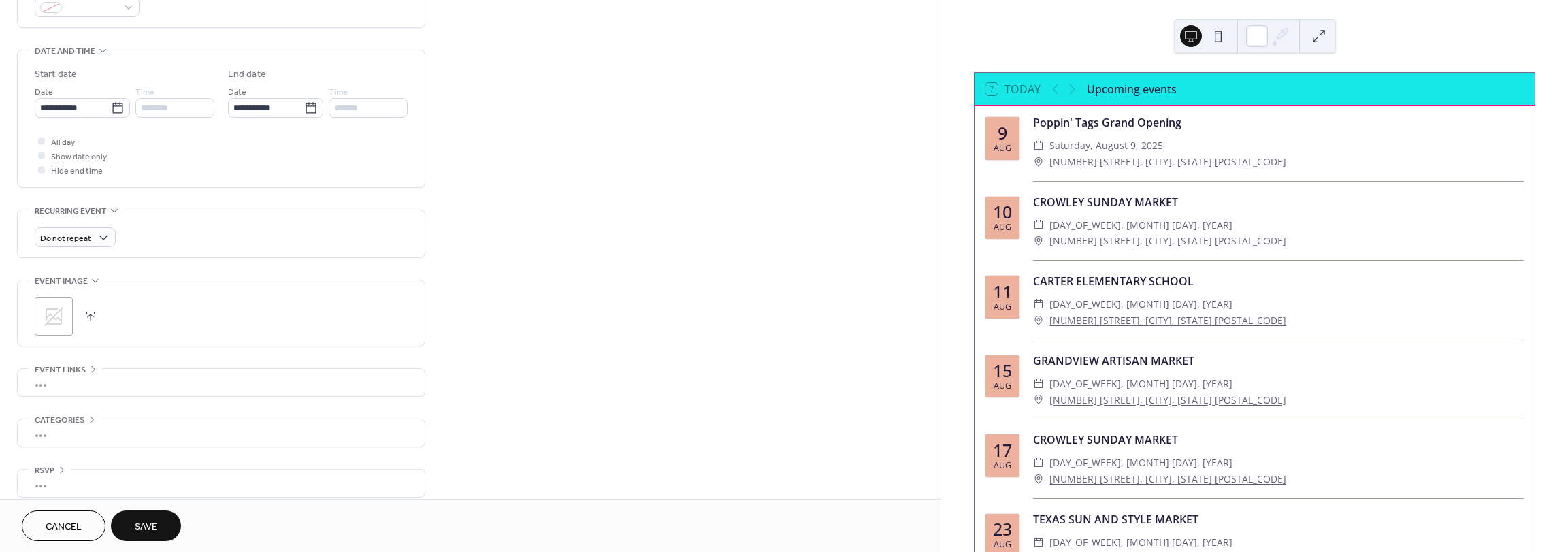 scroll, scrollTop: 406, scrollLeft: 0, axis: vertical 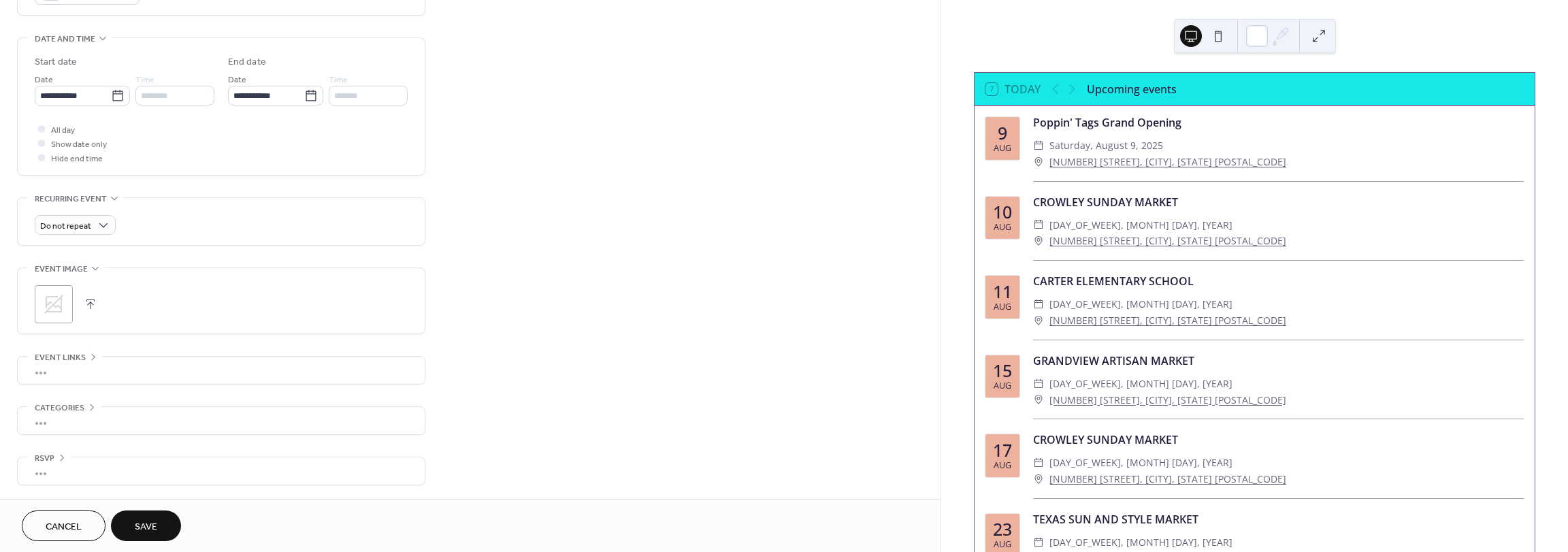 click on "Save" at bounding box center (146, 527) 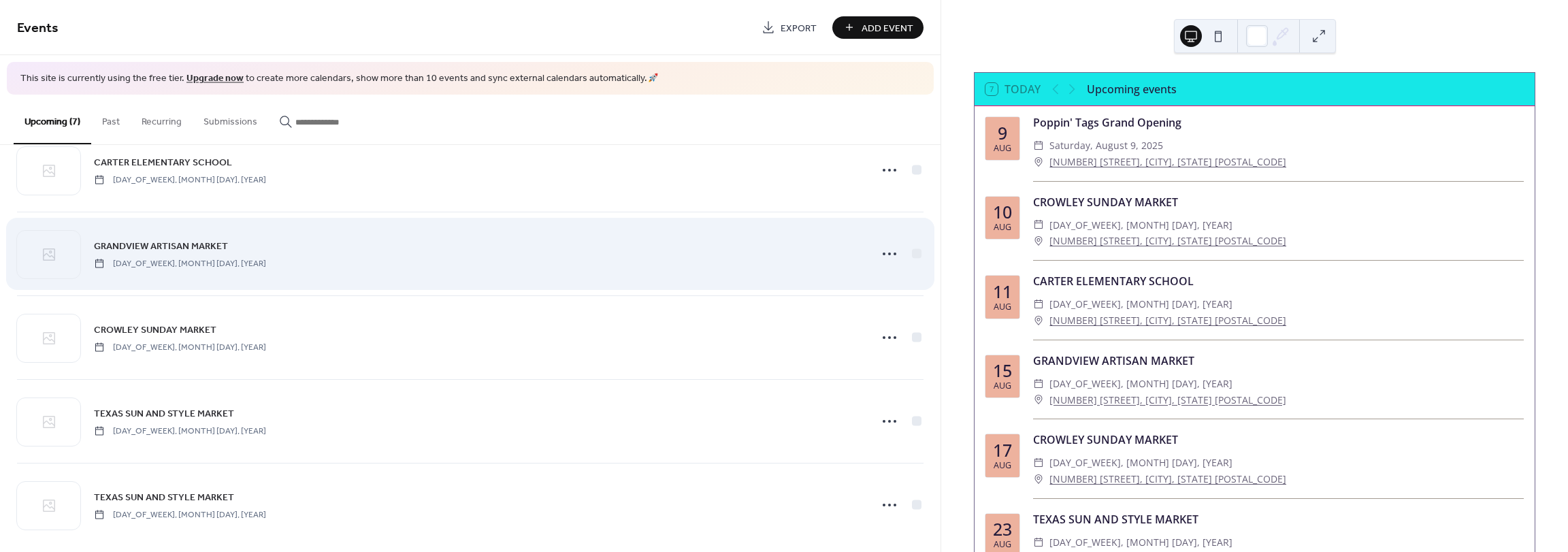 scroll, scrollTop: 219, scrollLeft: 0, axis: vertical 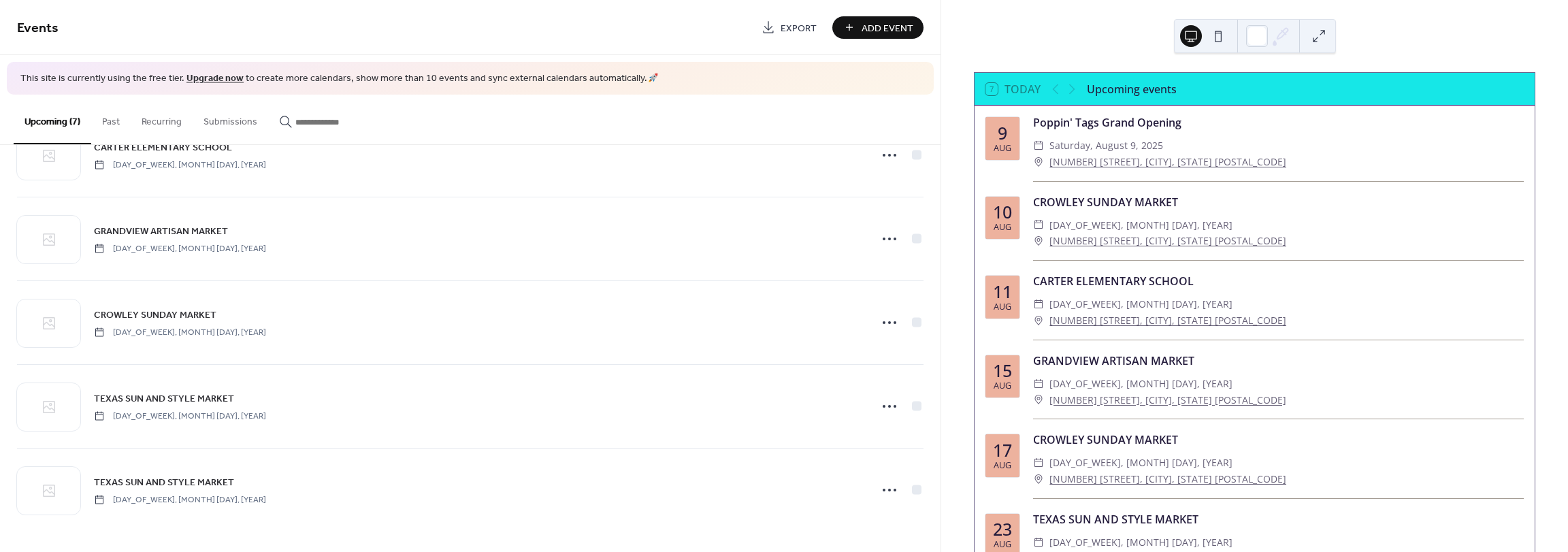 click on "Add Event" at bounding box center [887, 28] 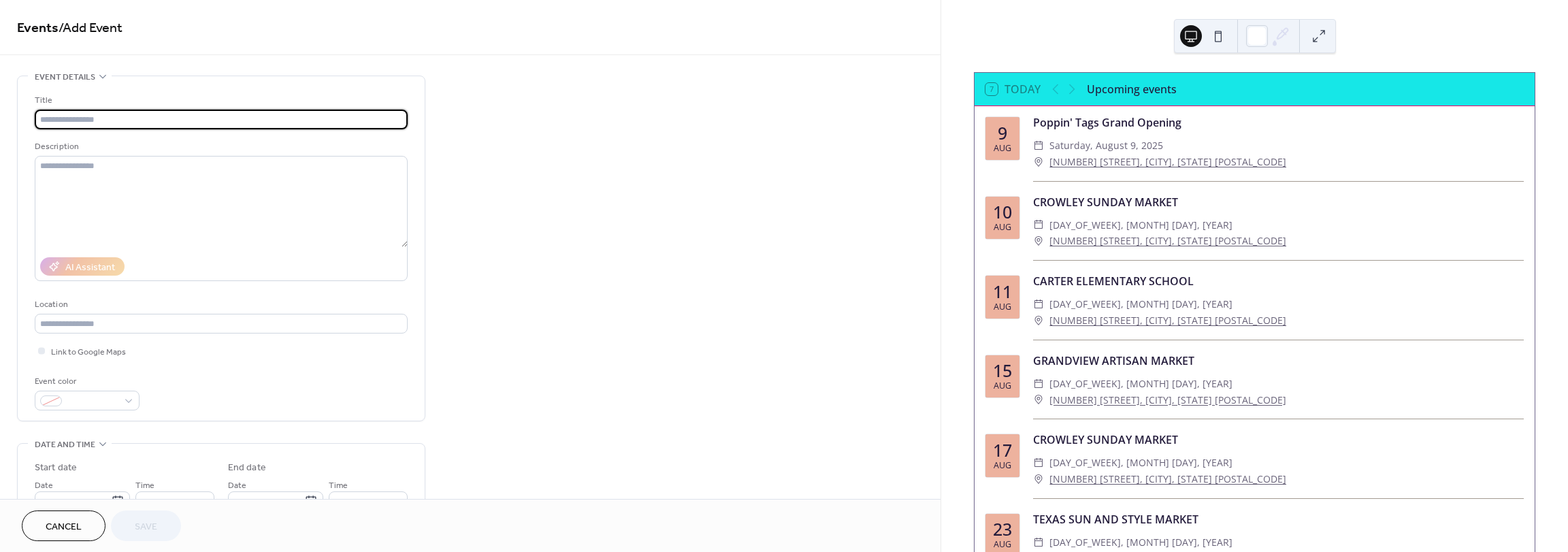 click at bounding box center [221, 119] 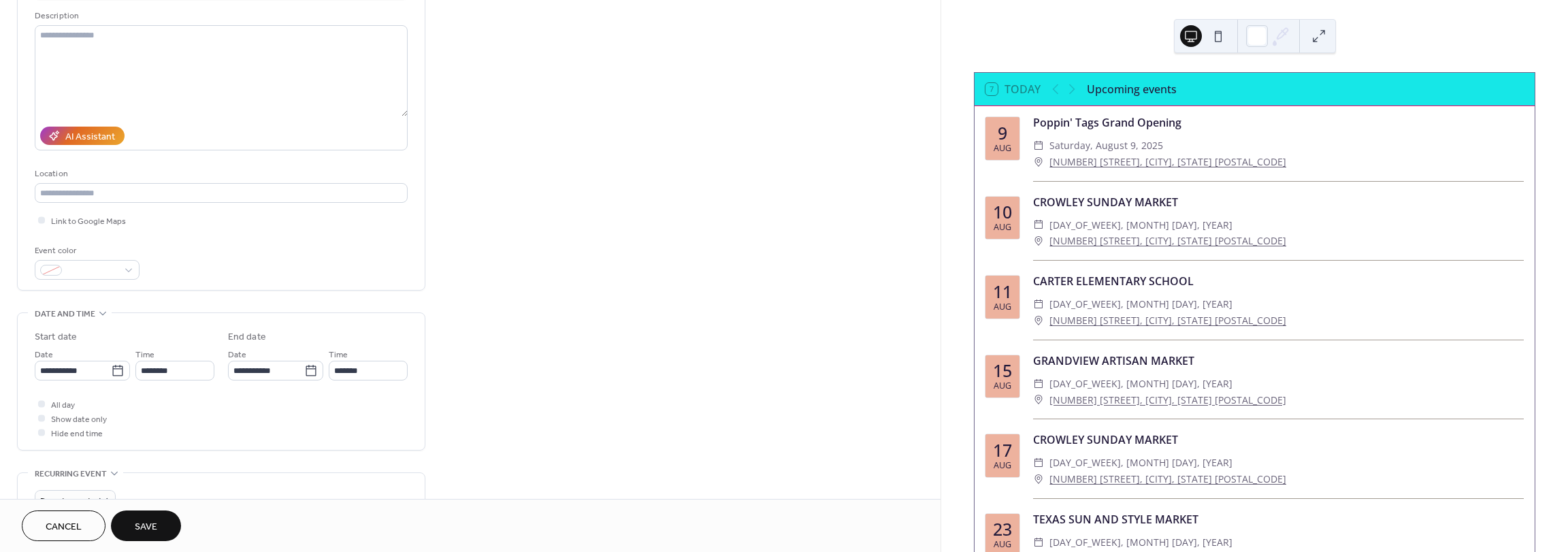 scroll, scrollTop: 136, scrollLeft: 0, axis: vertical 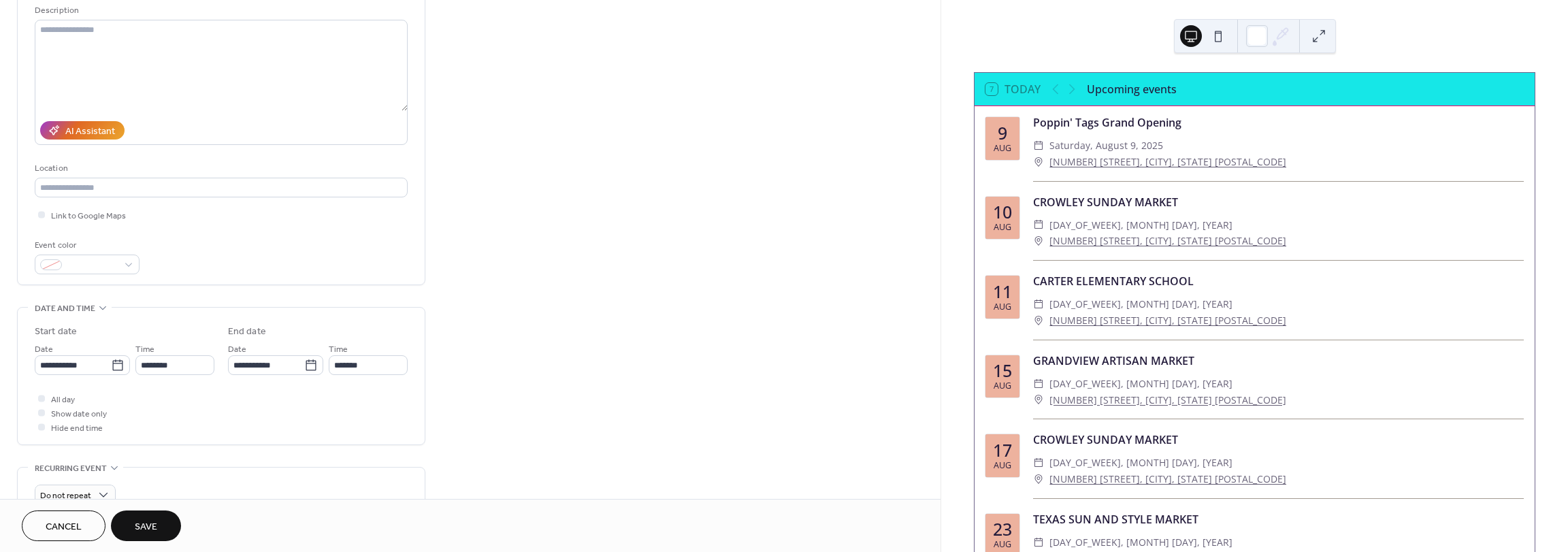 type on "**********" 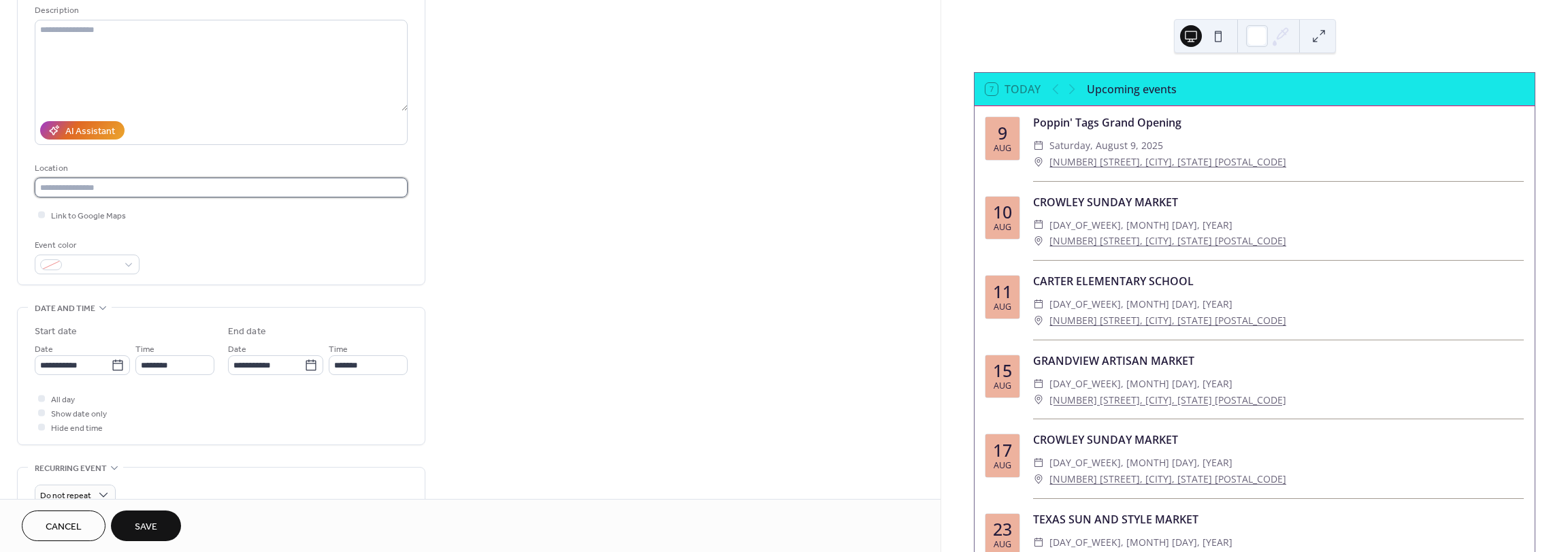 click at bounding box center (221, 187) 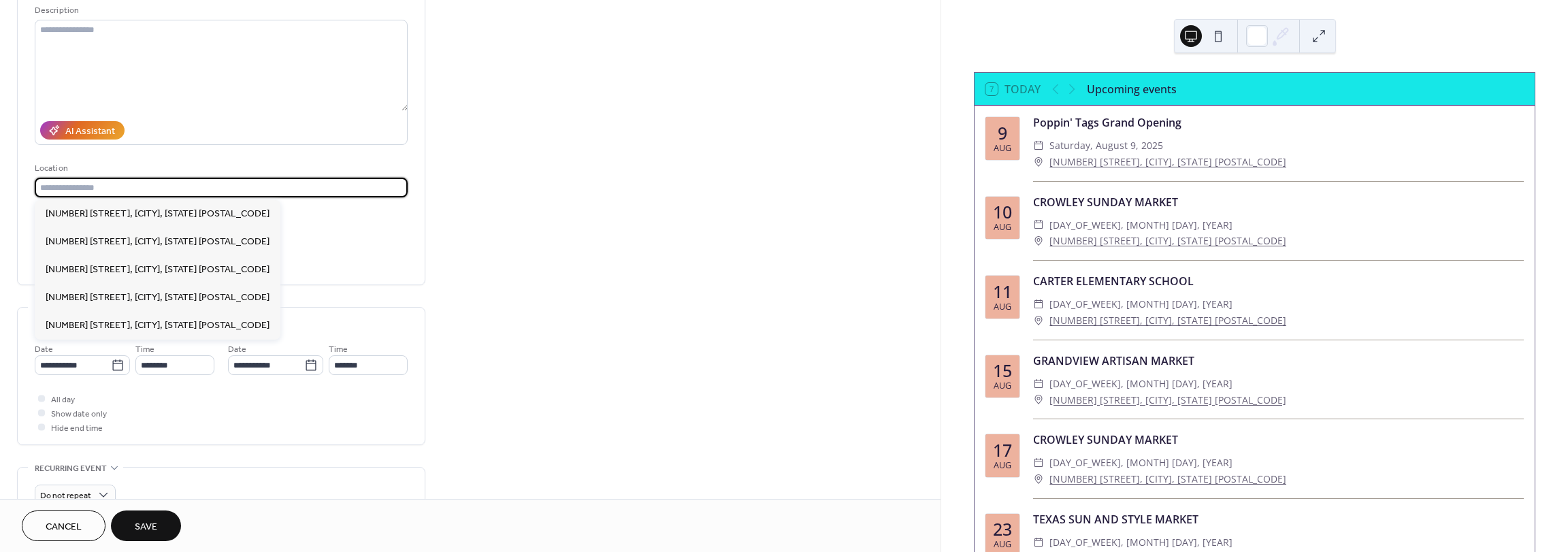 paste on "**********" 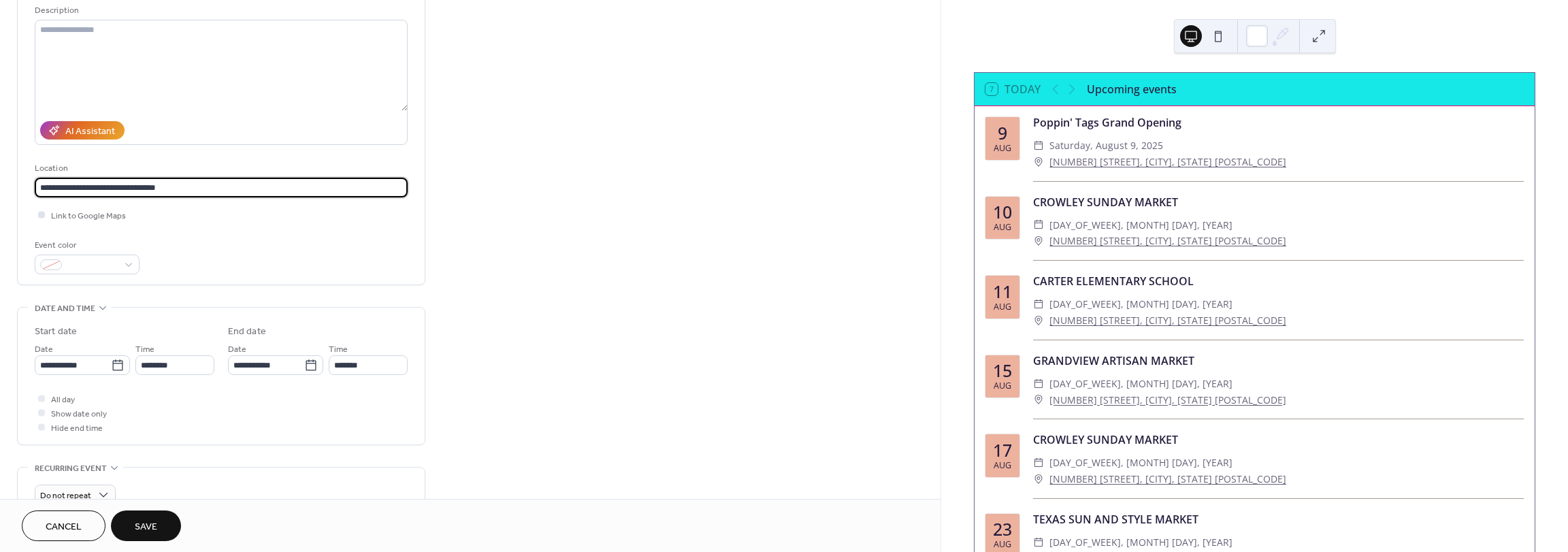 type on "**********" 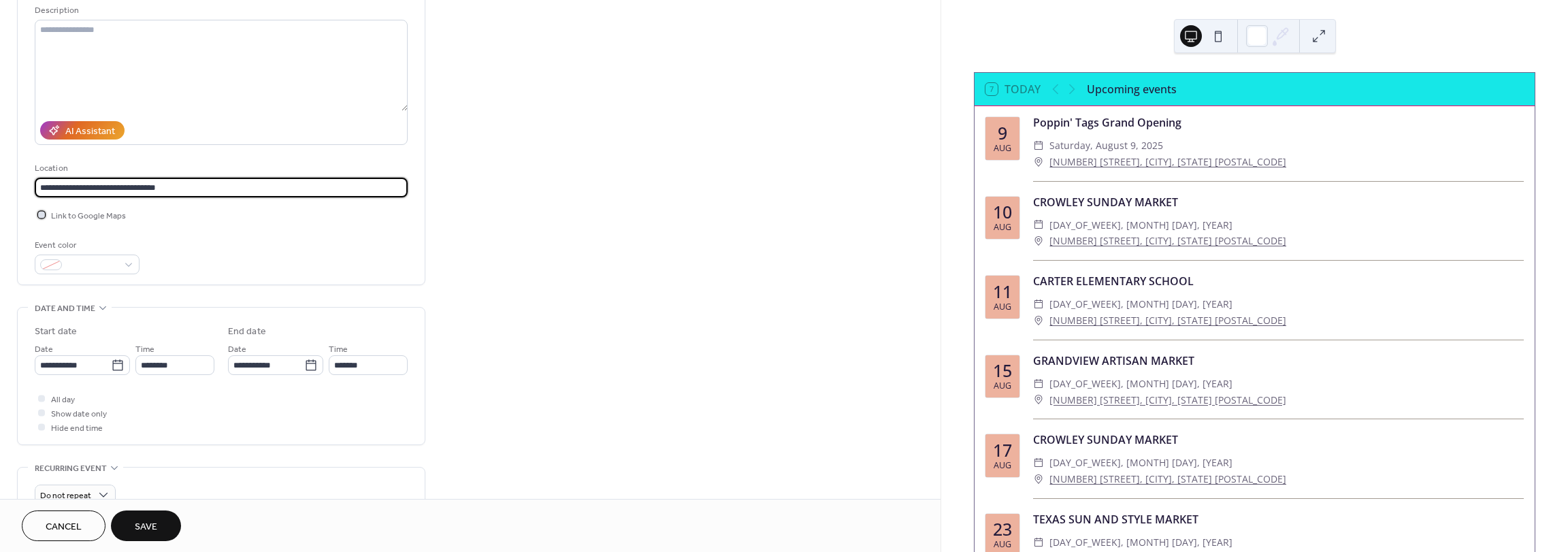 click at bounding box center (42, 214) 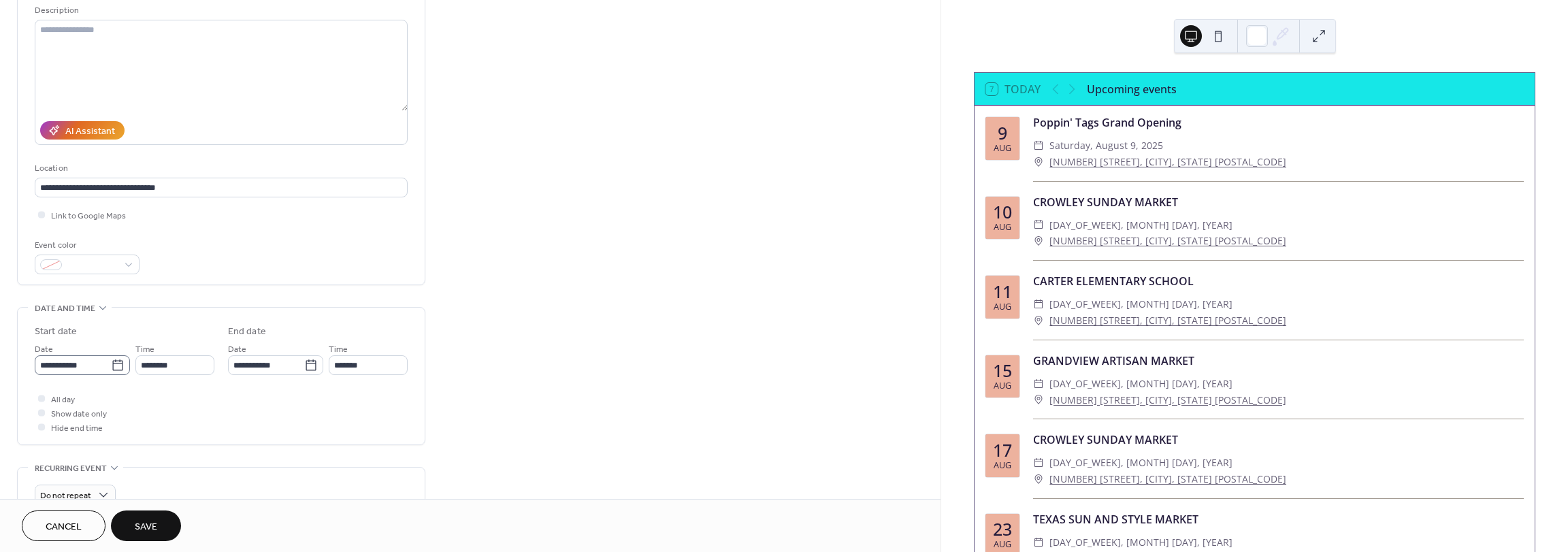 click 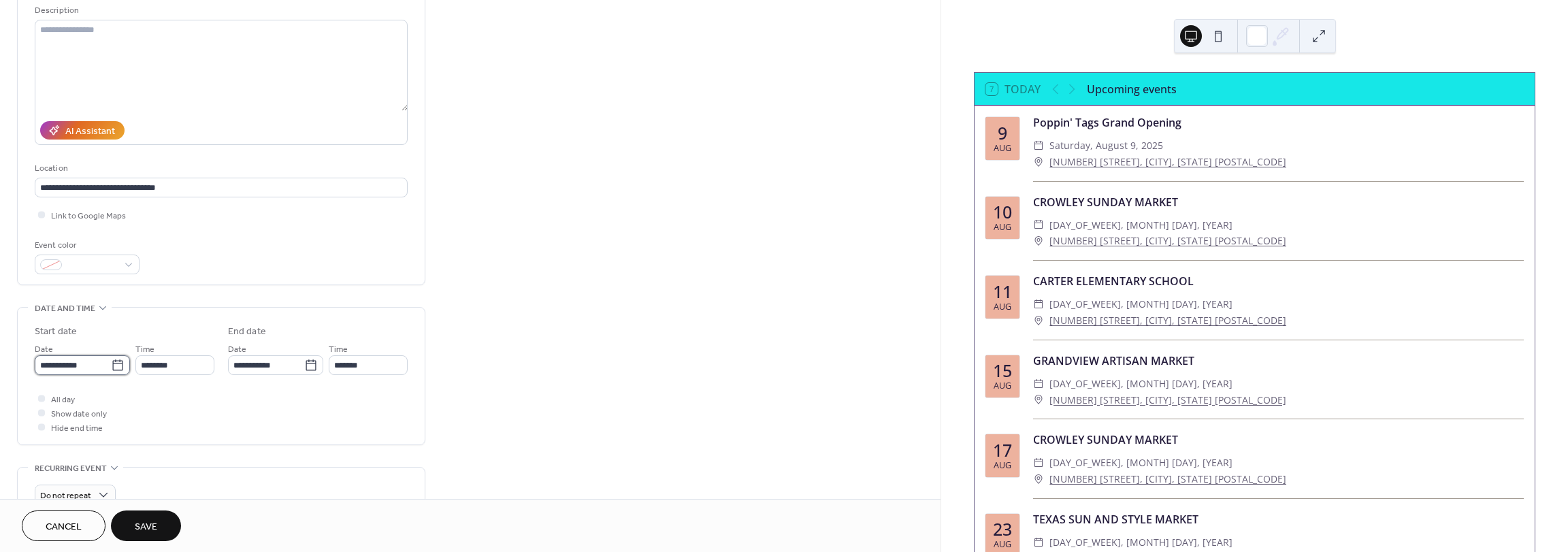 click on "**********" at bounding box center (73, 365) 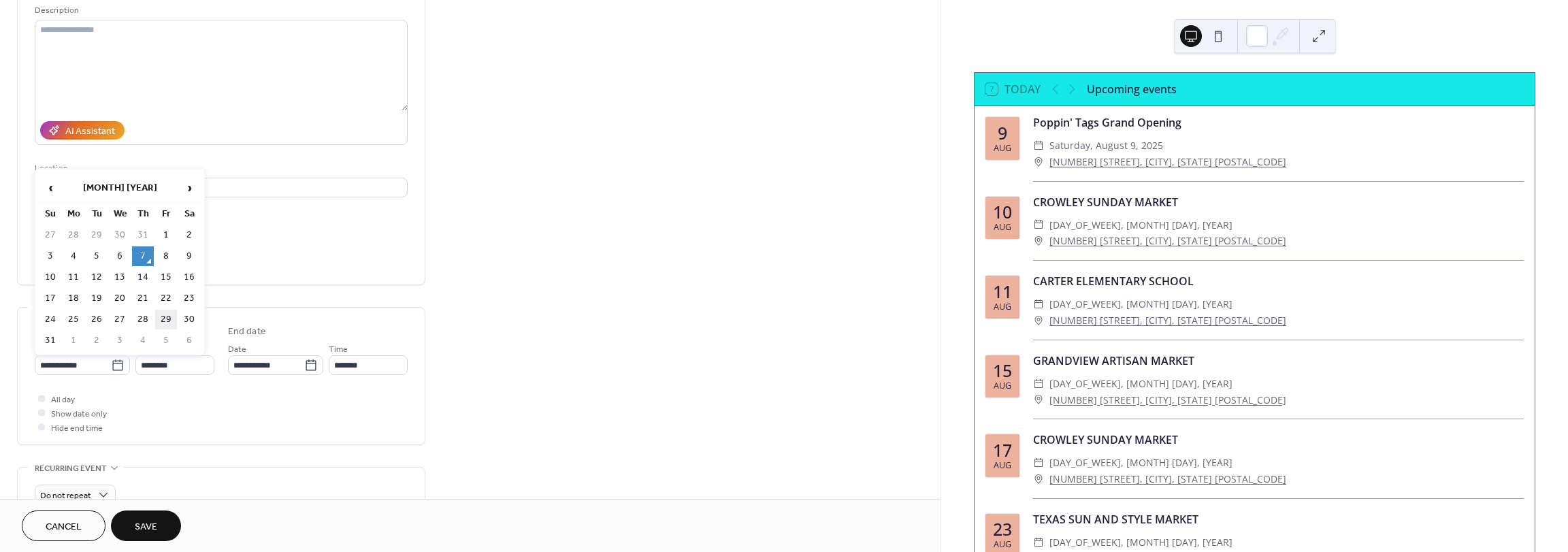 click on "29" at bounding box center [166, 319] 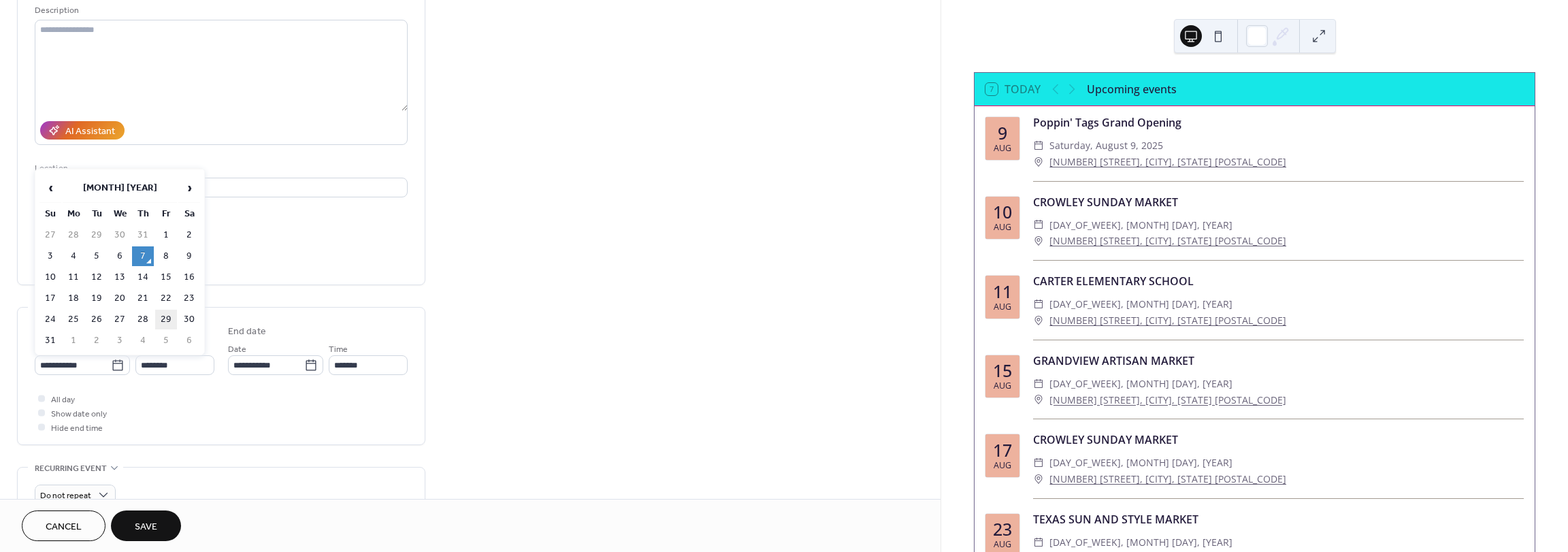 type on "**********" 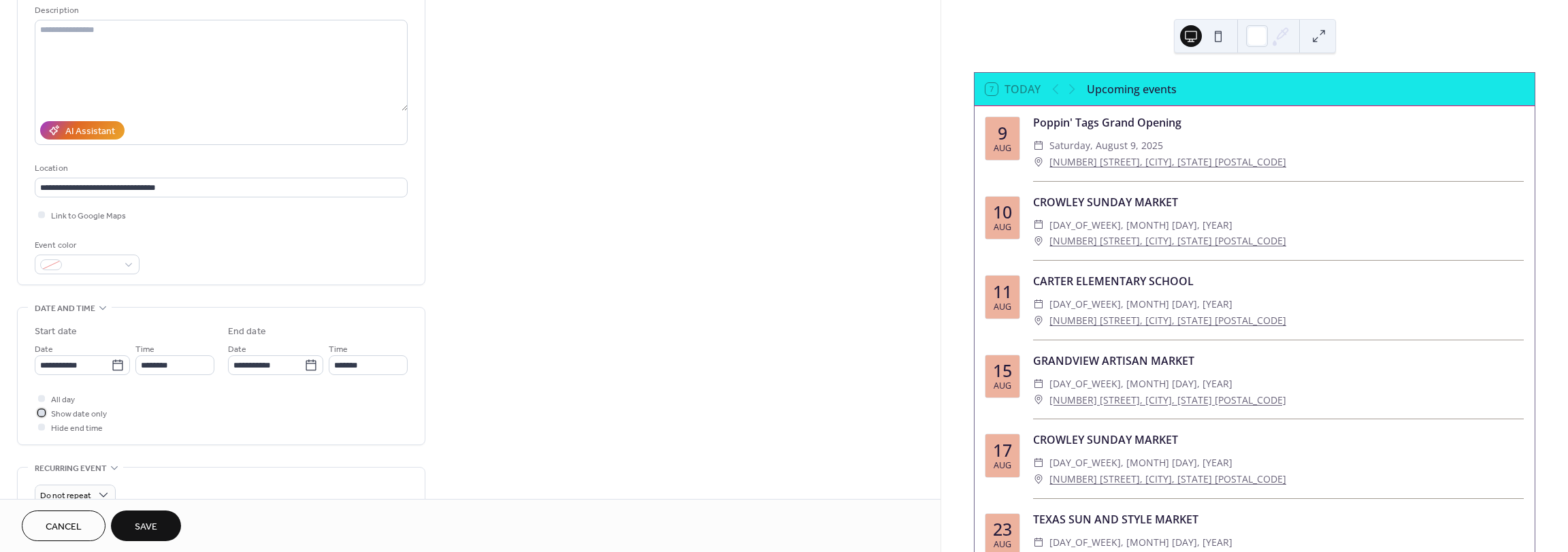 click at bounding box center (42, 412) 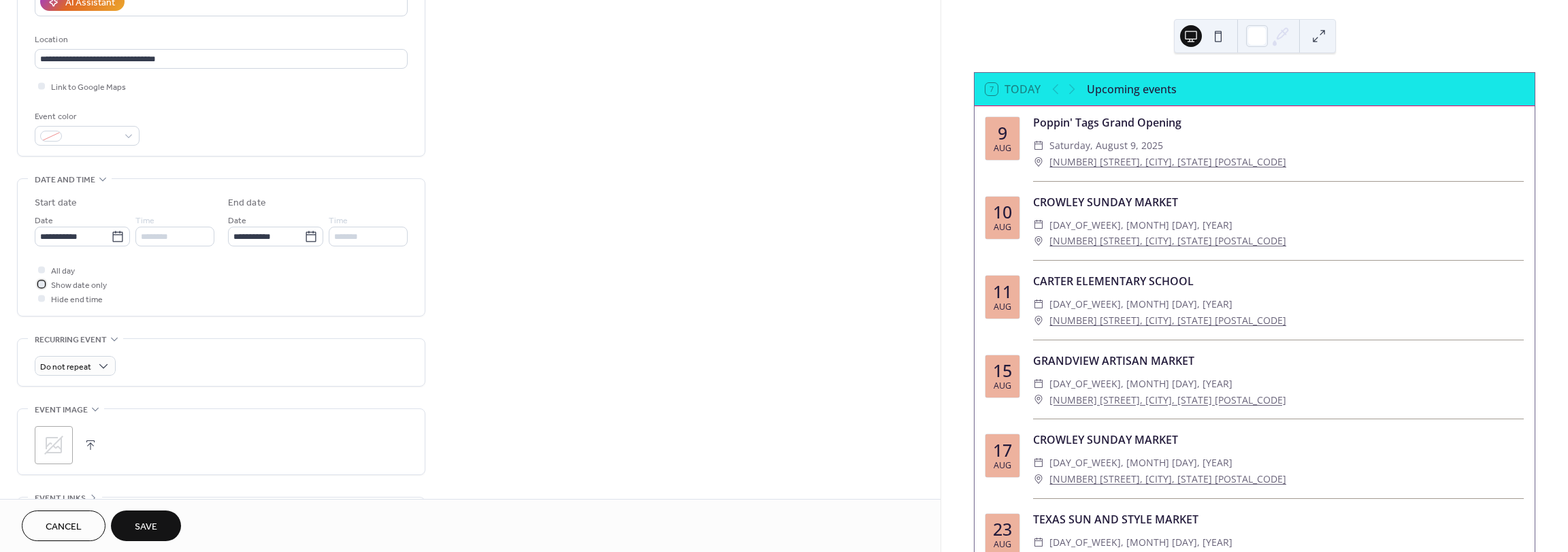 scroll, scrollTop: 272, scrollLeft: 0, axis: vertical 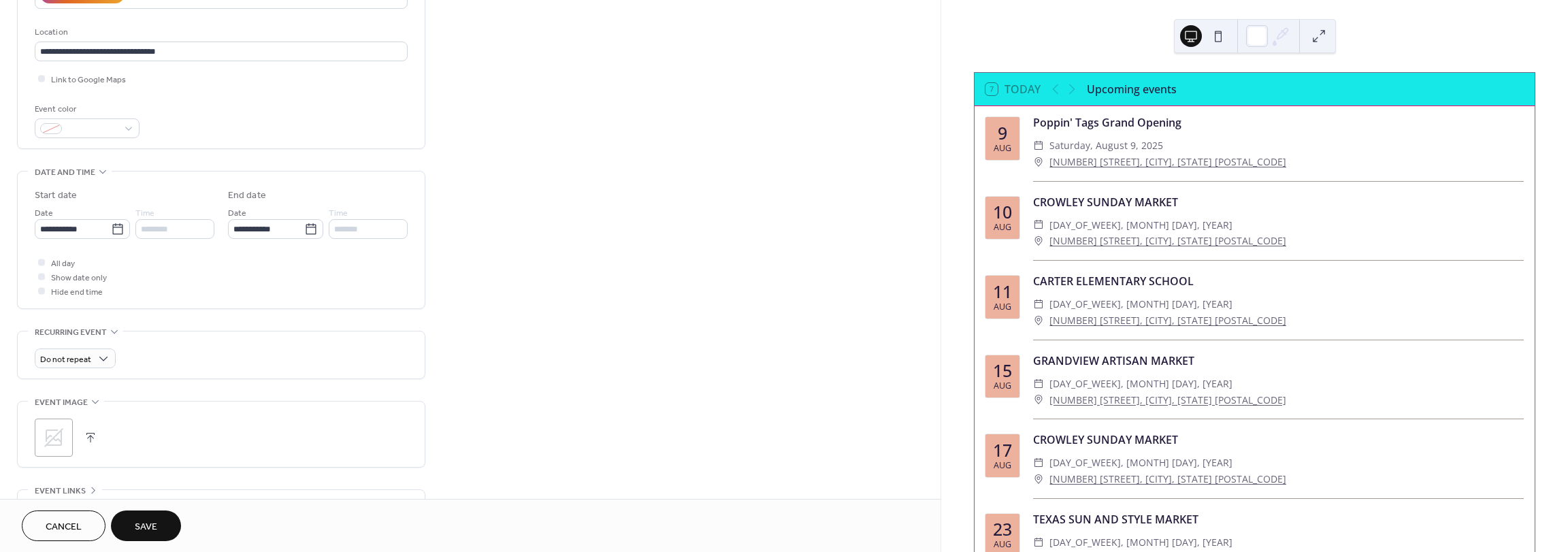 click on "Save" at bounding box center [146, 527] 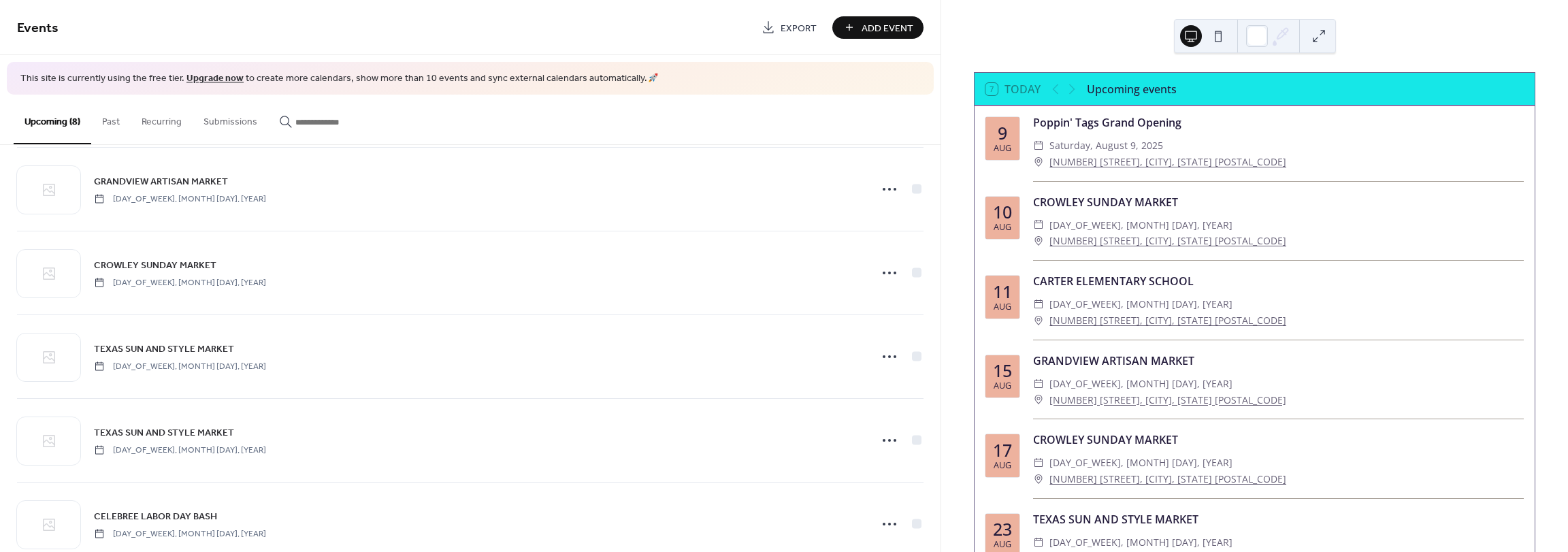 scroll, scrollTop: 272, scrollLeft: 0, axis: vertical 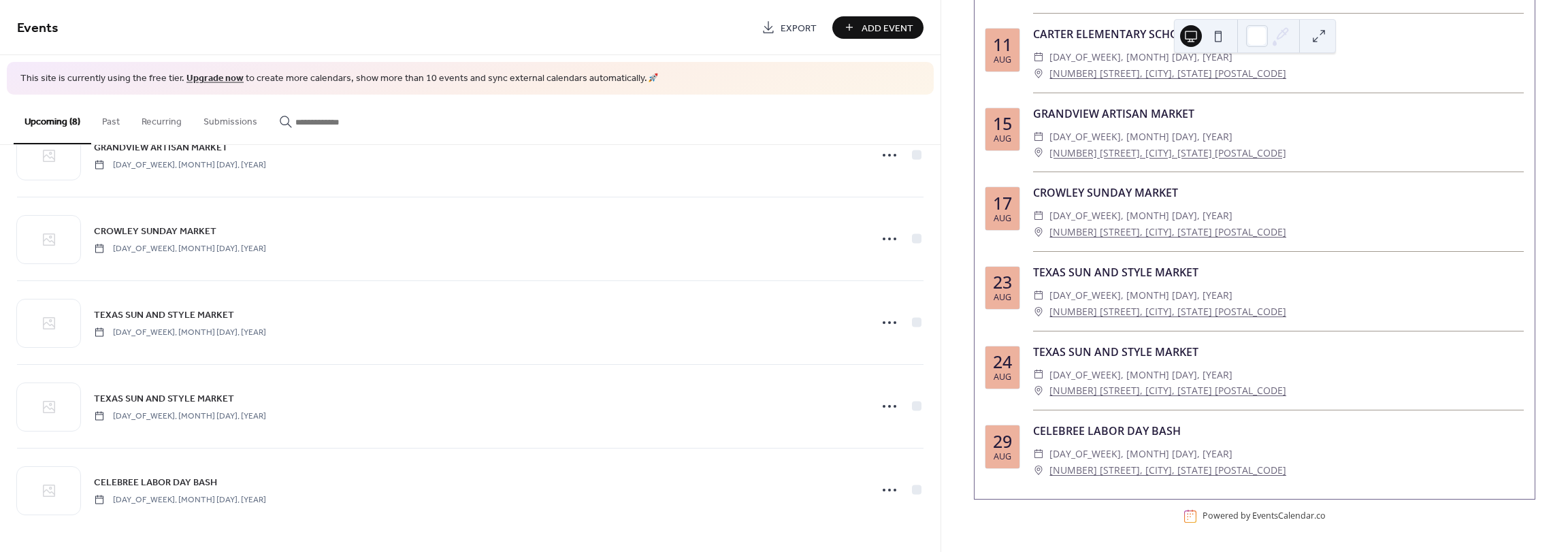 click on "Add Event" at bounding box center [887, 28] 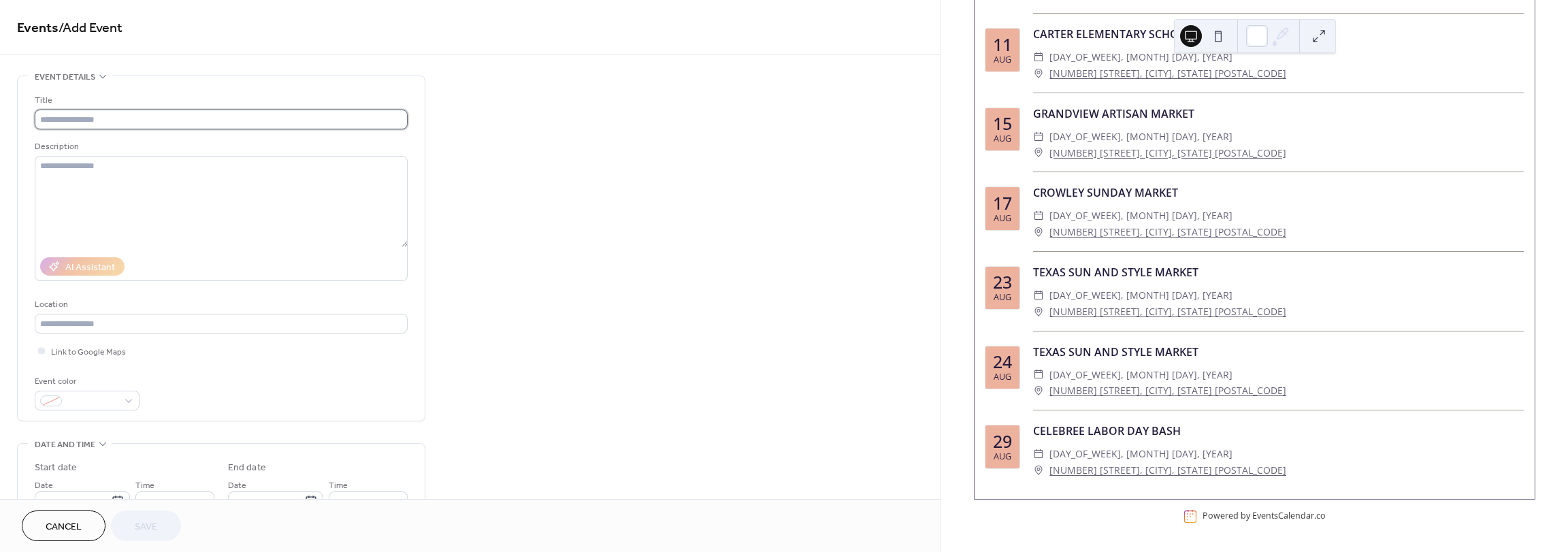 click at bounding box center [221, 119] 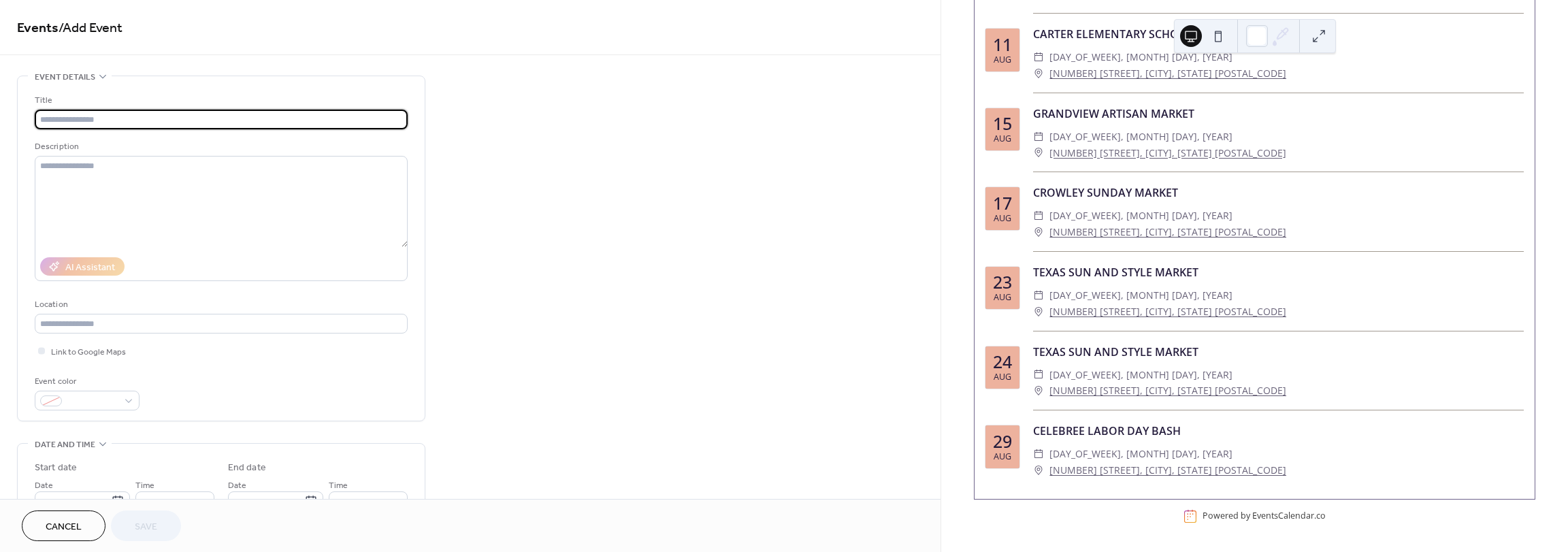 paste on "**********" 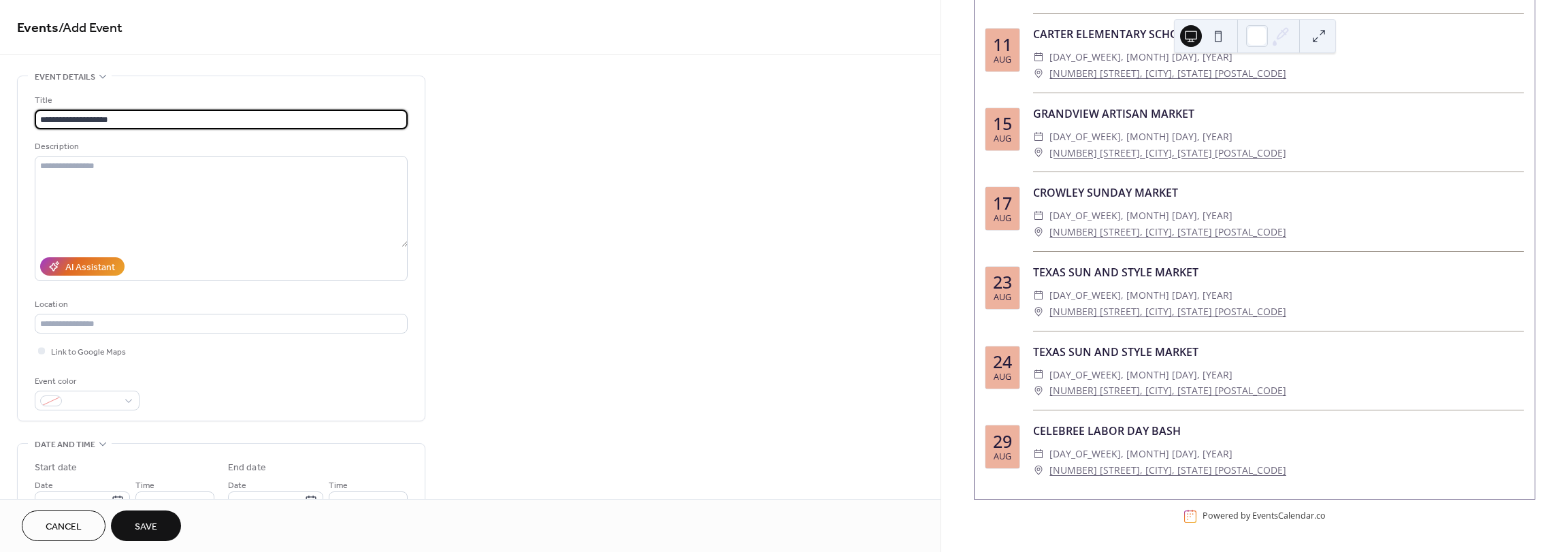 type on "**********" 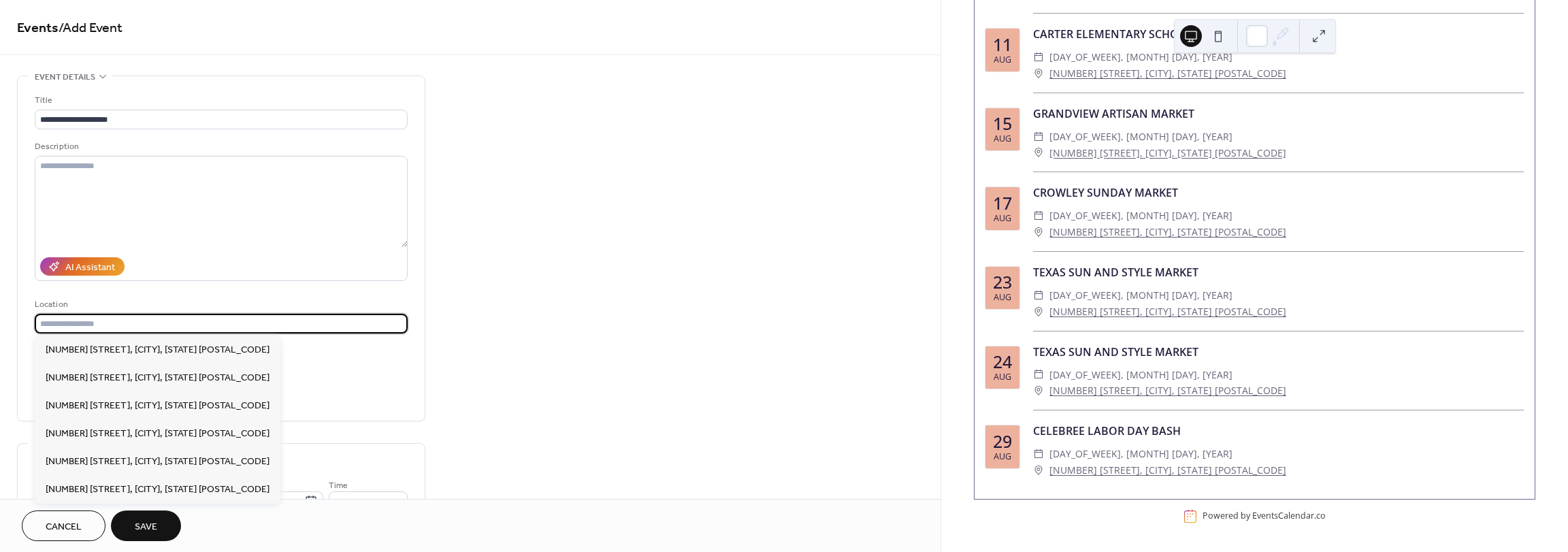 click at bounding box center [221, 323] 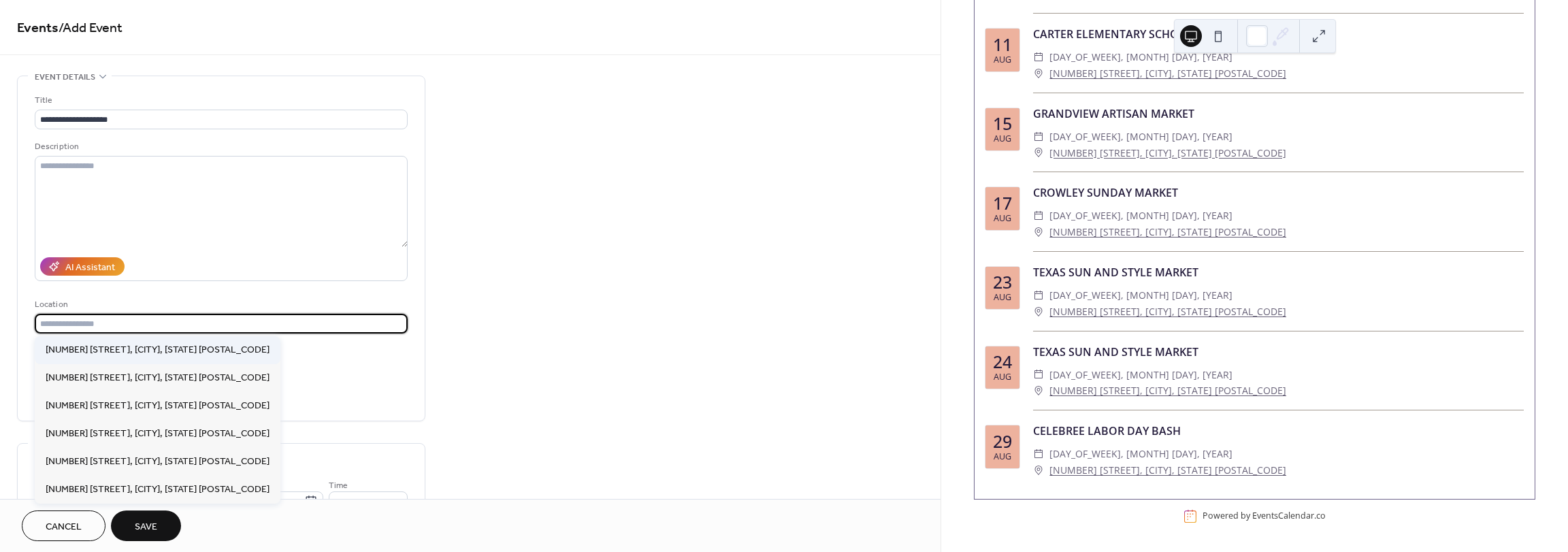 paste on "**********" 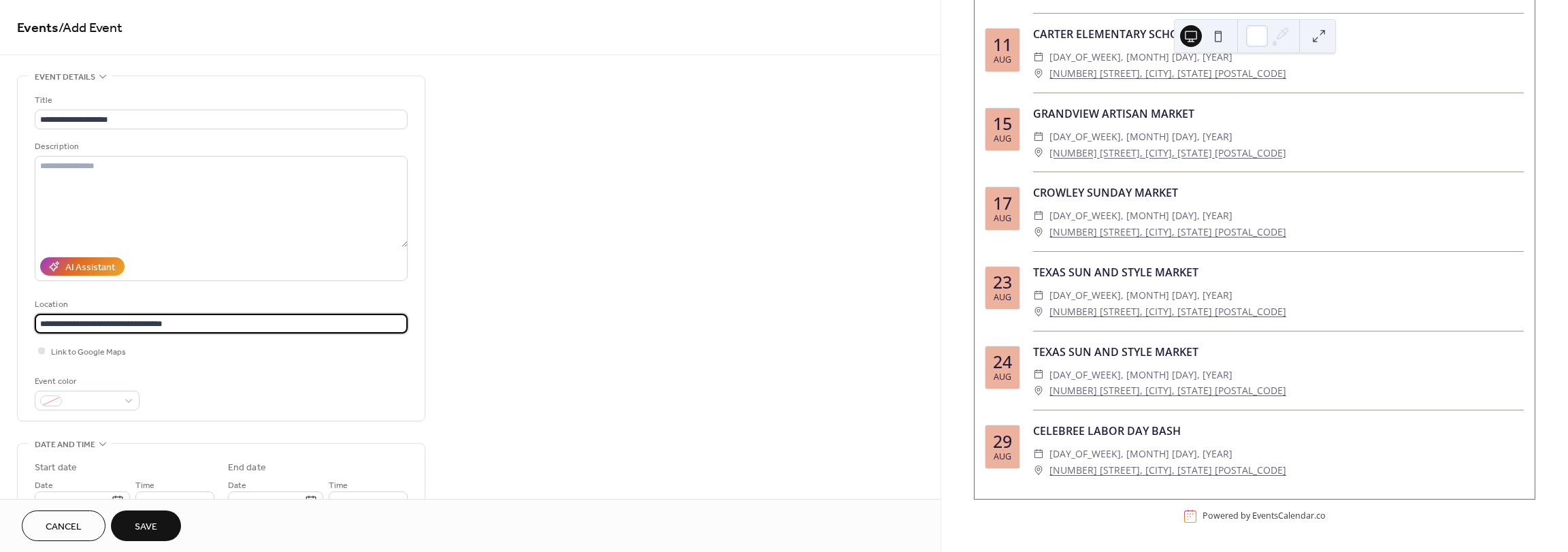 type on "**********" 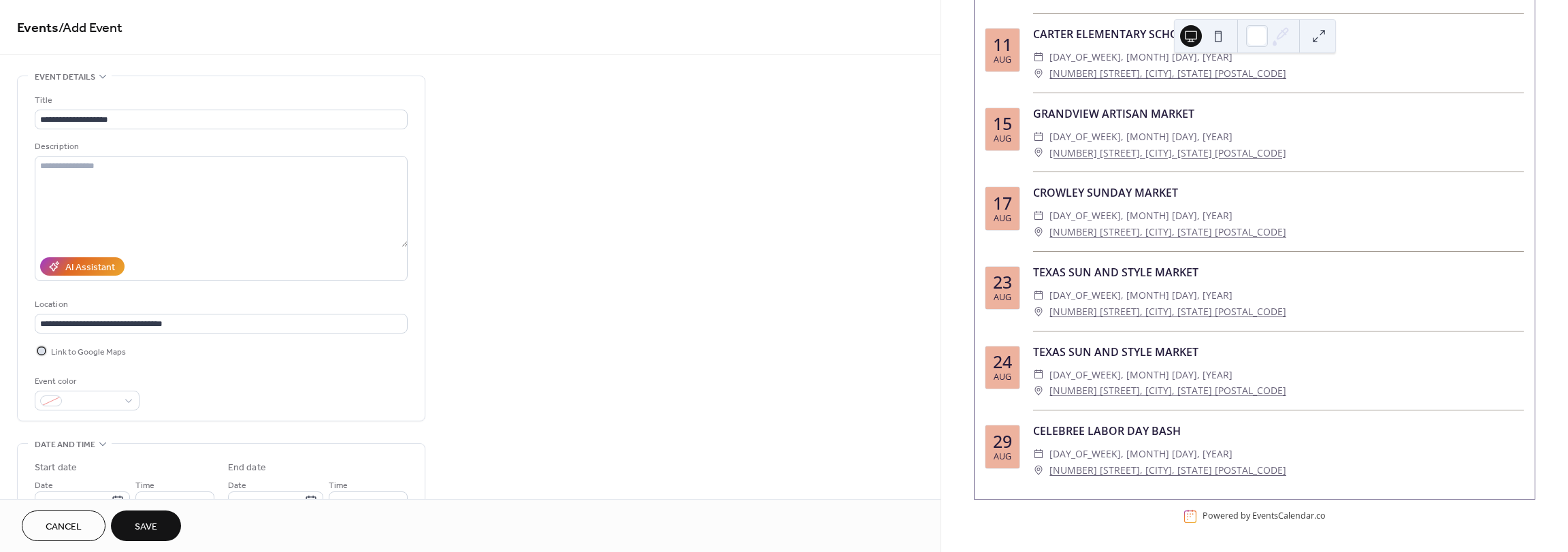 click at bounding box center (42, 351) 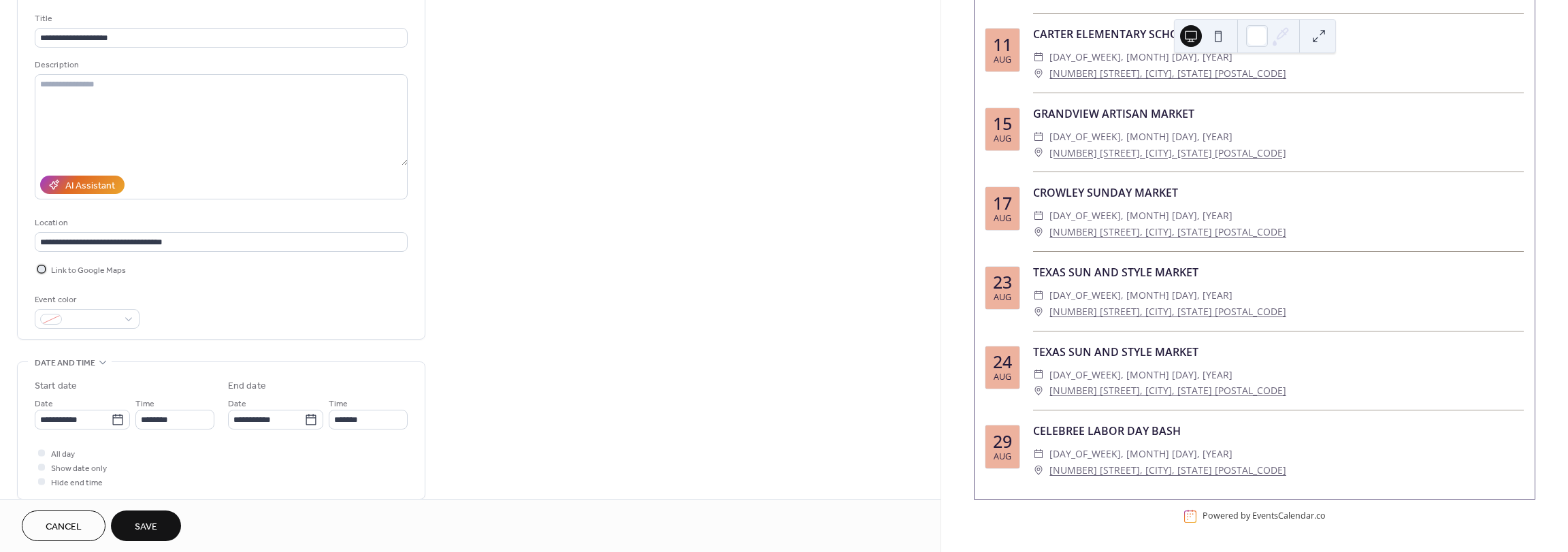 scroll, scrollTop: 136, scrollLeft: 0, axis: vertical 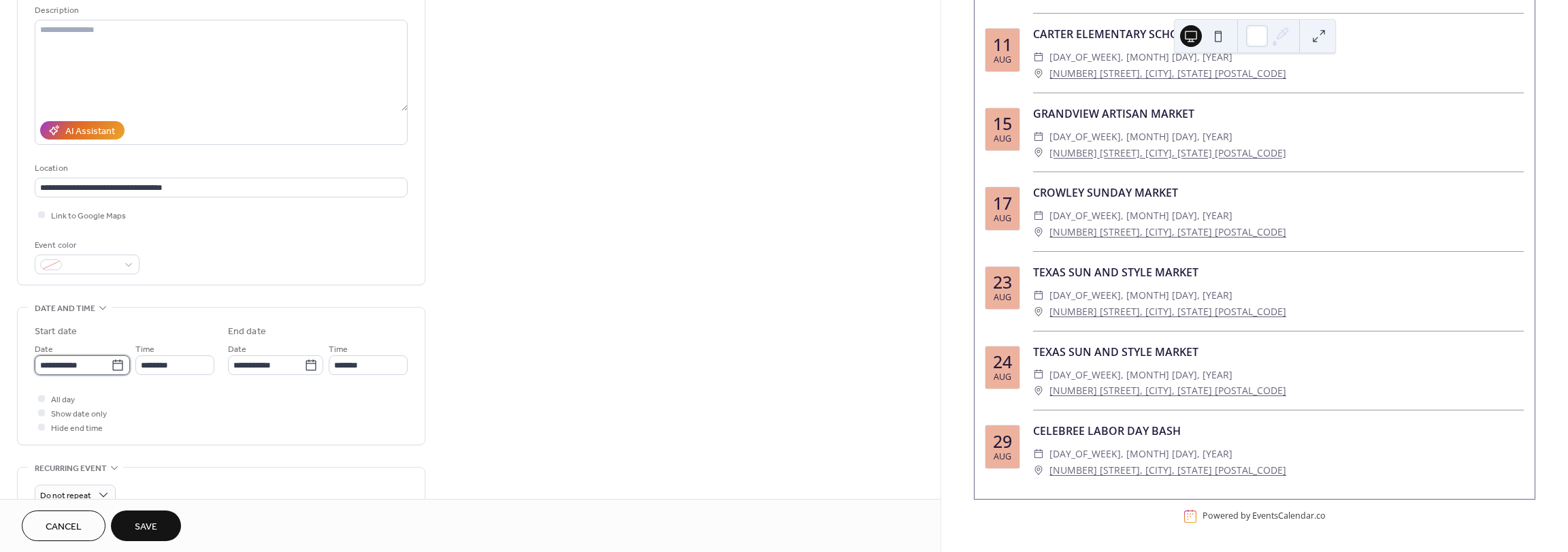 click on "**********" at bounding box center [73, 365] 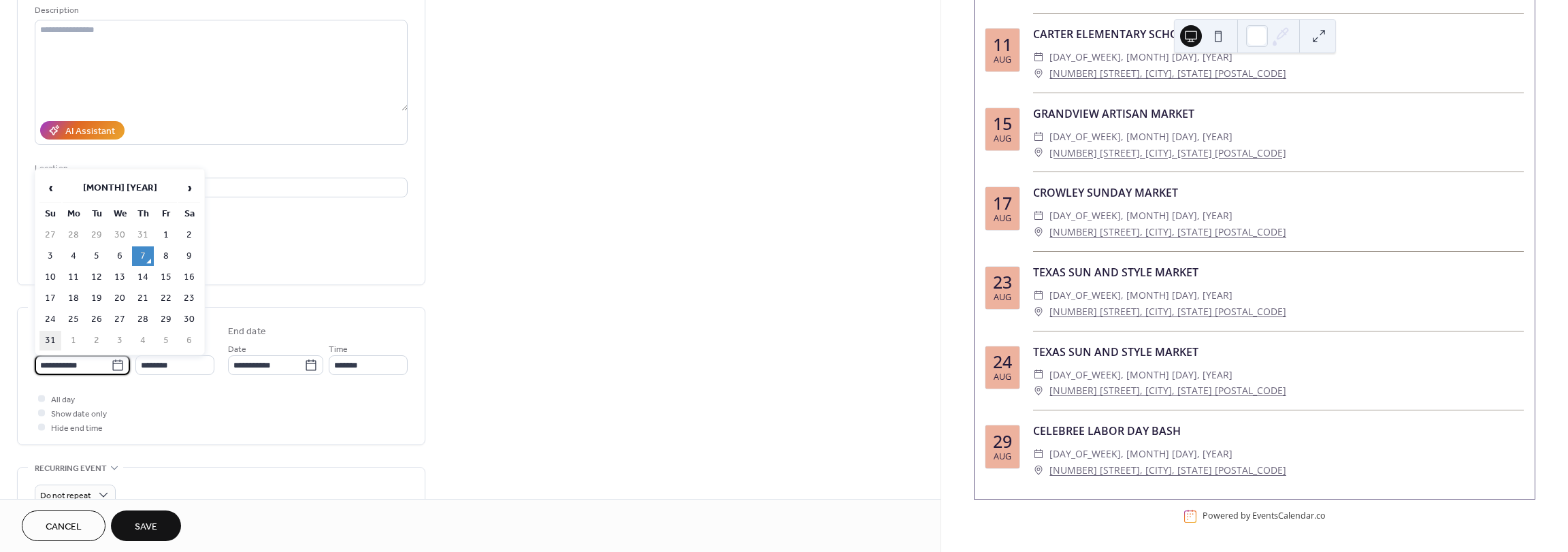 click on "31" at bounding box center (50, 340) 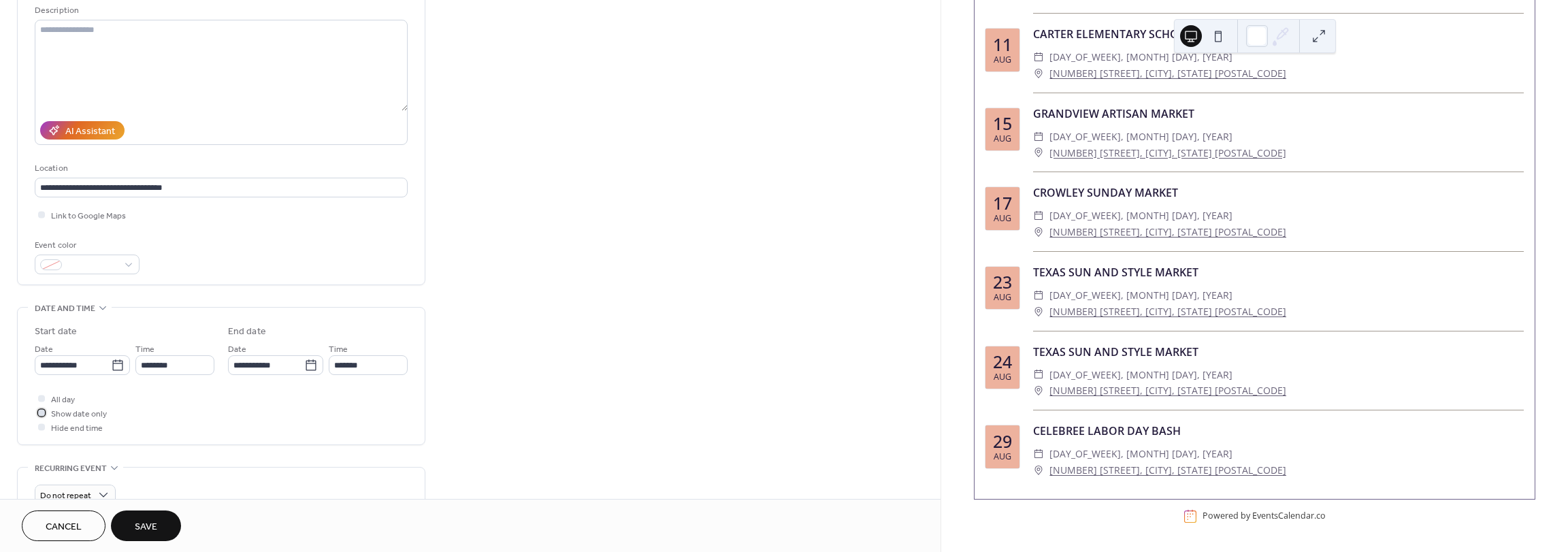 click at bounding box center (42, 412) 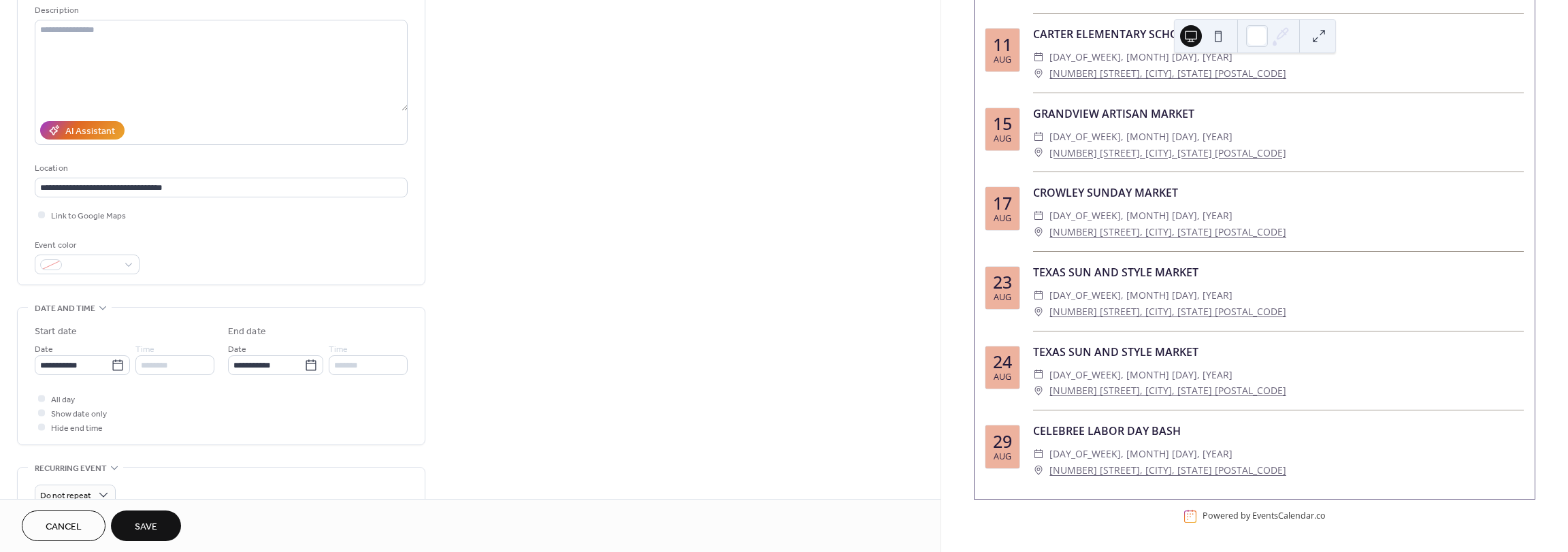click on "Save" at bounding box center (146, 525) 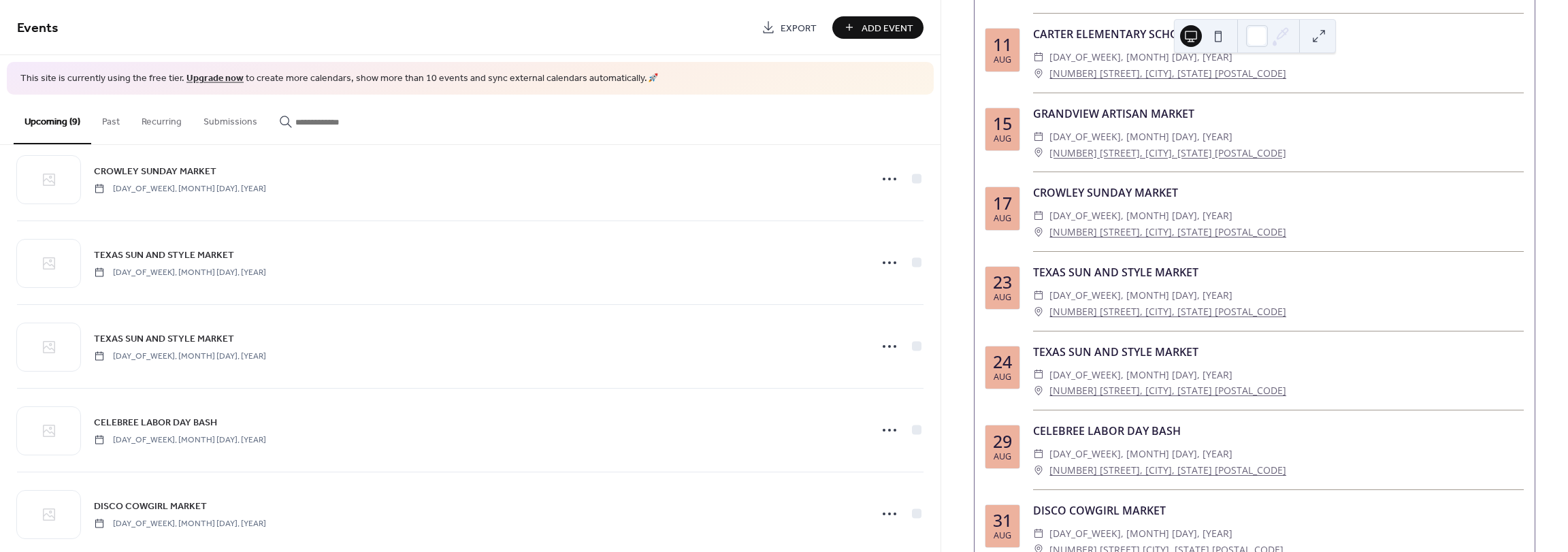 scroll, scrollTop: 387, scrollLeft: 0, axis: vertical 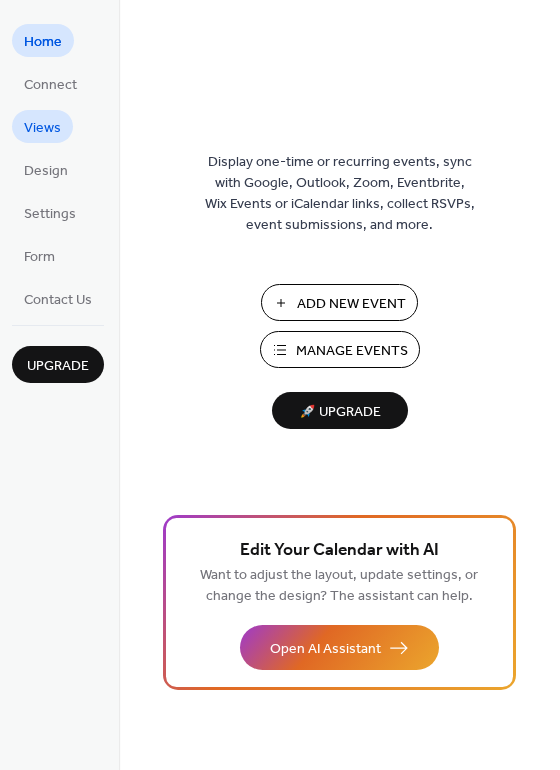 click on "Views" at bounding box center [42, 128] 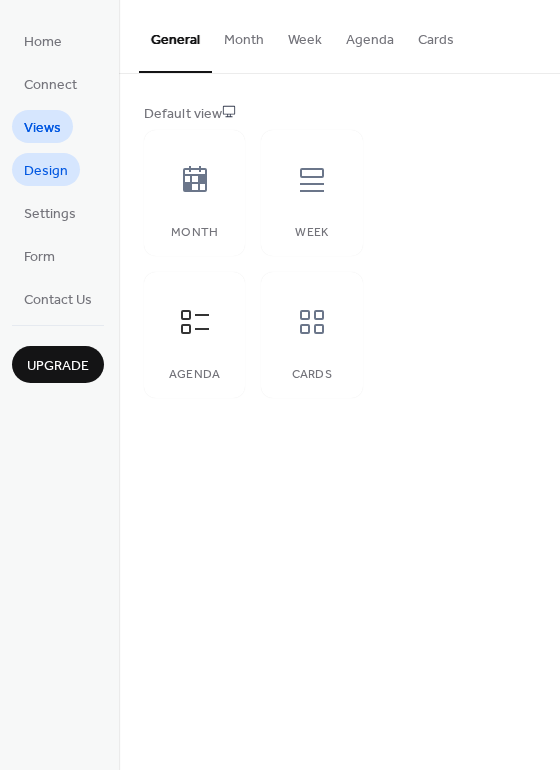 click on "Design" at bounding box center (46, 169) 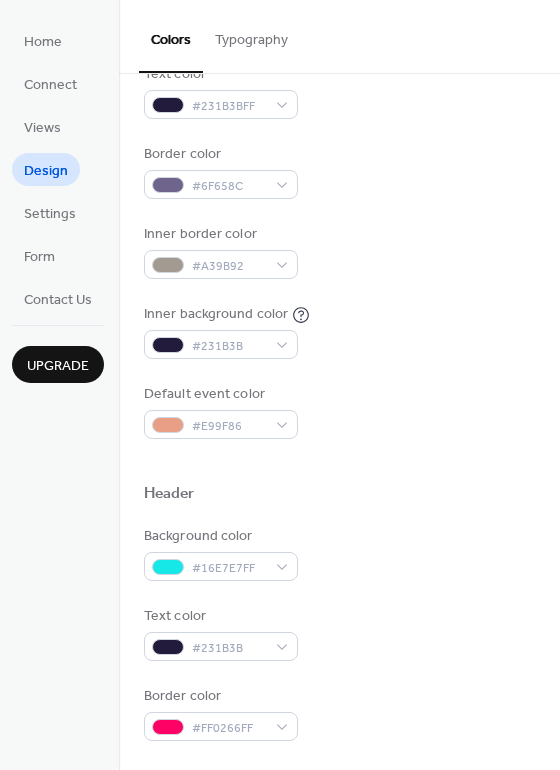 scroll, scrollTop: 300, scrollLeft: 0, axis: vertical 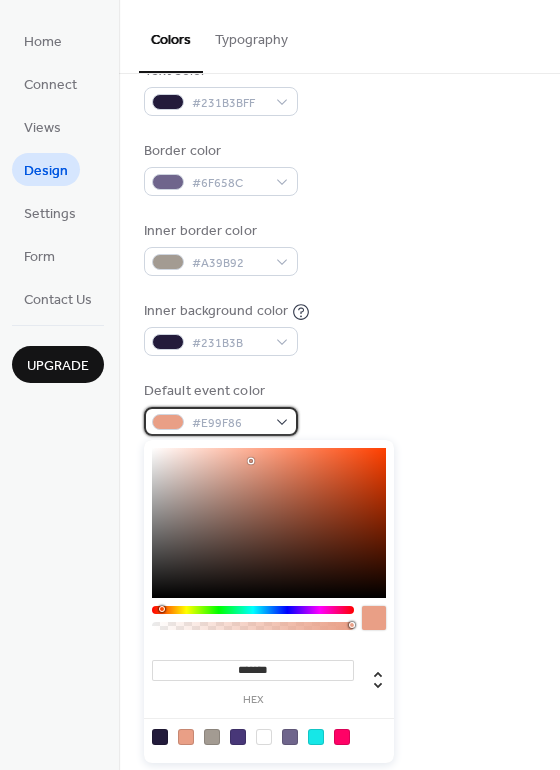 click on "#E99F86" at bounding box center [221, 421] 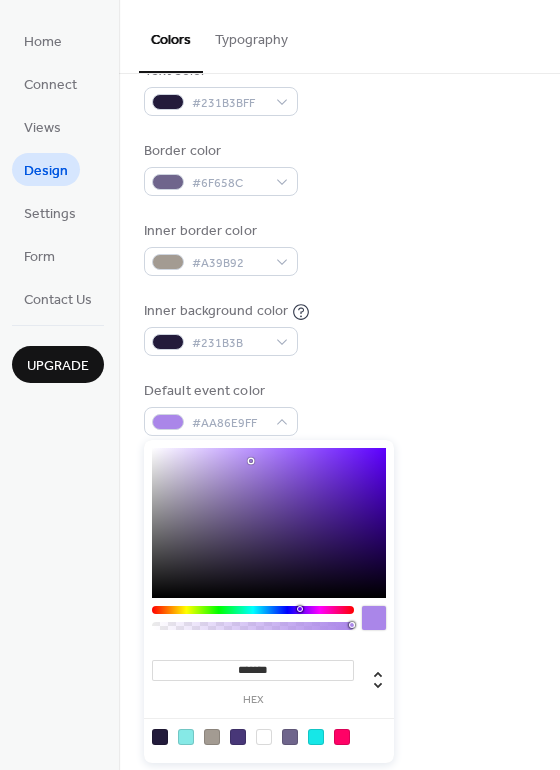 drag, startPoint x: 231, startPoint y: 611, endPoint x: 299, endPoint y: 621, distance: 68.73136 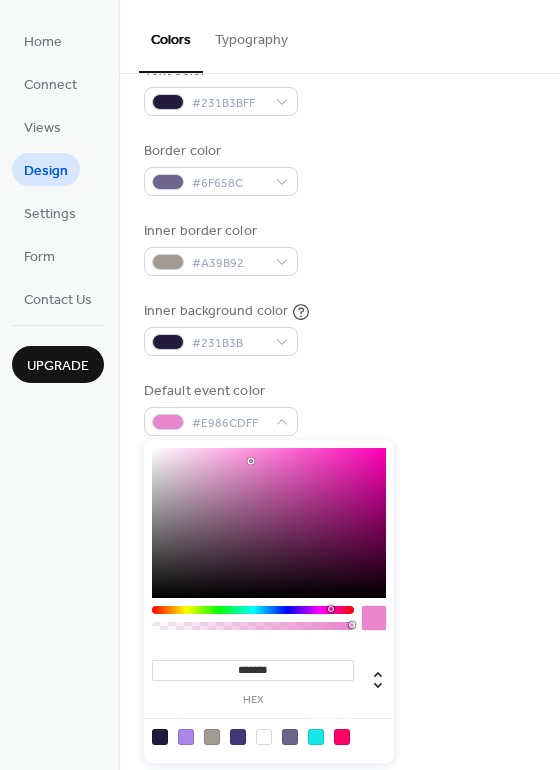 drag, startPoint x: 300, startPoint y: 606, endPoint x: 330, endPoint y: 609, distance: 30.149628 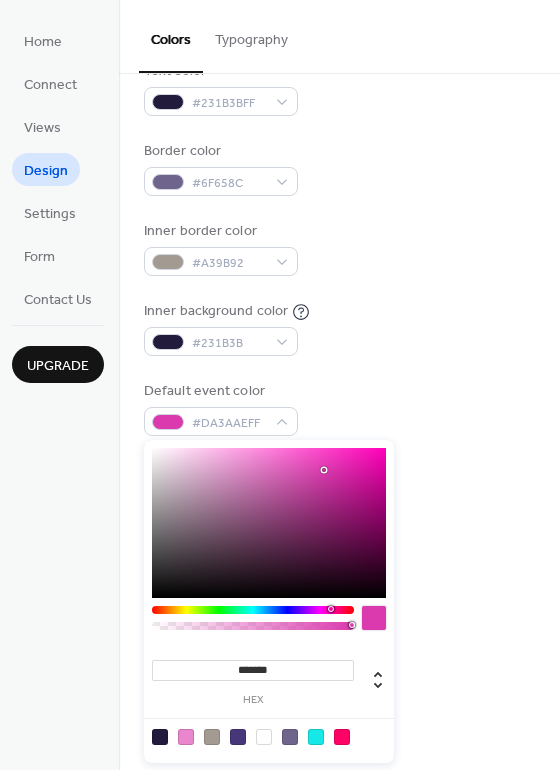type on "*******" 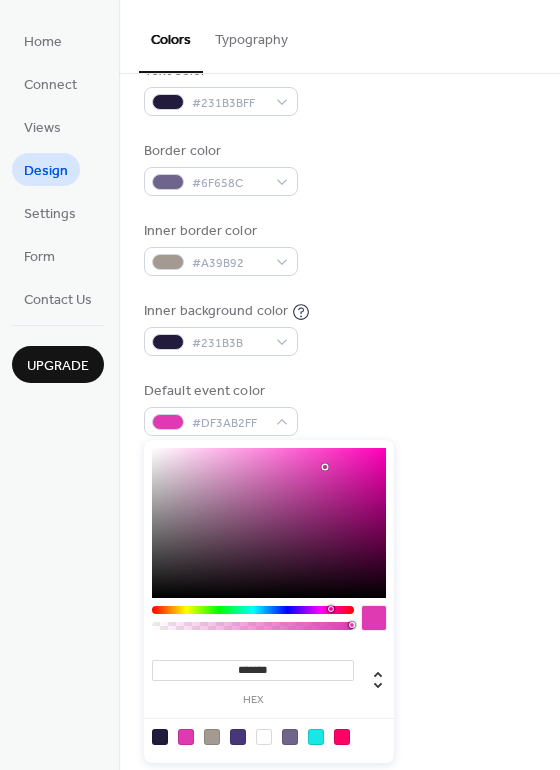 click on "Default event color #DF3AB2FF" at bounding box center (339, 408) 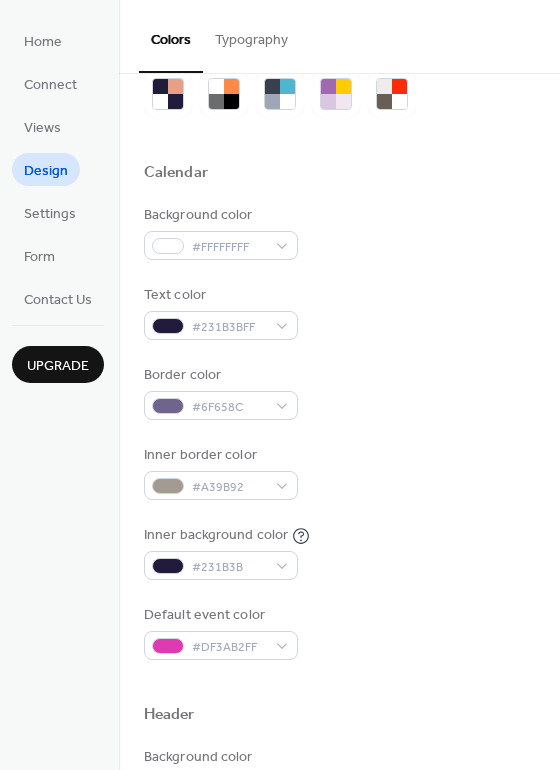 scroll, scrollTop: 0, scrollLeft: 0, axis: both 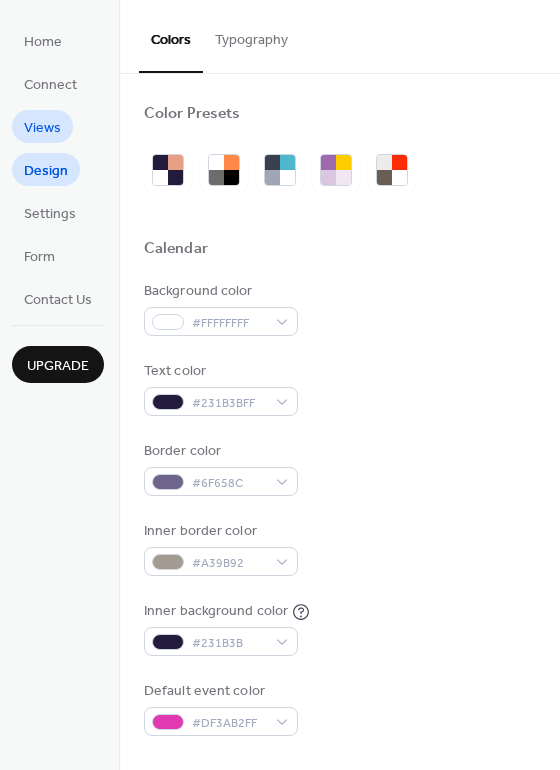 click on "Views" at bounding box center (42, 128) 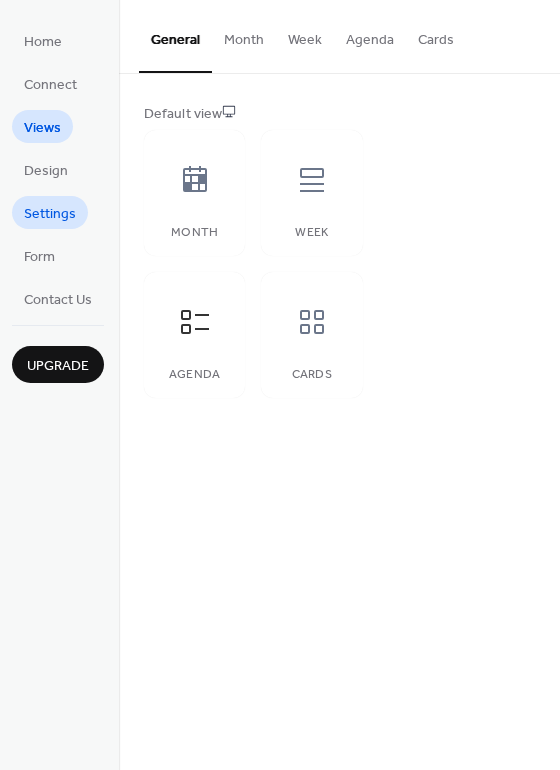 click on "Settings" at bounding box center (50, 212) 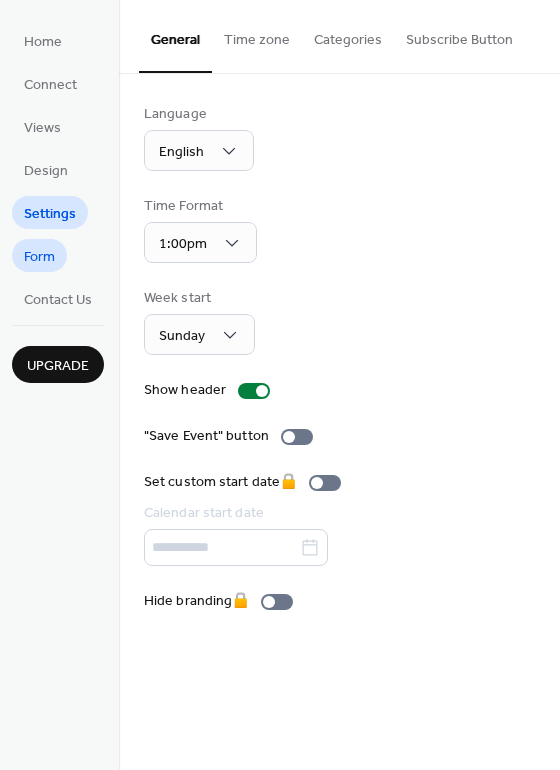 click on "Form" at bounding box center (39, 257) 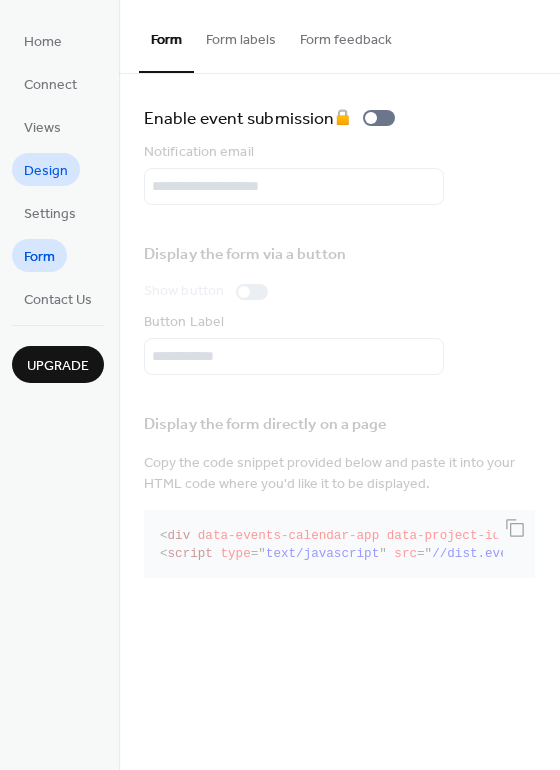 click on "Design" at bounding box center (46, 171) 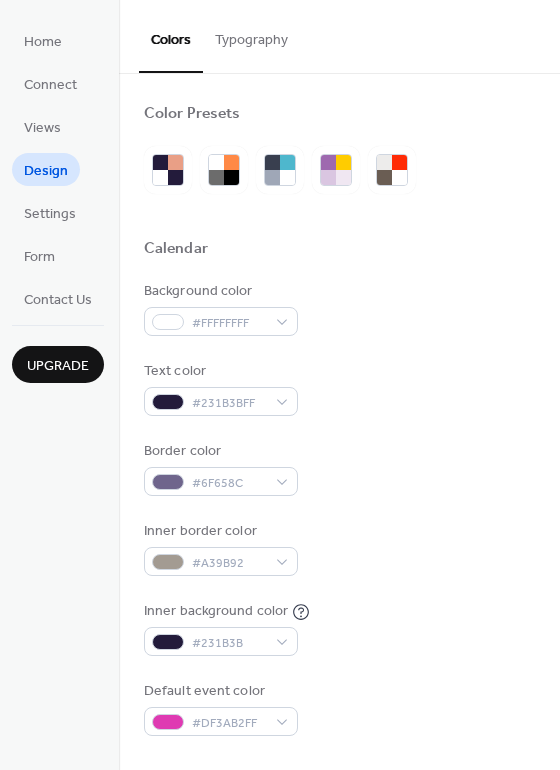click on "Typography" at bounding box center (251, 35) 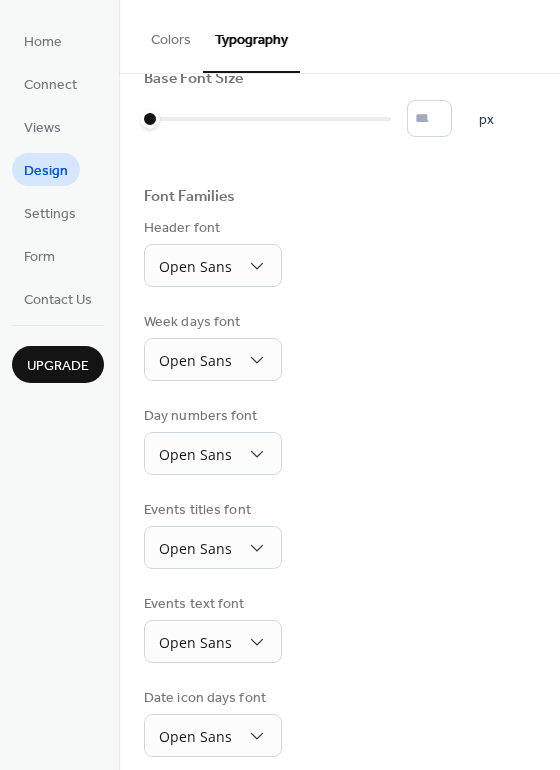 scroll, scrollTop: 0, scrollLeft: 0, axis: both 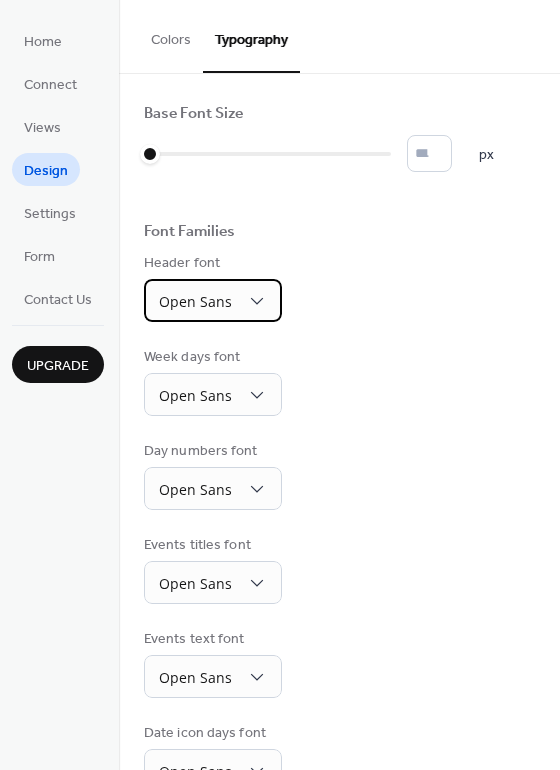 click on "Open Sans" at bounding box center [213, 300] 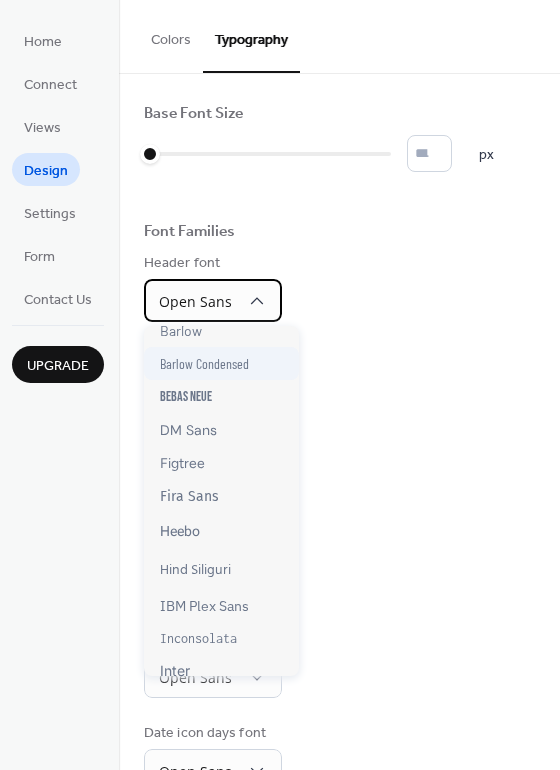 scroll, scrollTop: 200, scrollLeft: 0, axis: vertical 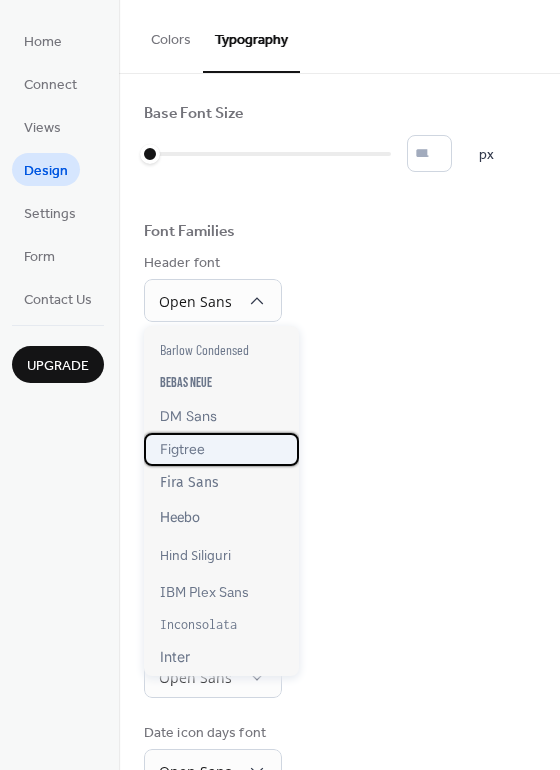 click on "Figtree" at bounding box center [182, 449] 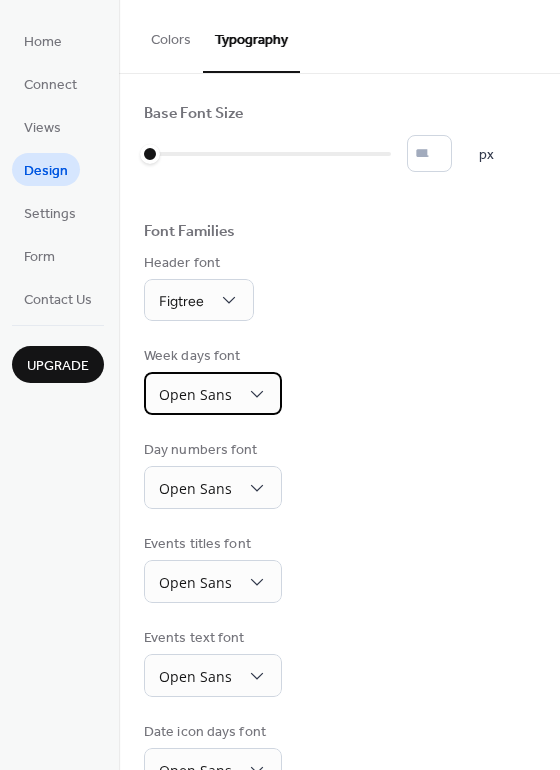click on "Open Sans" at bounding box center [213, 393] 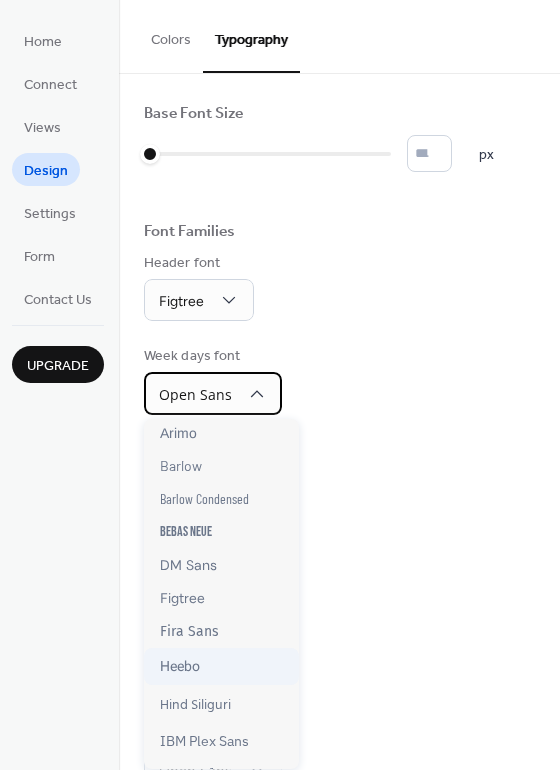 scroll, scrollTop: 200, scrollLeft: 0, axis: vertical 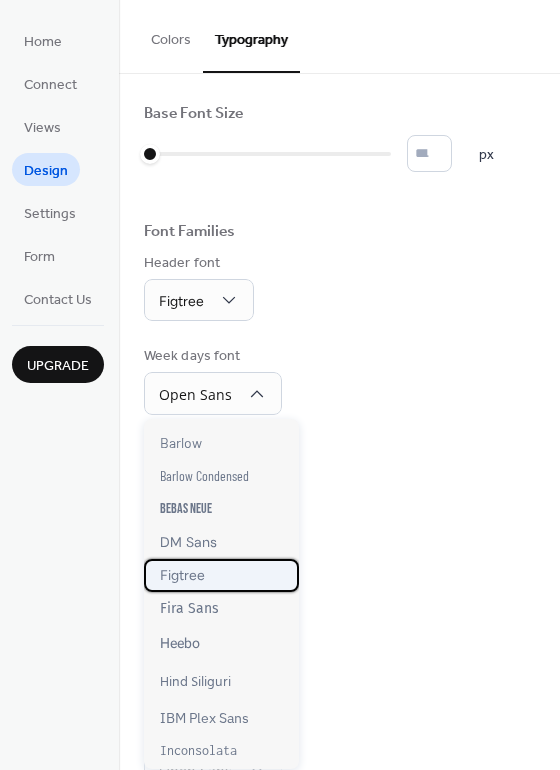 click on "Figtree" at bounding box center (182, 575) 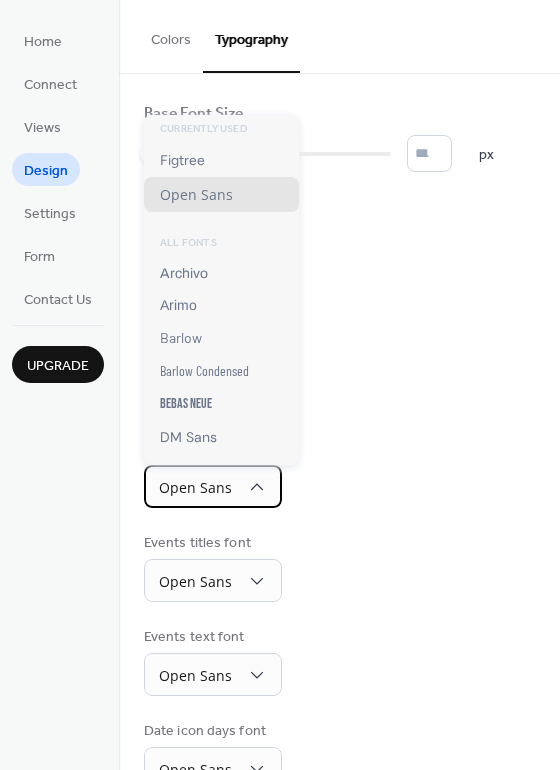 scroll, scrollTop: 0, scrollLeft: 0, axis: both 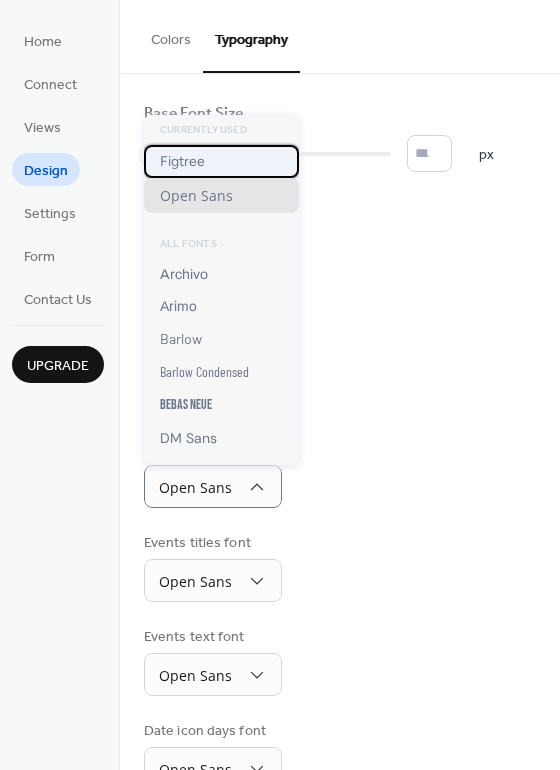 click on "Figtree" at bounding box center (182, 161) 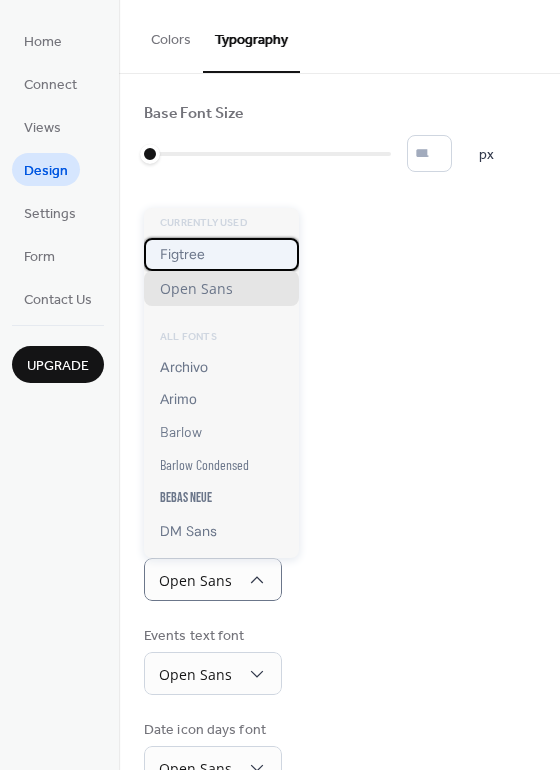click on "Figtree" at bounding box center (182, 254) 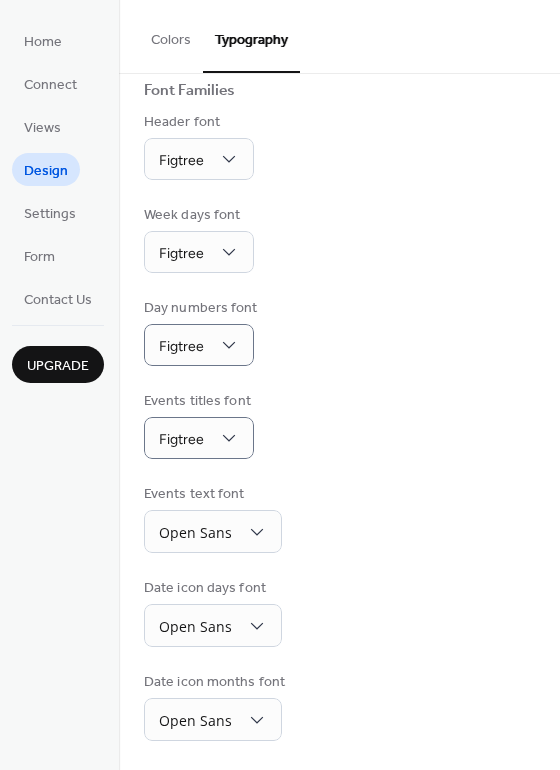 scroll, scrollTop: 142, scrollLeft: 0, axis: vertical 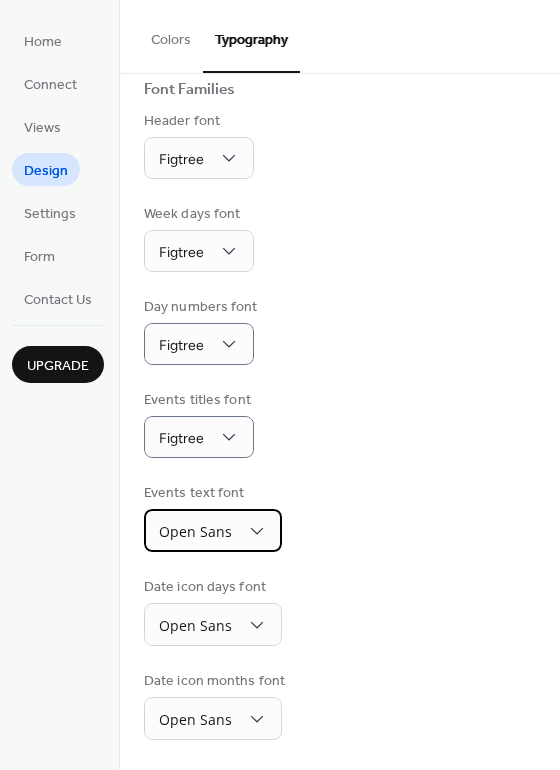 click on "Open Sans" at bounding box center (213, 530) 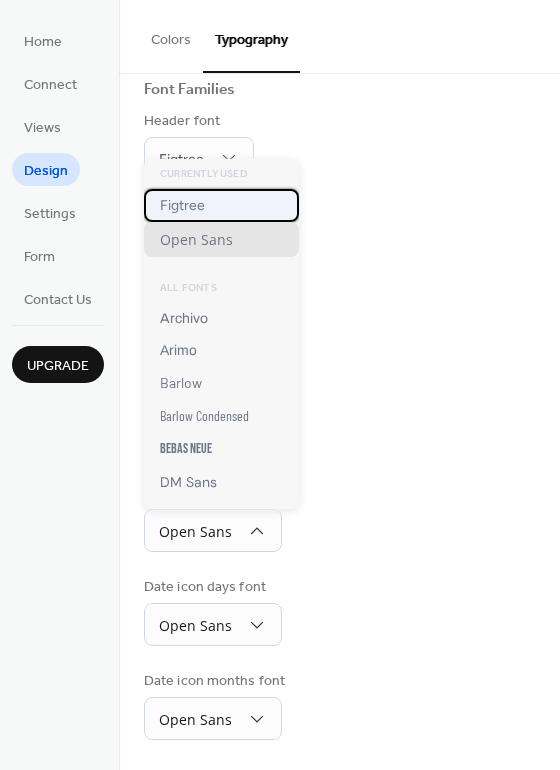 click on "Figtree" at bounding box center (182, 205) 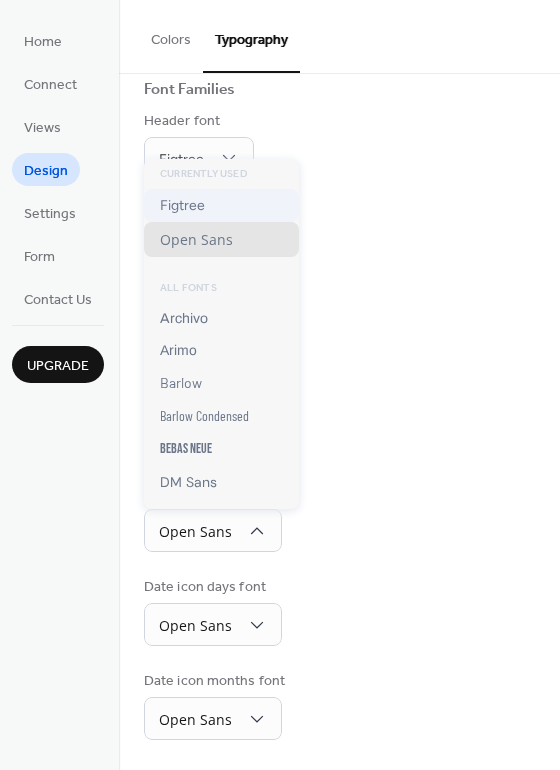 scroll, scrollTop: 141, scrollLeft: 0, axis: vertical 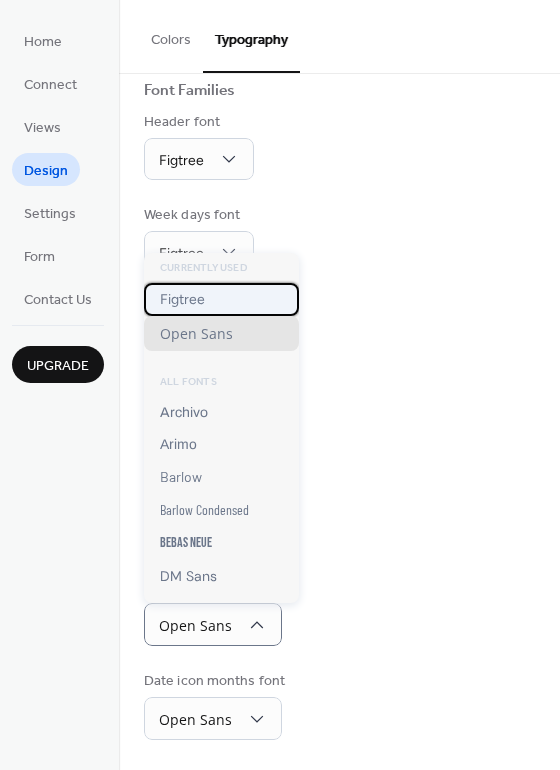click on "Figtree" at bounding box center [221, 299] 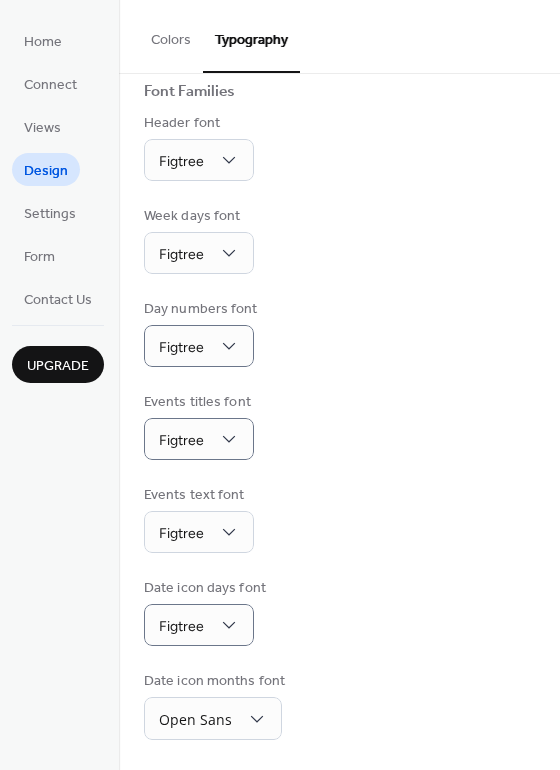 scroll, scrollTop: 140, scrollLeft: 0, axis: vertical 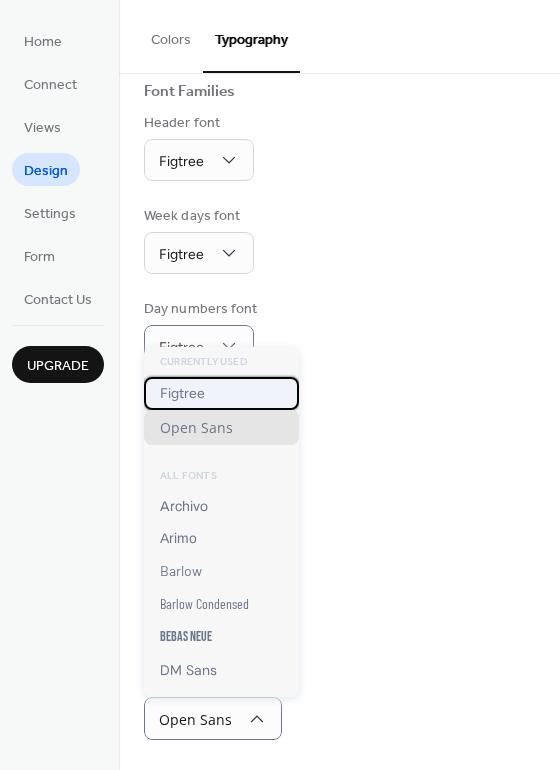 click on "Figtree" at bounding box center (221, 393) 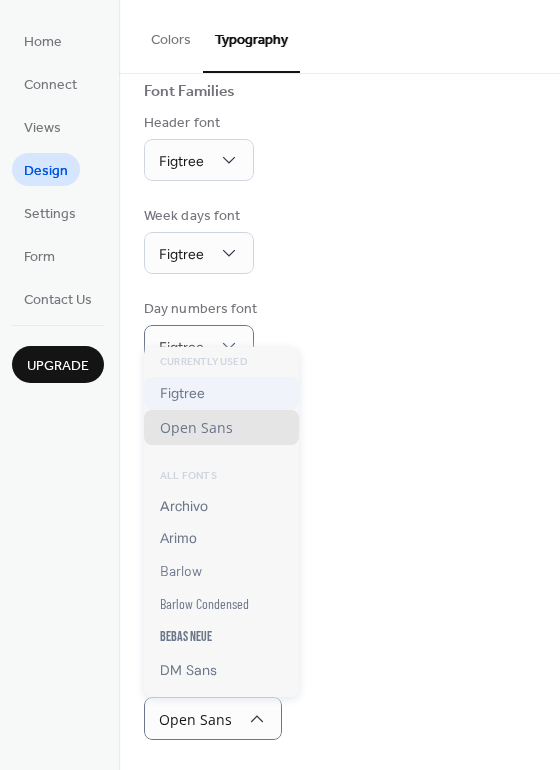 scroll, scrollTop: 139, scrollLeft: 0, axis: vertical 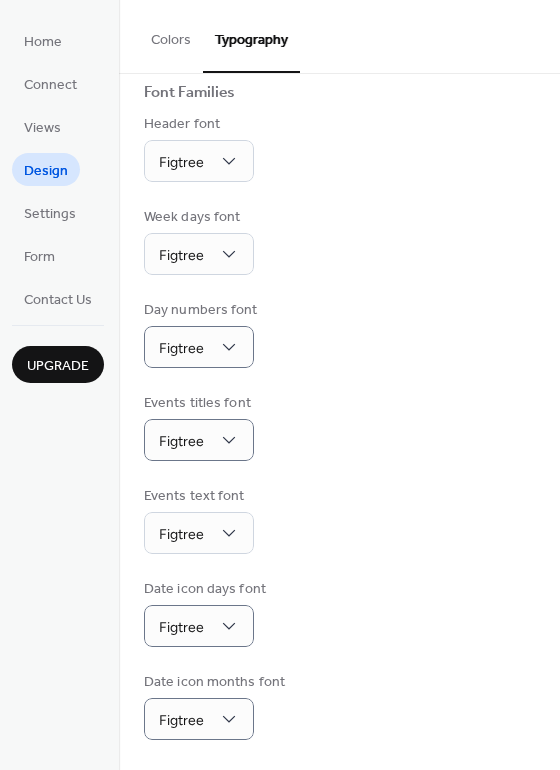 click on "Base Font Size * px Font Families Header font Figtree Week days font Figtree Day numbers font Figtree Events titles font Figtree Events text font Figtree Date icon days font Figtree Date icon months font Figtree" at bounding box center (339, 352) 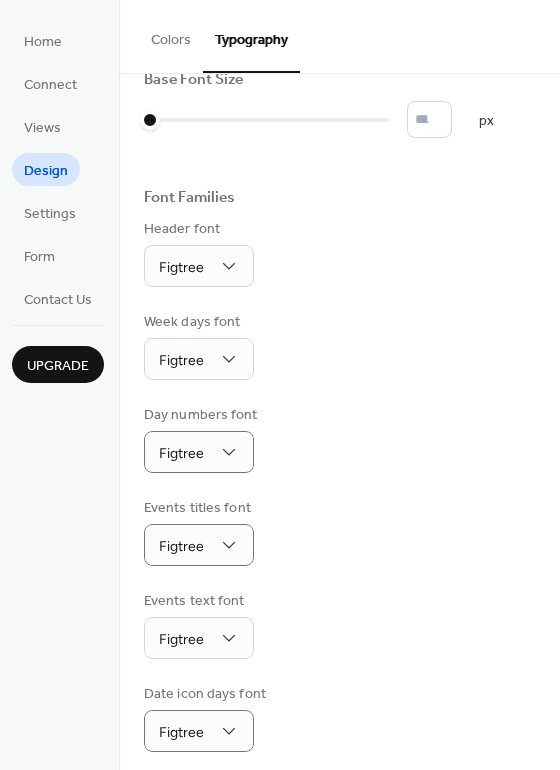 scroll, scrollTop: 0, scrollLeft: 0, axis: both 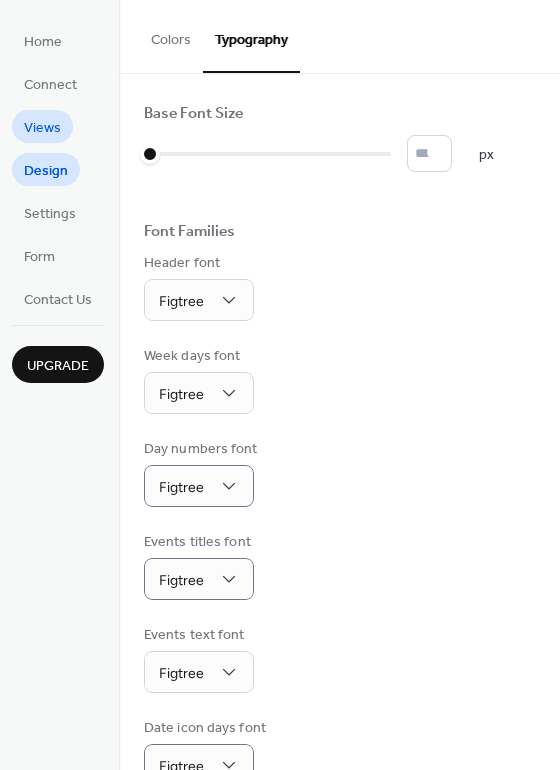 click on "Views" at bounding box center (42, 126) 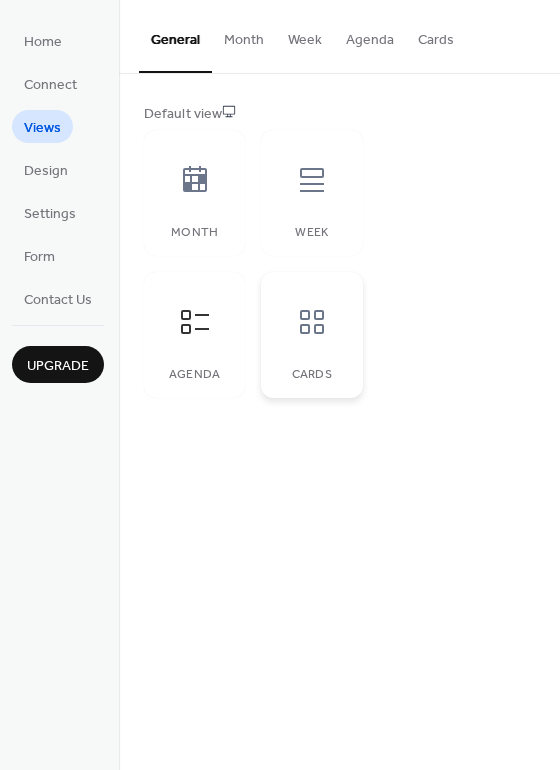 click 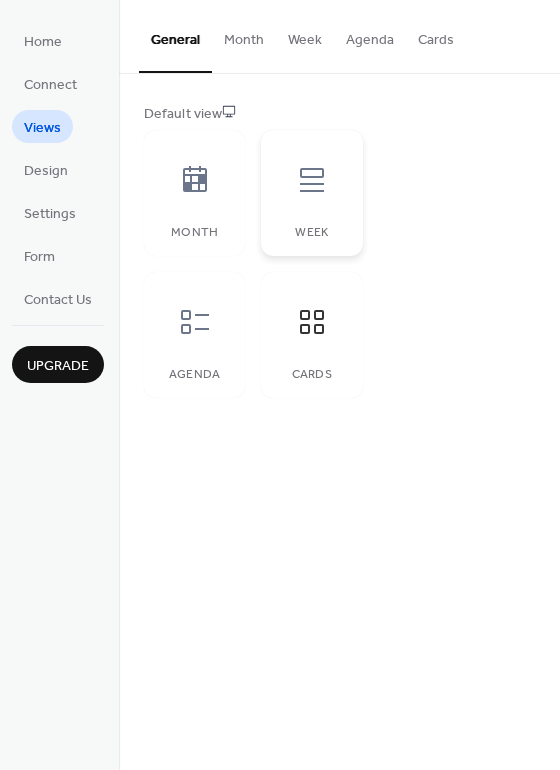click at bounding box center [312, 180] 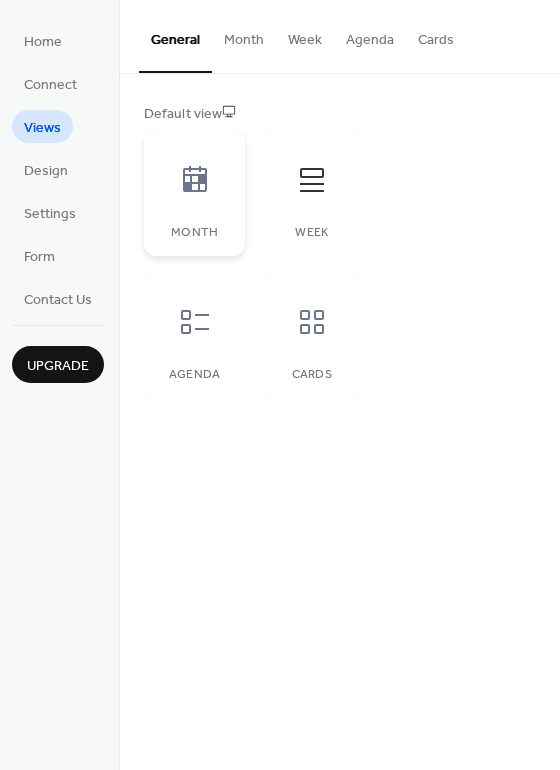 click on "Month" at bounding box center (194, 193) 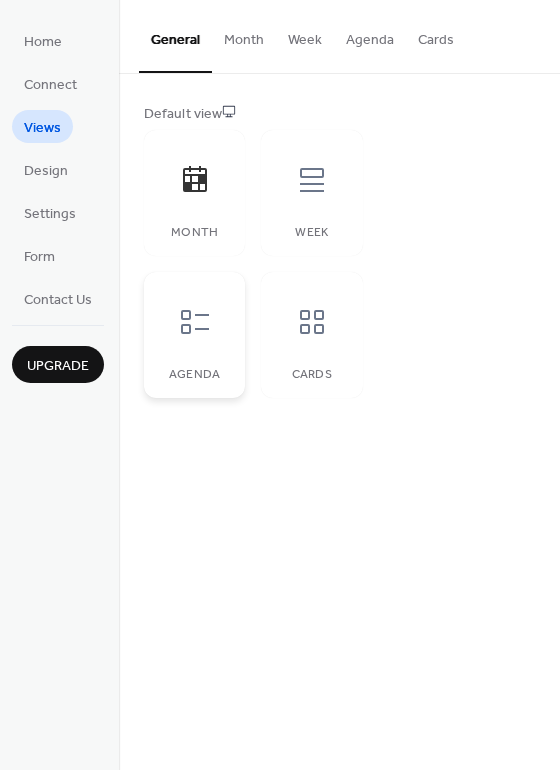 click 